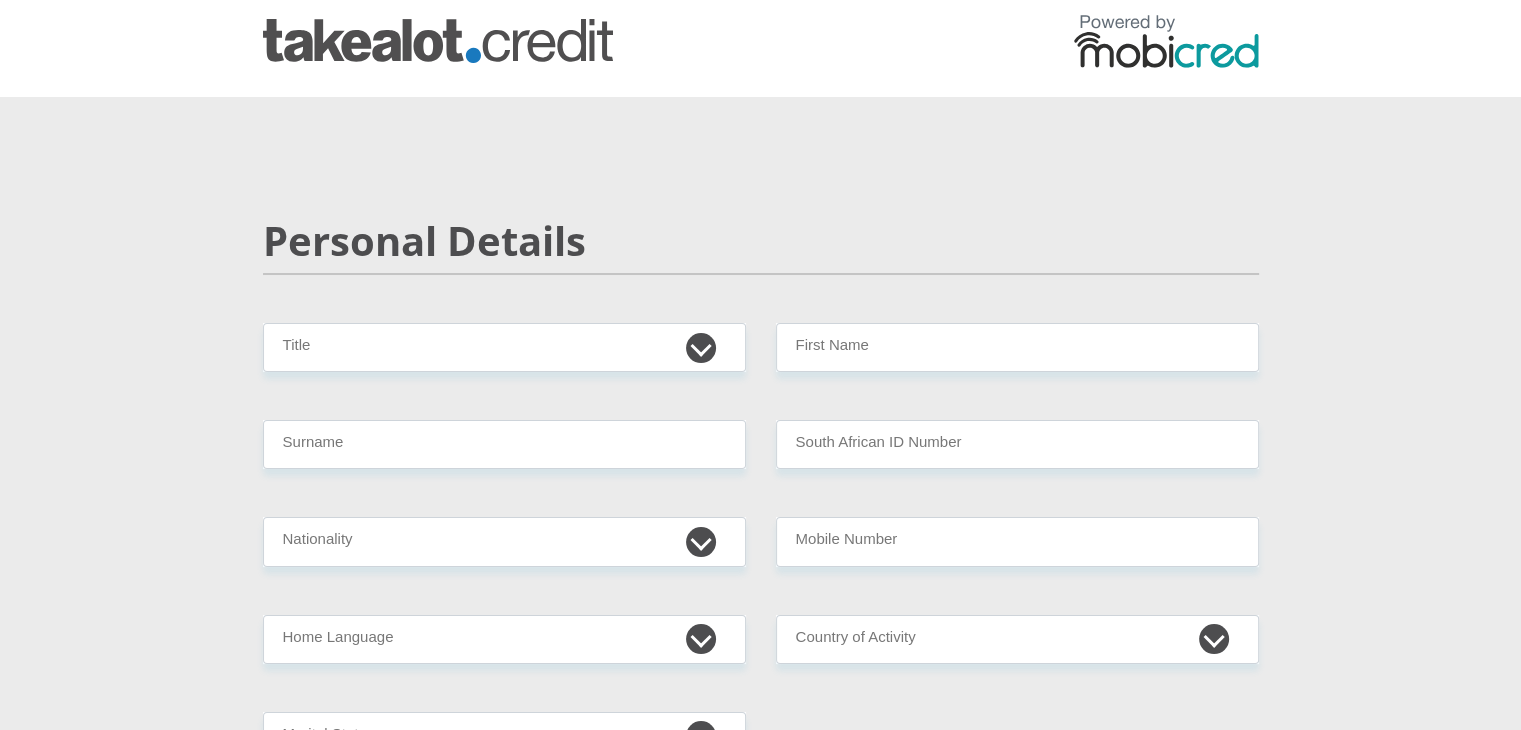 scroll, scrollTop: 0, scrollLeft: 0, axis: both 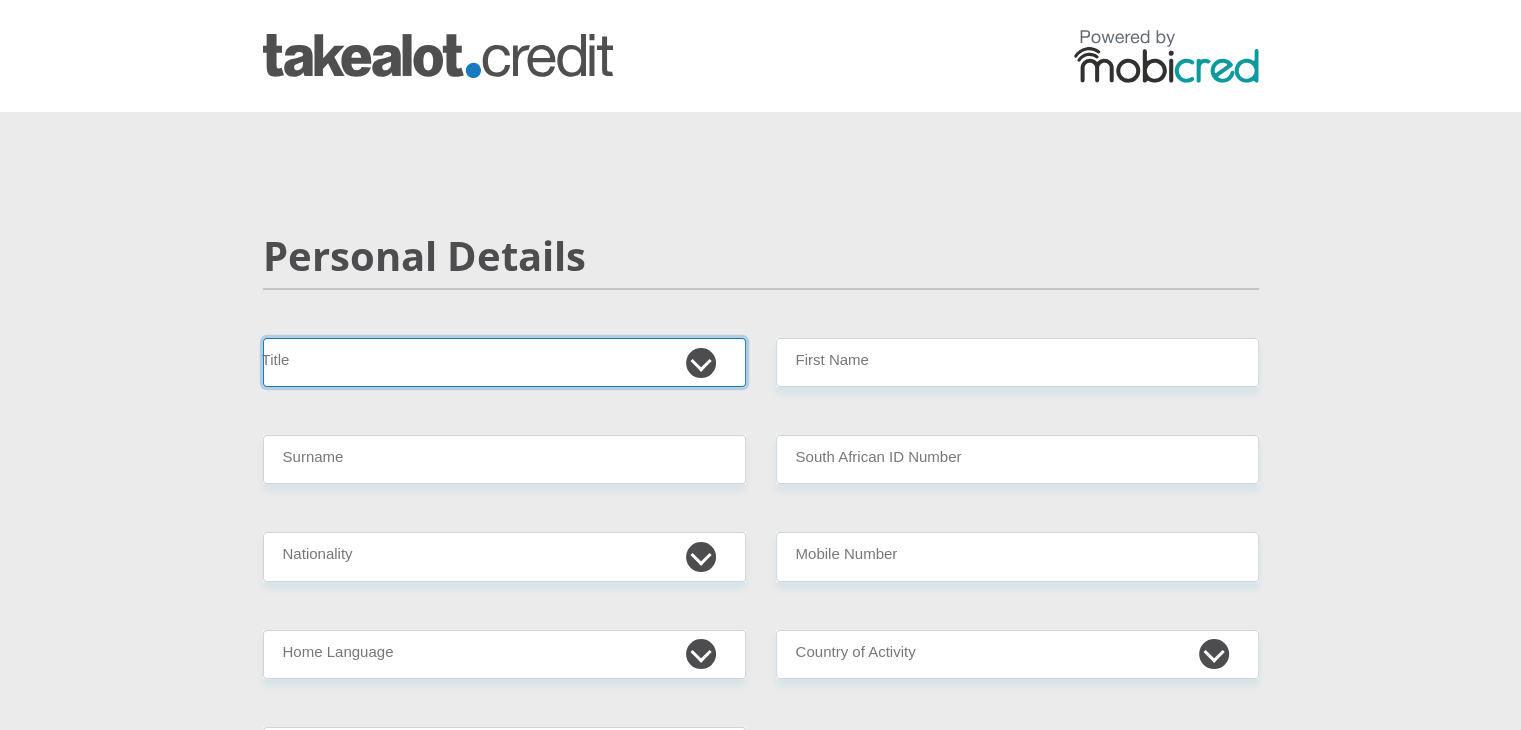 click on "Mr
Ms
Mrs
Dr
Other" at bounding box center [504, 362] 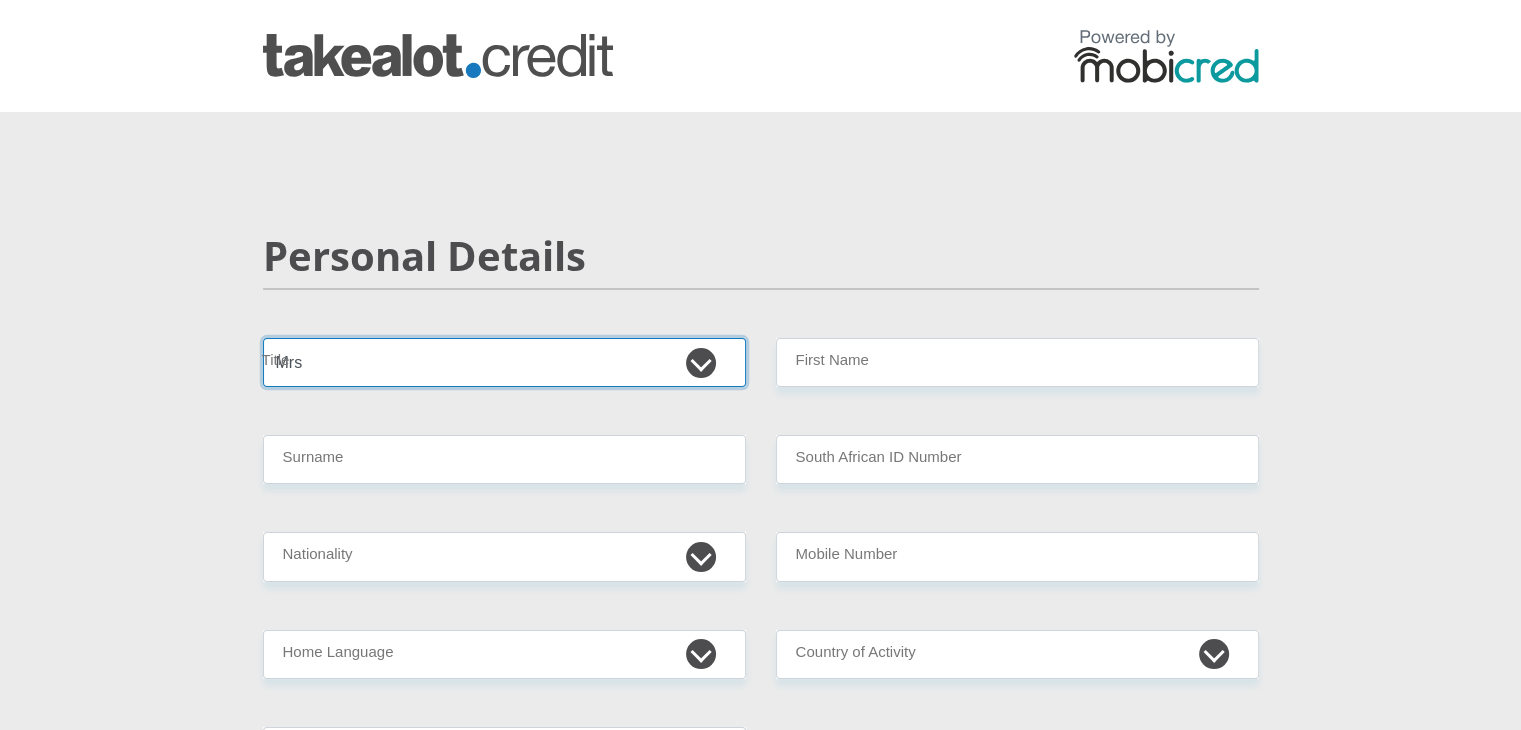 click on "Mr
Ms
Mrs
Dr
Other" at bounding box center [504, 362] 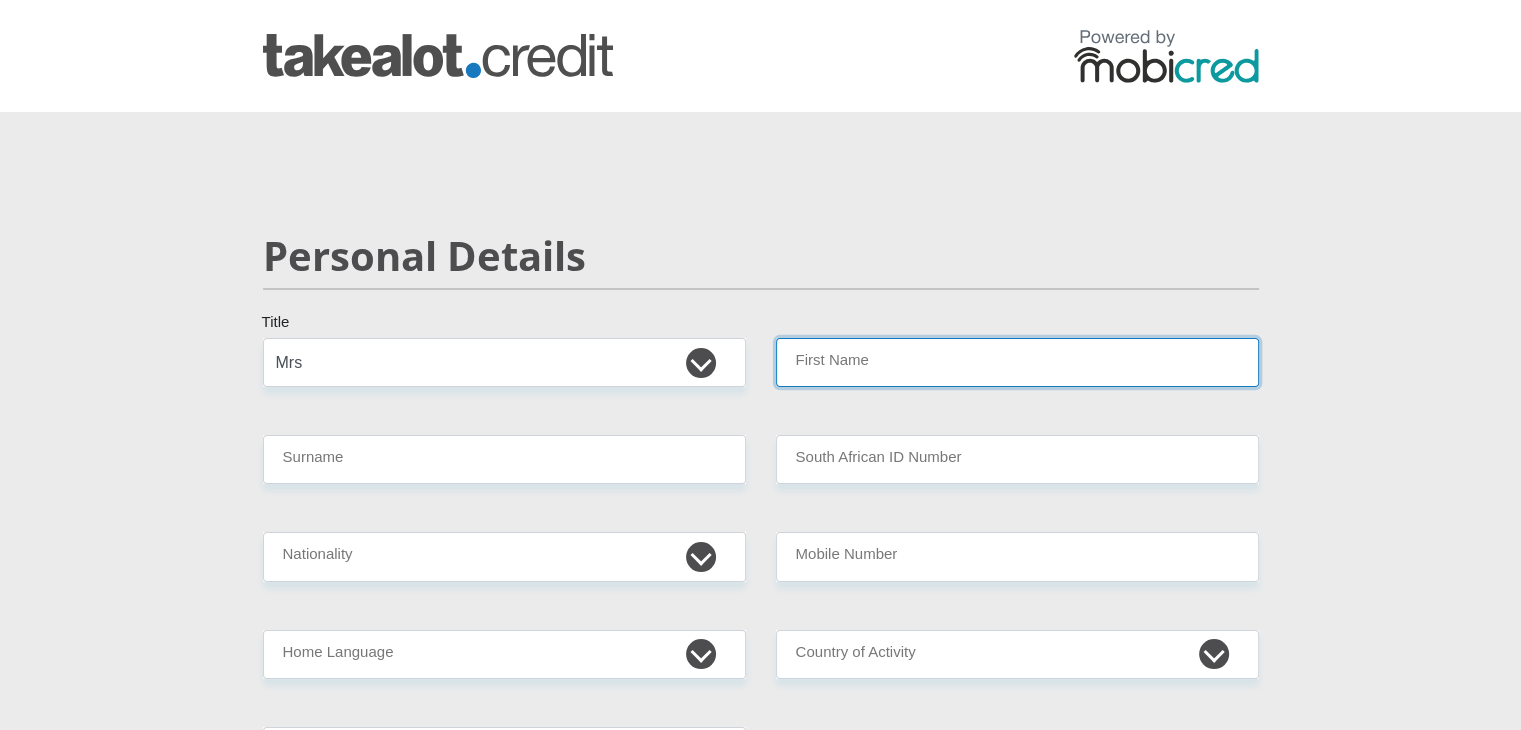 click on "First Name" at bounding box center [1017, 362] 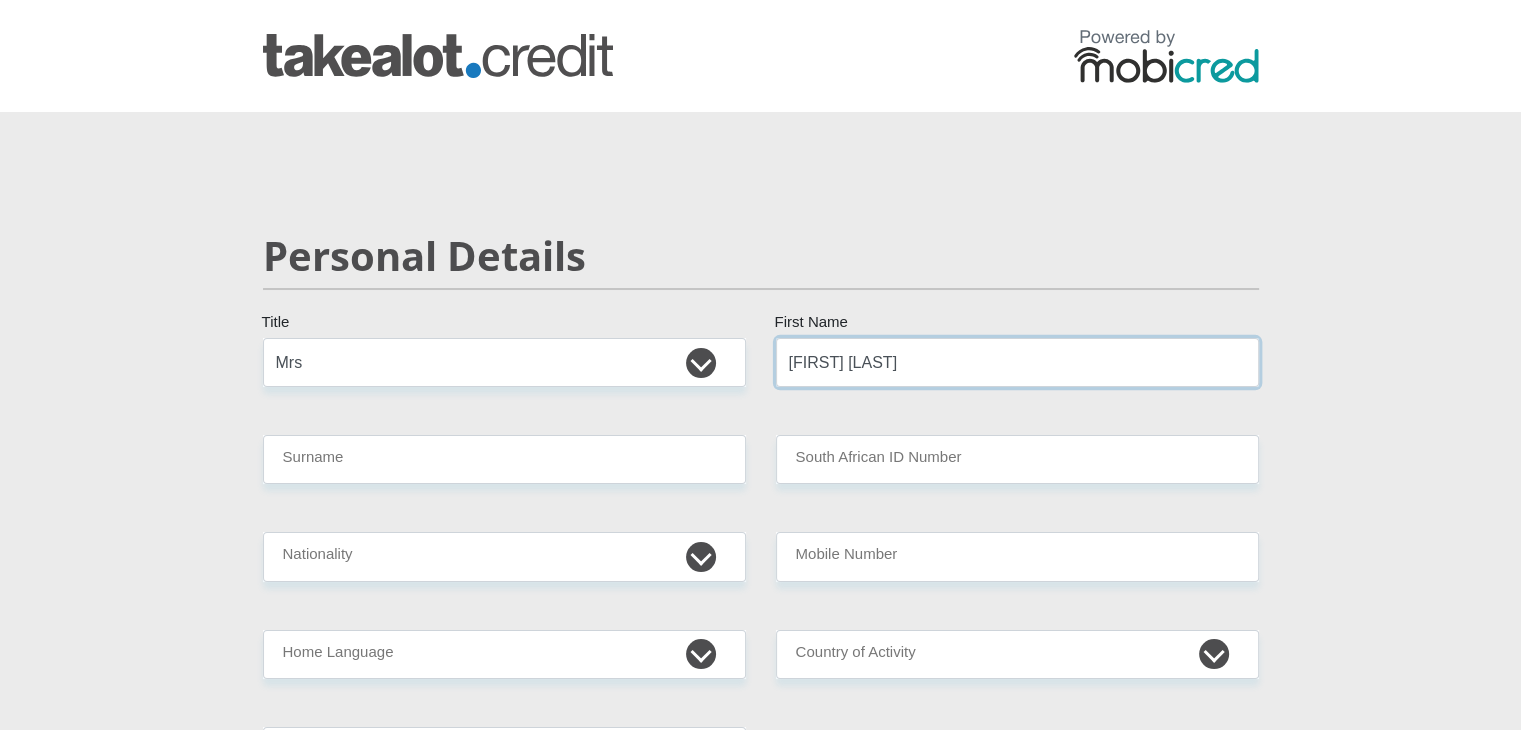 type on "[FIRST] [LAST]" 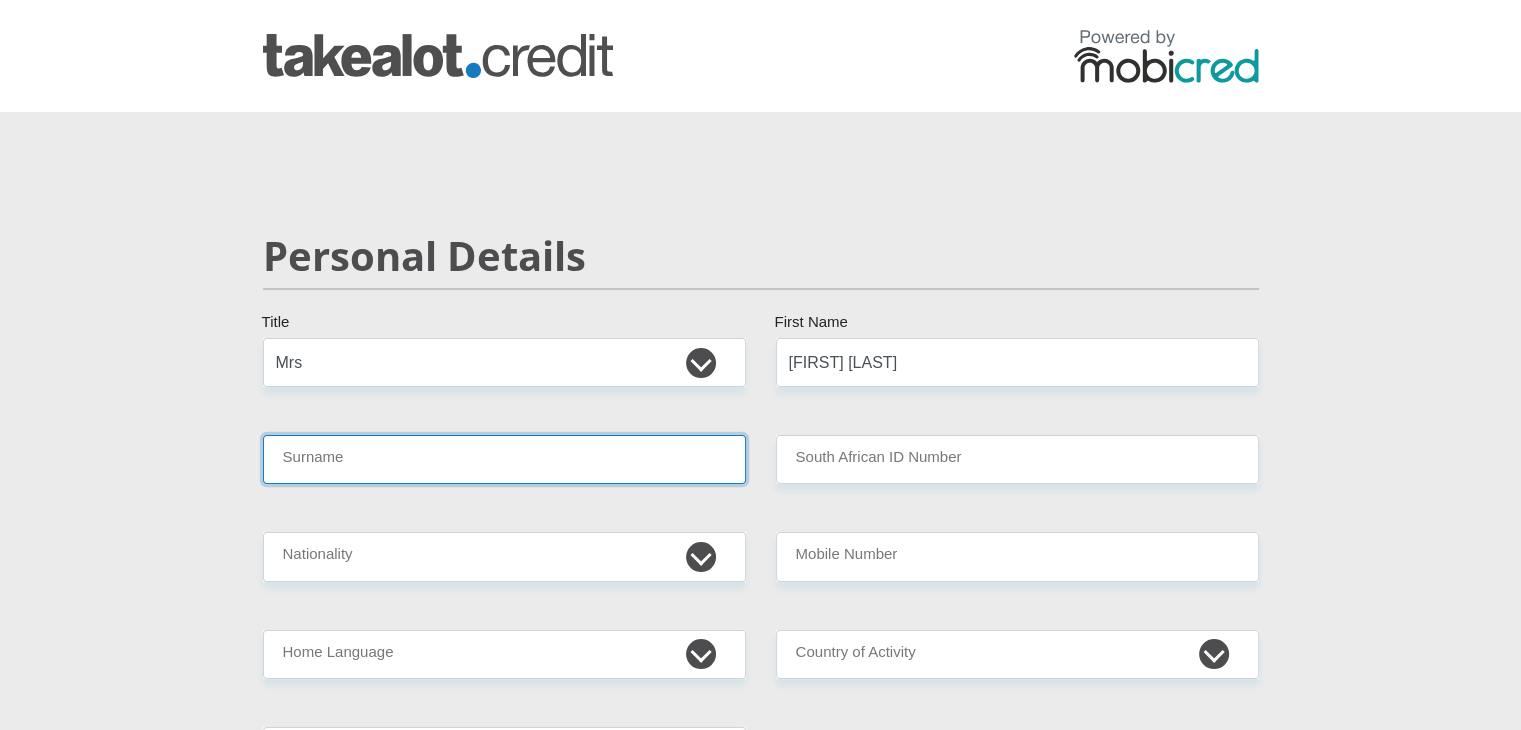 click on "Surname" at bounding box center (504, 459) 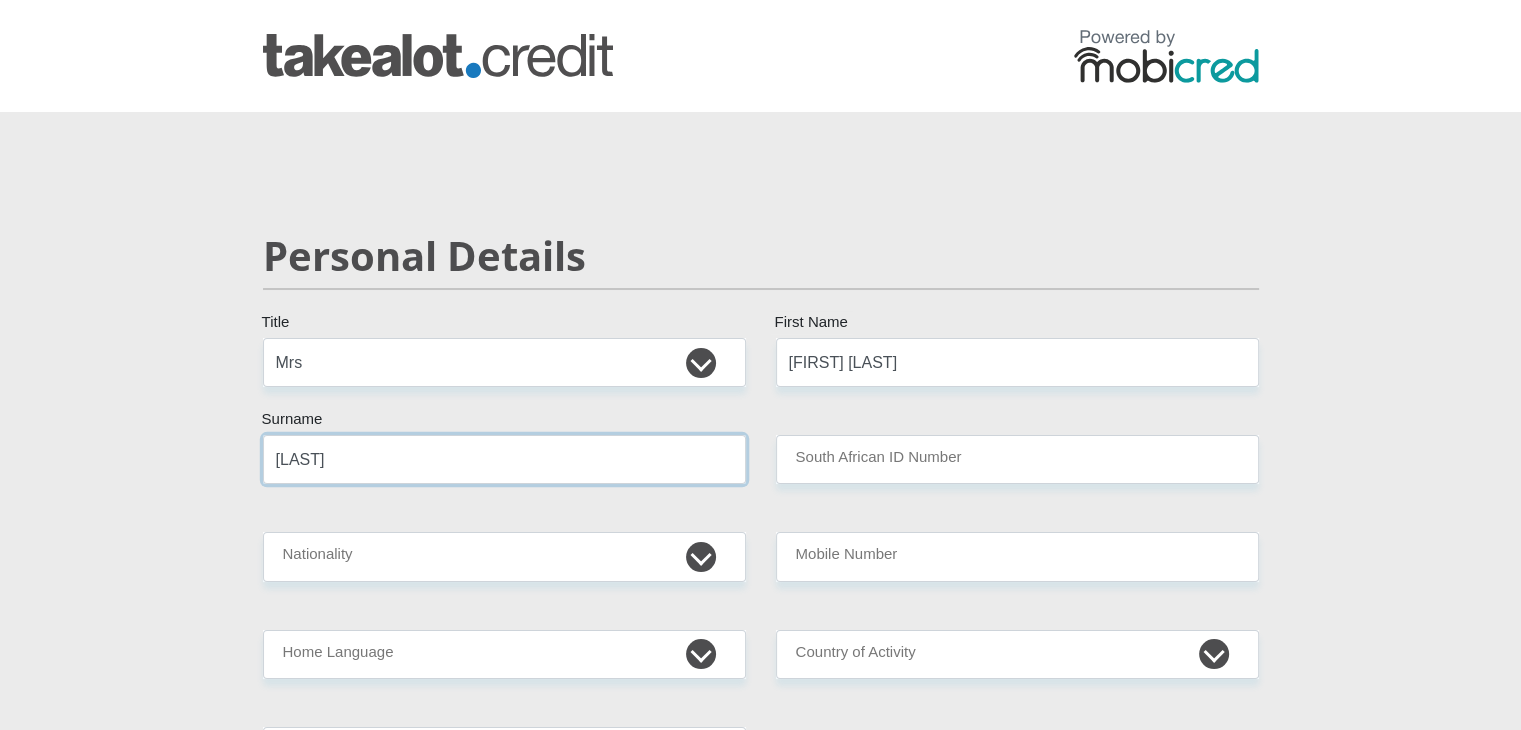 type on "[LAST]" 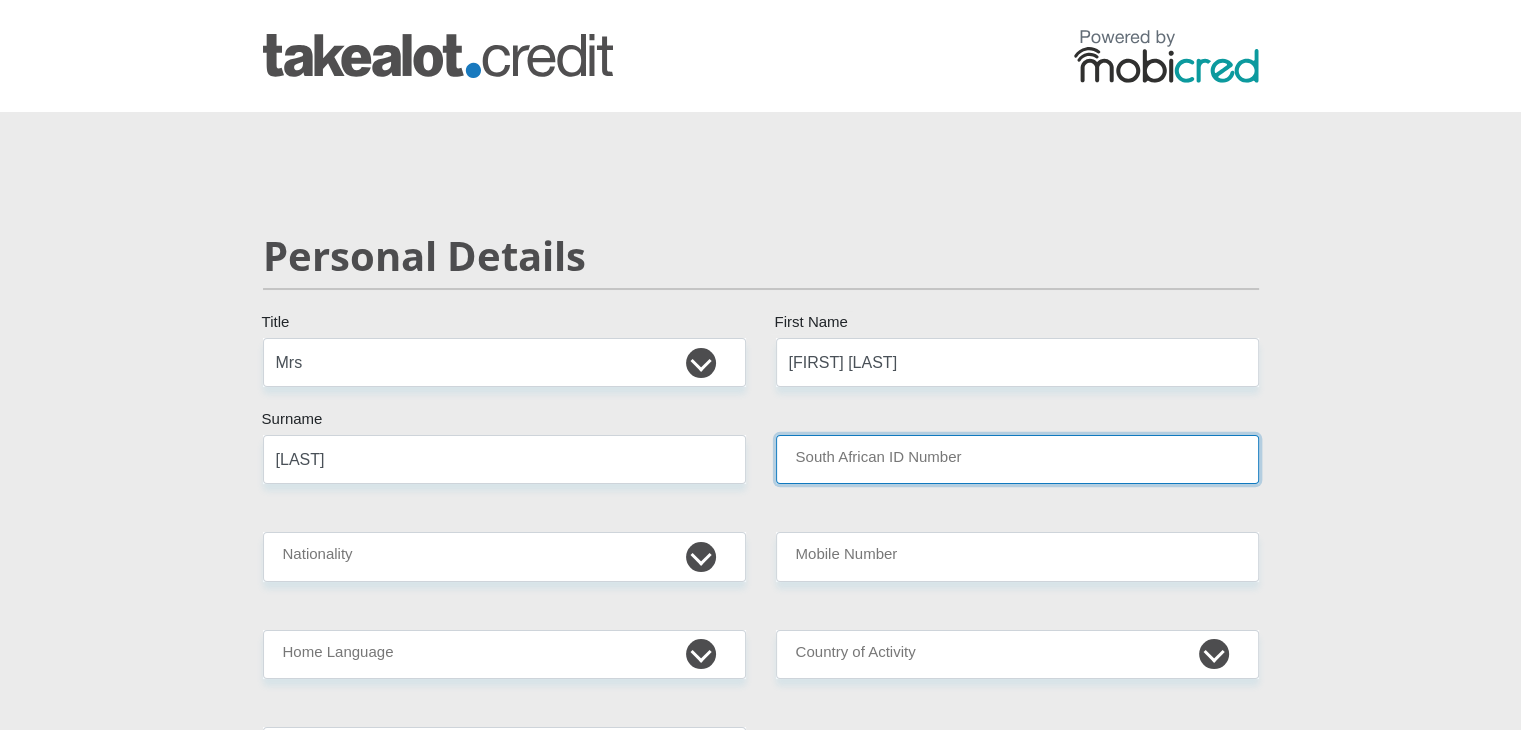 click on "South African ID Number" at bounding box center [1017, 459] 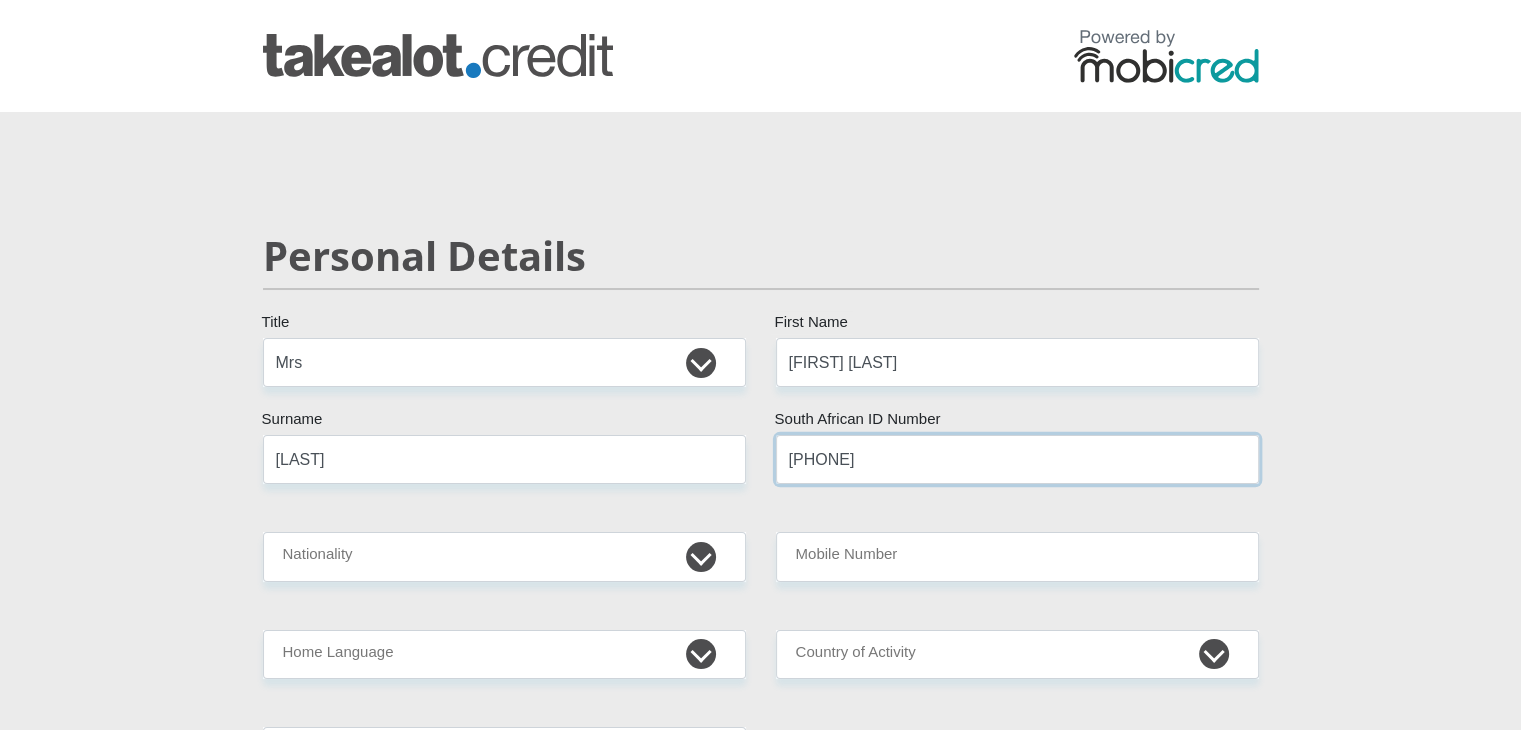 type on "[PHONE]" 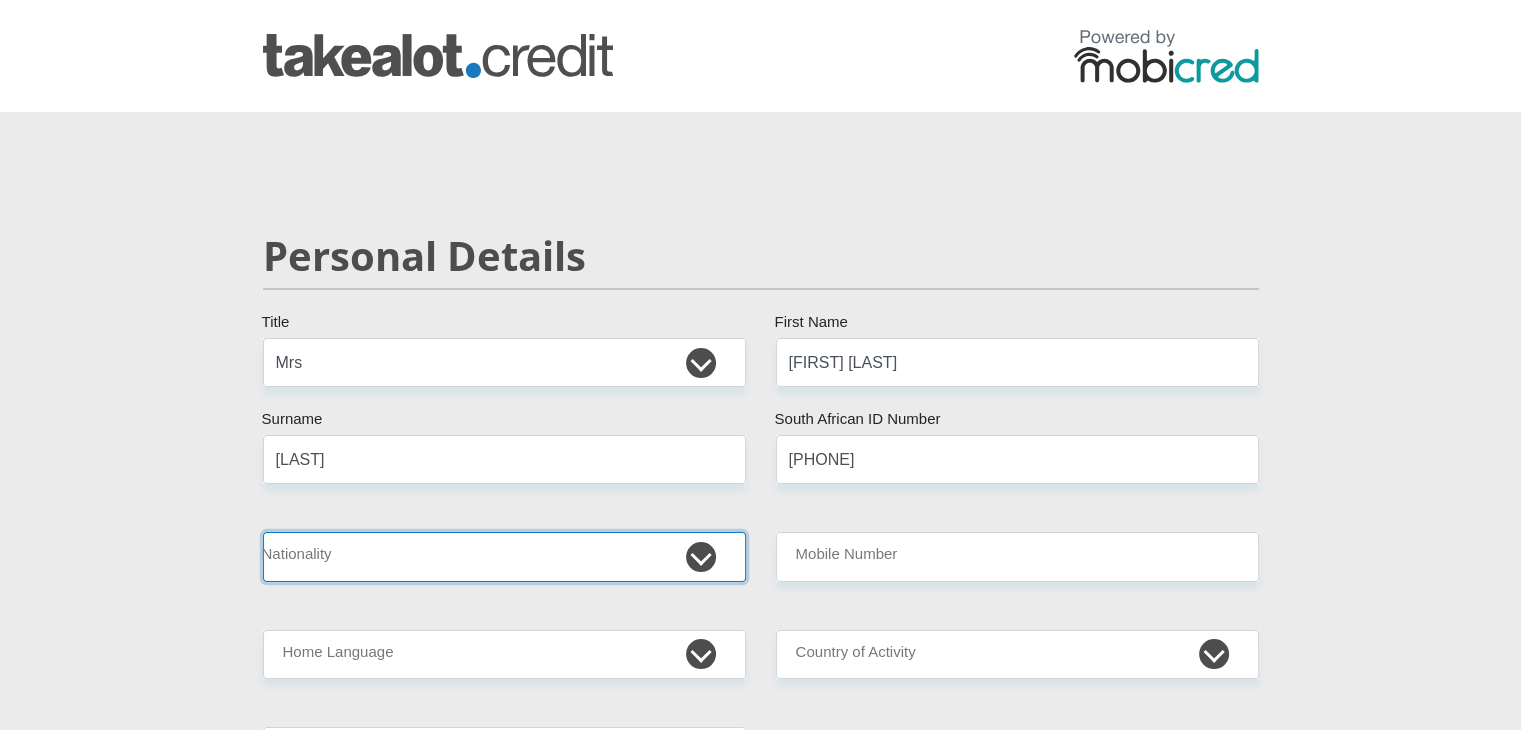 click on "South Africa
Afghanistan
Aland Islands
Albania
Algeria
America Samoa
American Virgin Islands
Andorra
Angola
Anguilla
Antarctica
Antigua and Barbuda
Argentina
Armenia
Aruba
Ascension Island
Australia
Austria
Azerbaijan
Bahamas
Bahrain
Bangladesh
Barbados
Chad" at bounding box center (504, 556) 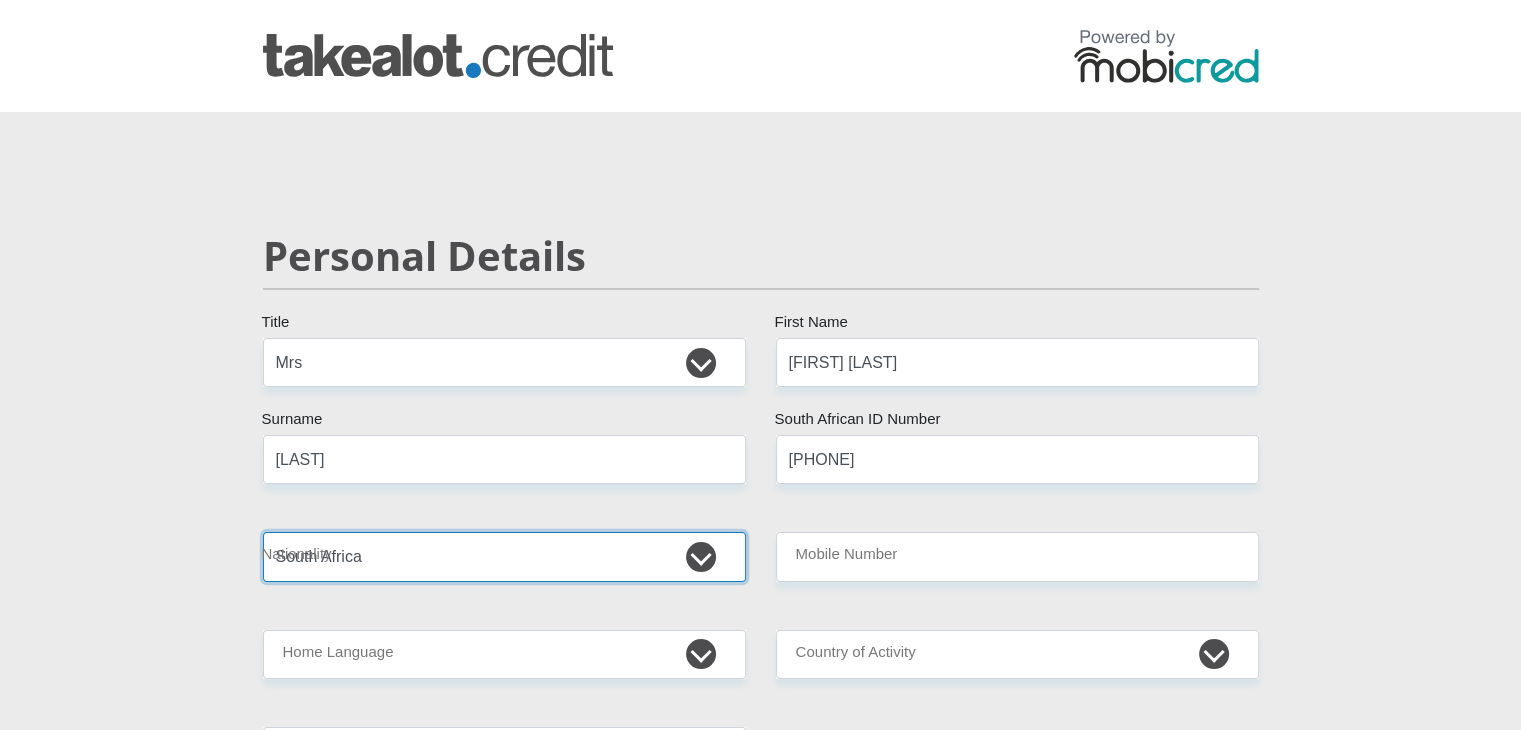 click on "South Africa
Afghanistan
Aland Islands
Albania
Algeria
America Samoa
American Virgin Islands
Andorra
Angola
Anguilla
Antarctica
Antigua and Barbuda
Argentina
Armenia
Aruba
Ascension Island
Australia
Austria
Azerbaijan
Bahamas
Bahrain
Bangladesh
Barbados
Chad" at bounding box center (504, 556) 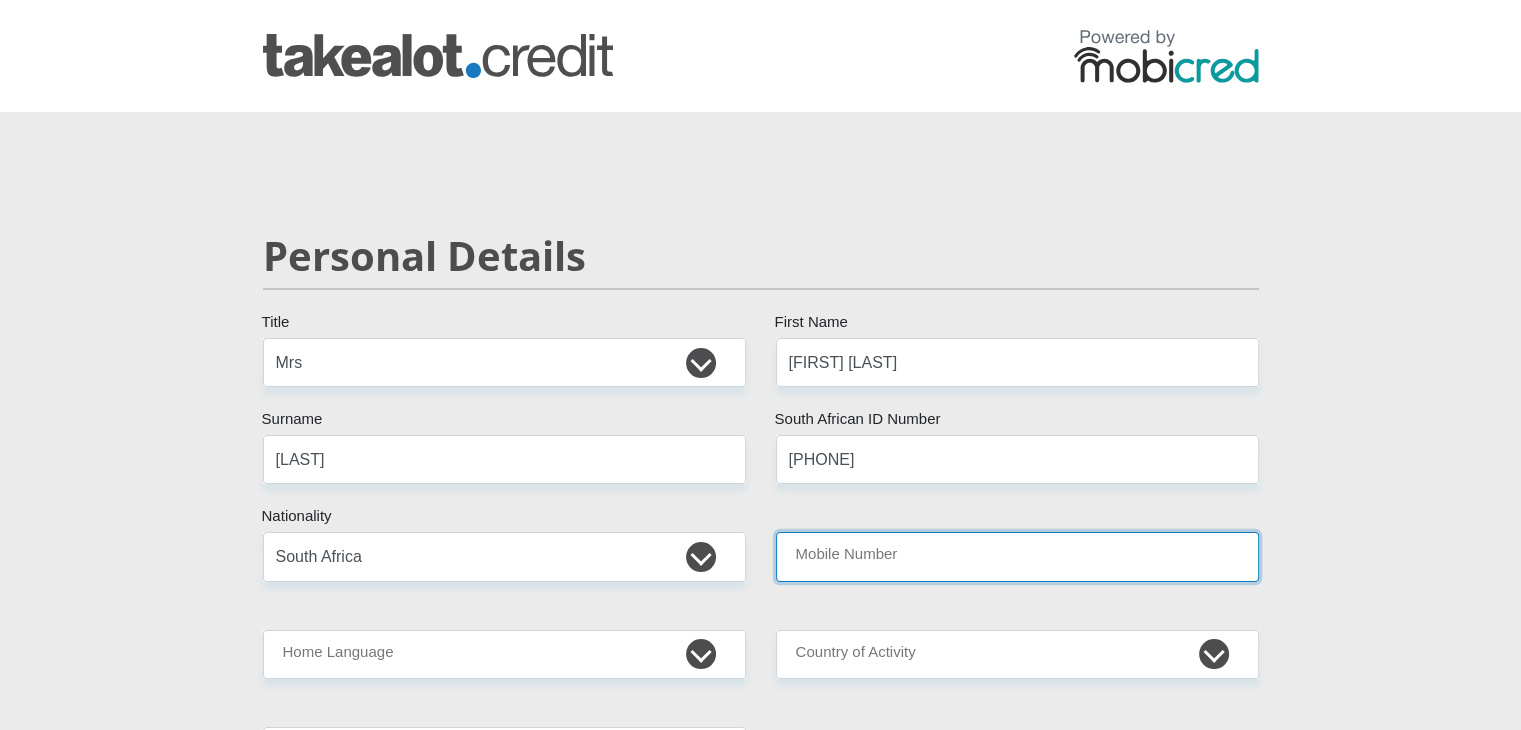 click on "Mobile Number" at bounding box center (1017, 556) 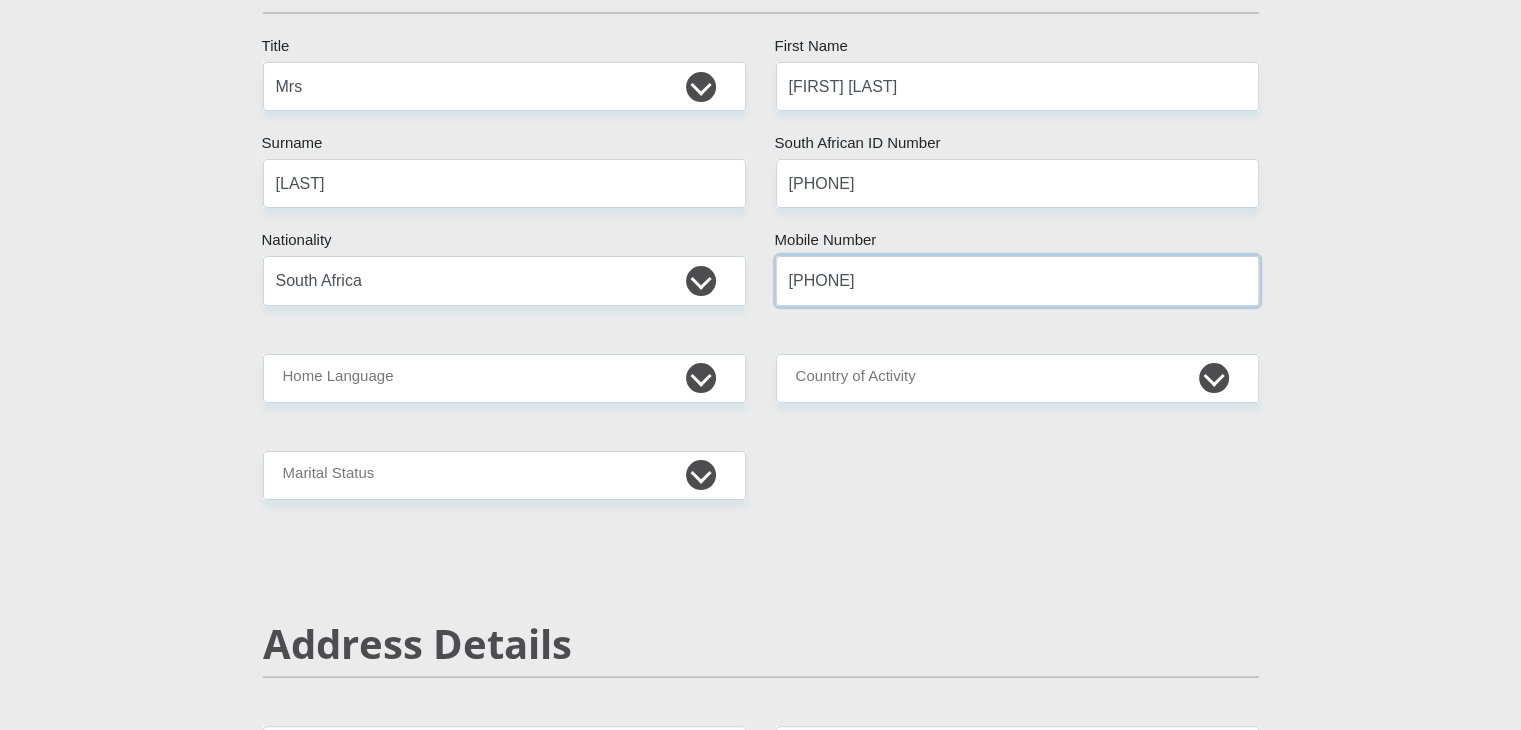 scroll, scrollTop: 279, scrollLeft: 0, axis: vertical 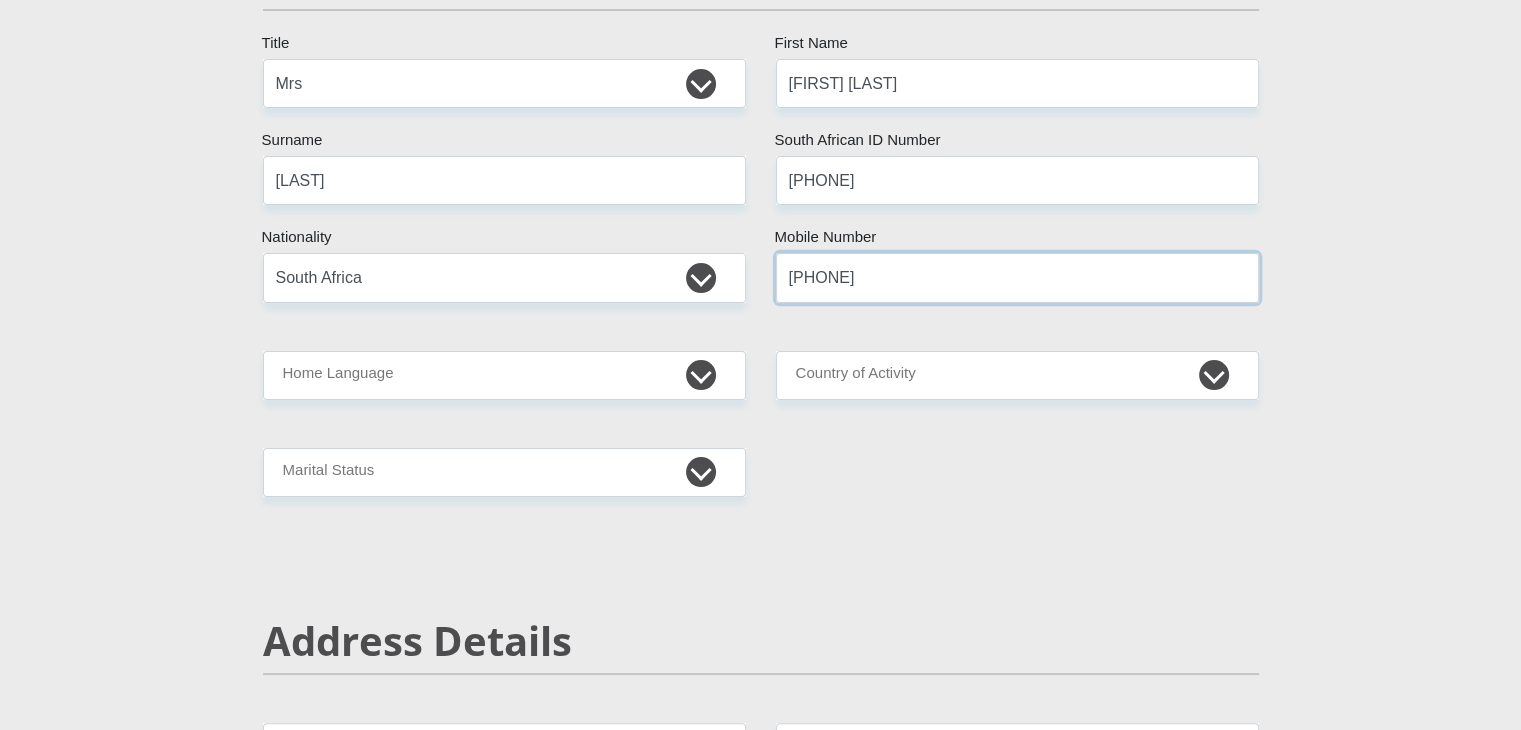 type on "[PHONE]" 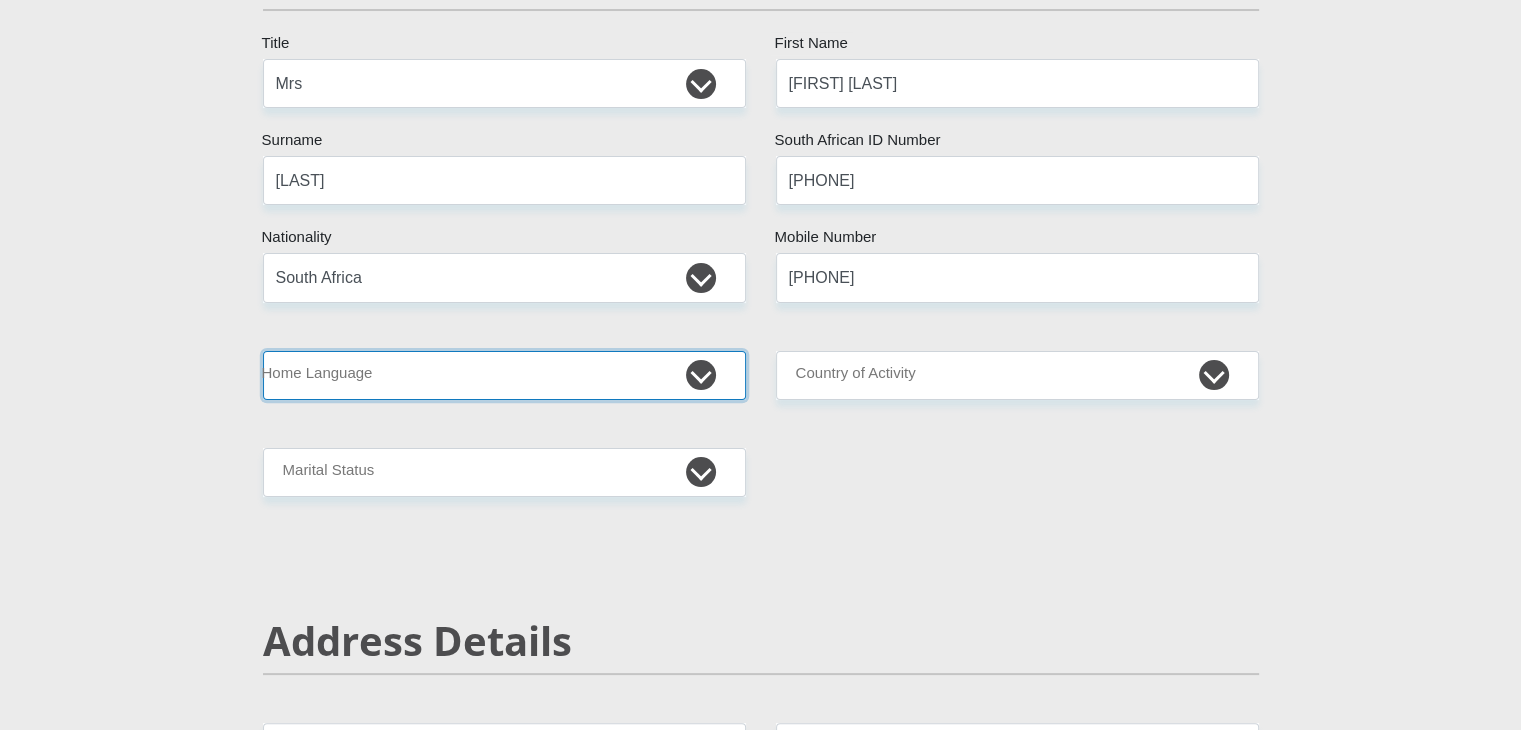 click on "Afrikaans
English
Sepedi
South Ndebele
Southern Sotho
Swati
Tsonga
Tswana
Venda
Xhosa
Zulu
Other" at bounding box center (504, 375) 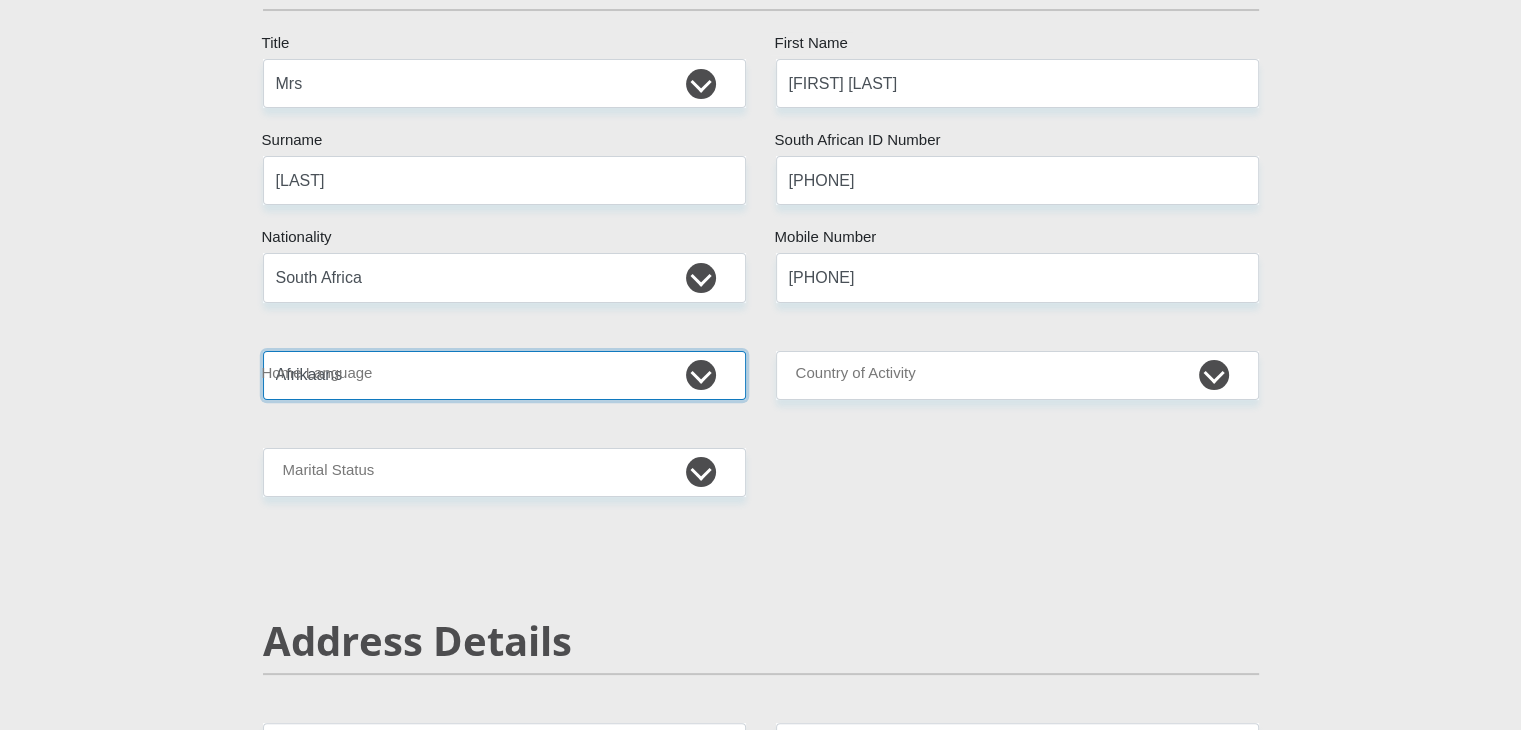 click on "Afrikaans
English
Sepedi
South Ndebele
Southern Sotho
Swati
Tsonga
Tswana
Venda
Xhosa
Zulu
Other" at bounding box center [504, 375] 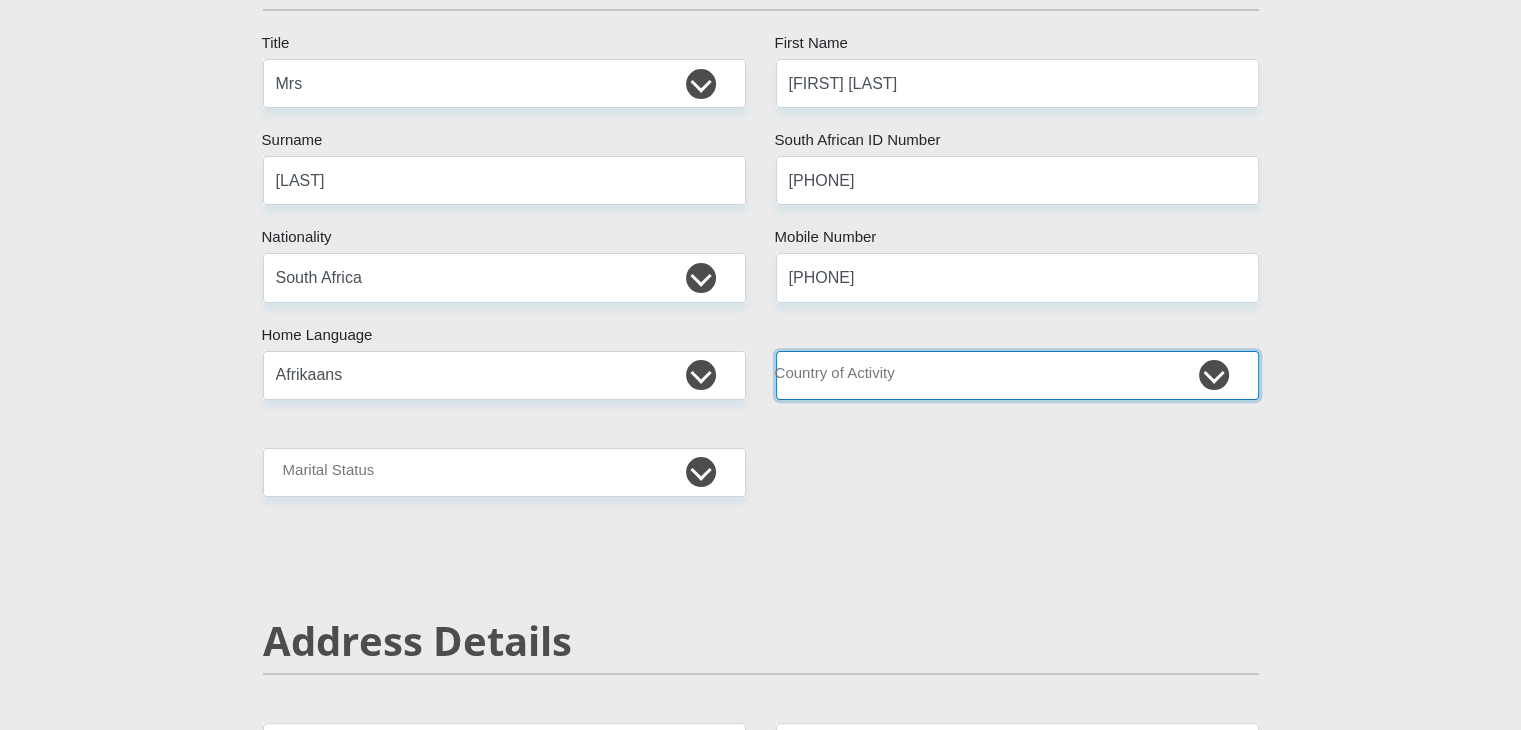 click on "South Africa
Afghanistan
Aland Islands
Albania
Algeria
America Samoa
American Virgin Islands
Andorra
Angola
Anguilla
Antarctica
Antigua and Barbuda
Argentina
Armenia
Aruba
Ascension Island
Australia
Austria
Azerbaijan
Chad" at bounding box center [1017, 375] 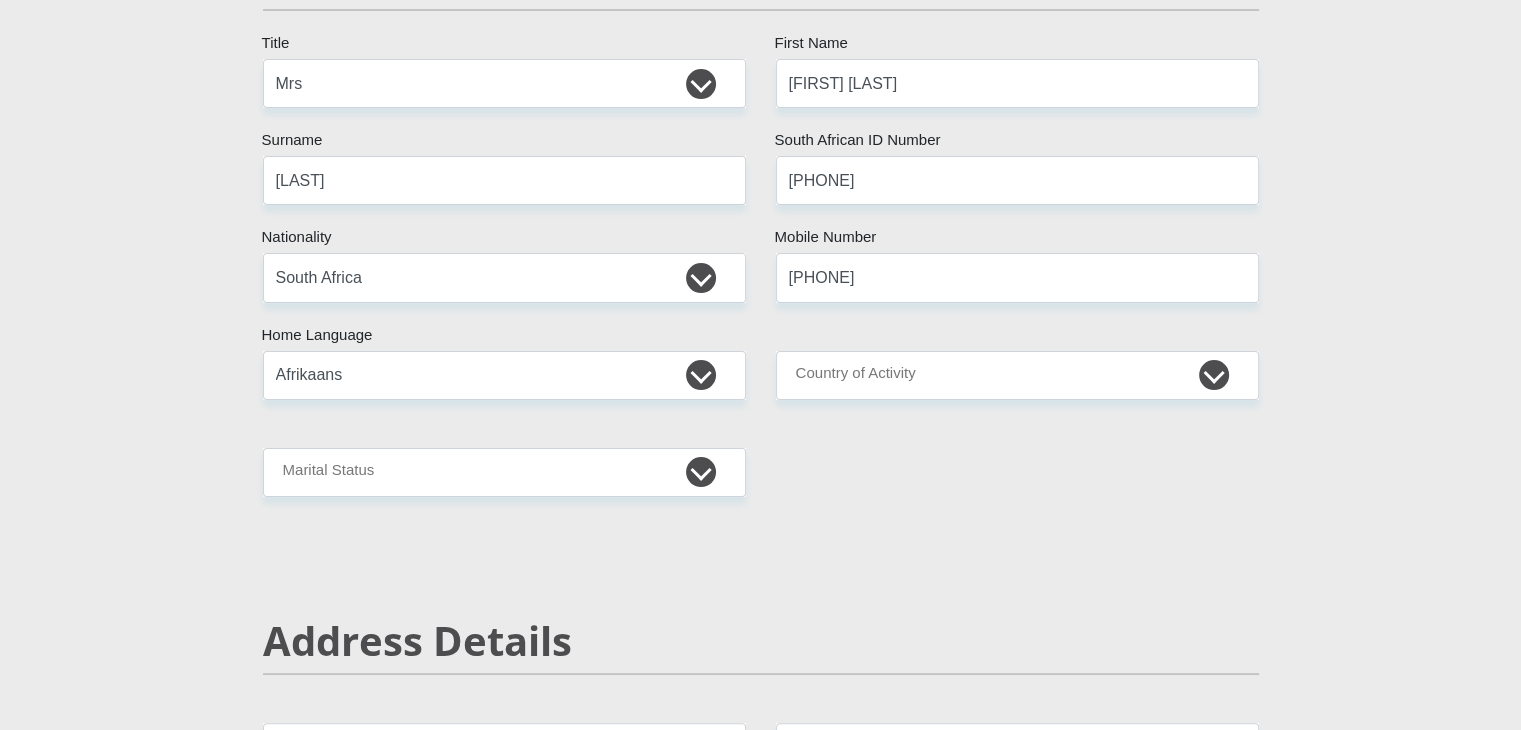 click on "Personal Details
Mr
Ms
Mrs
Dr
Other
Title
[FIRST] [LAST]
First Name
[LAST]
Surname
[ID]
South African ID Number
Please input valid ID number
South Africa
Afghanistan
Aland Islands
Albania
Algeria
America Samoa
American Virgin Islands
Andorra
Angola
Anguilla
Antarctica
Antigua and Barbuda
Argentina" at bounding box center (761, 2899) 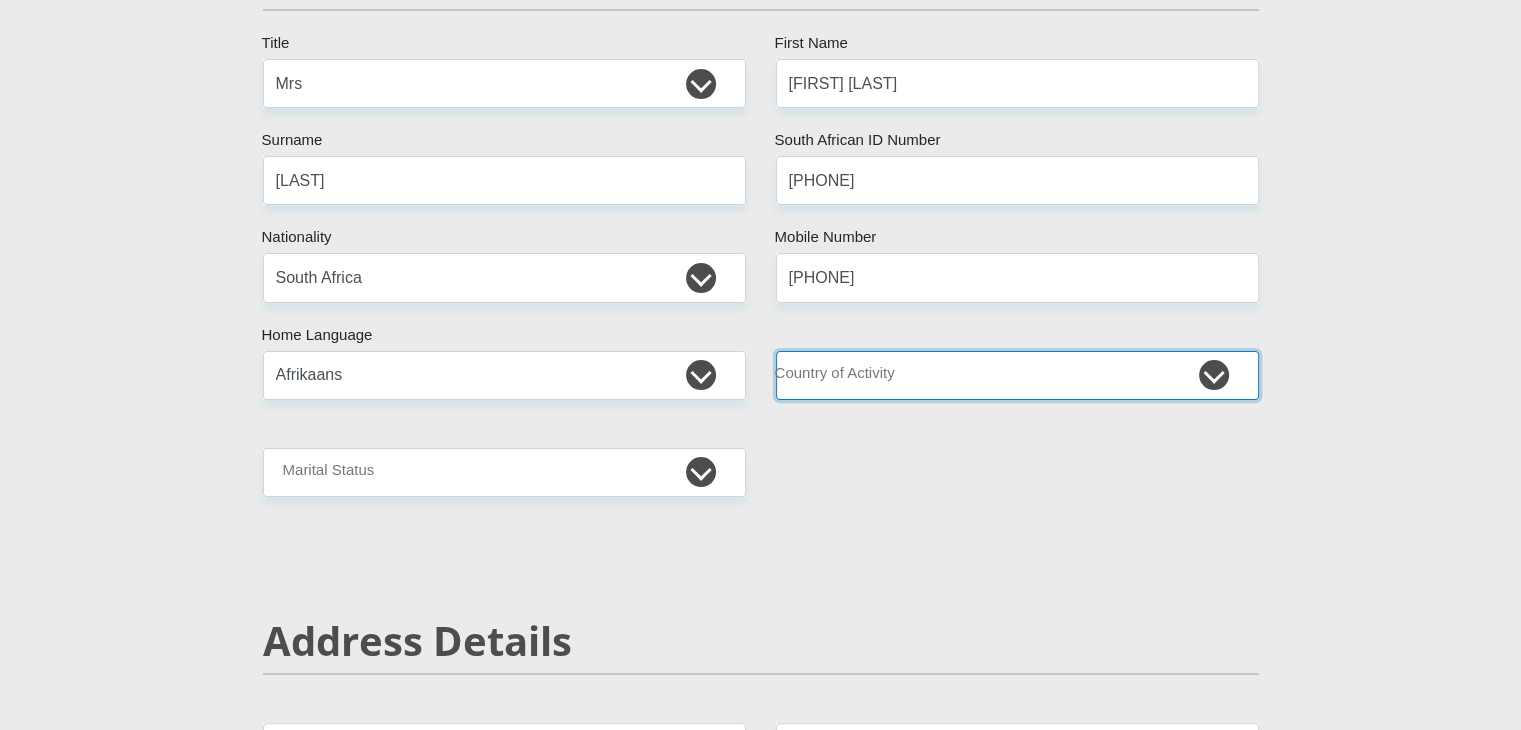click on "South Africa
Afghanistan
Aland Islands
Albania
Algeria
America Samoa
American Virgin Islands
Andorra
Angola
Anguilla
Antarctica
Antigua and Barbuda
Argentina
Armenia
Aruba
Ascension Island
Australia
Austria
Azerbaijan
Chad" at bounding box center (1017, 375) 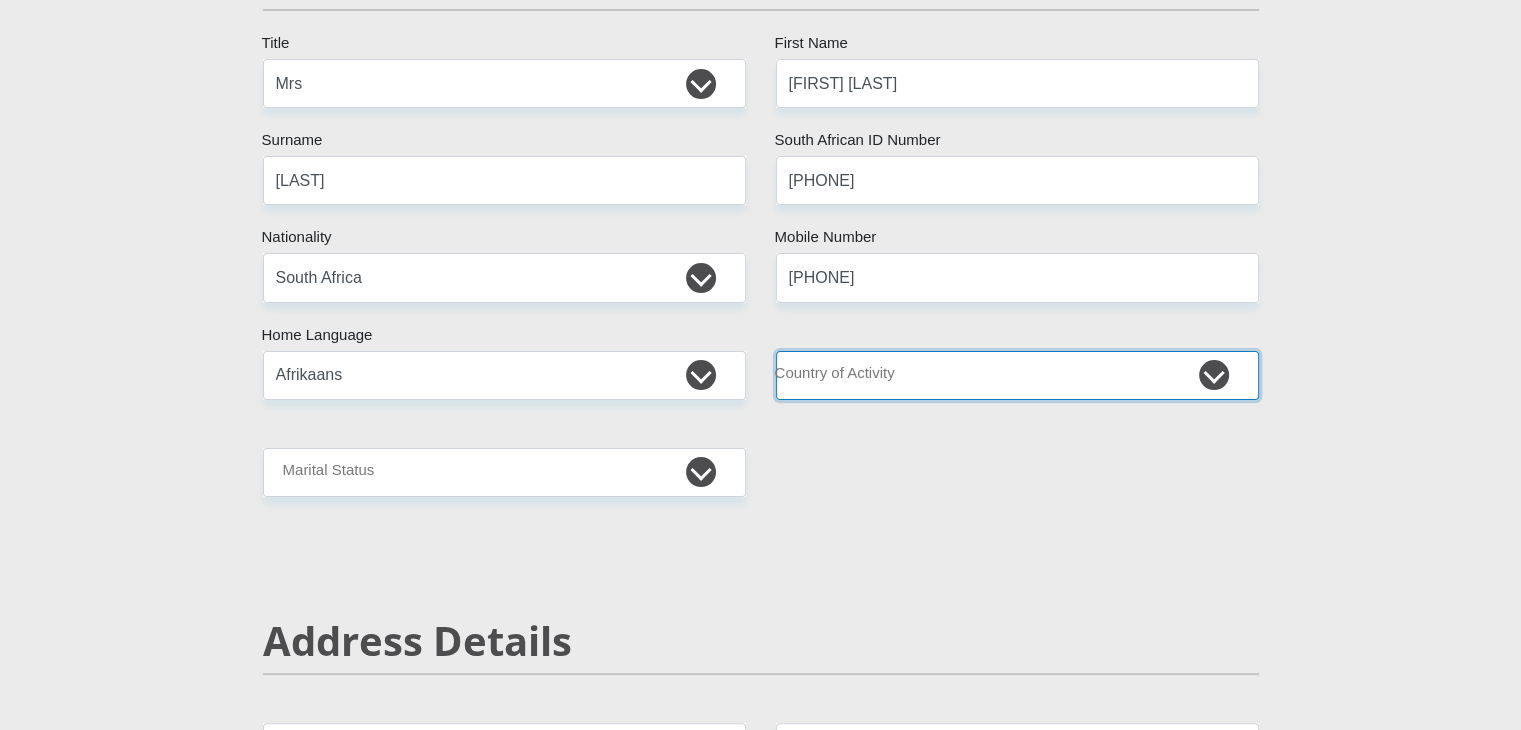 select on "ZAF" 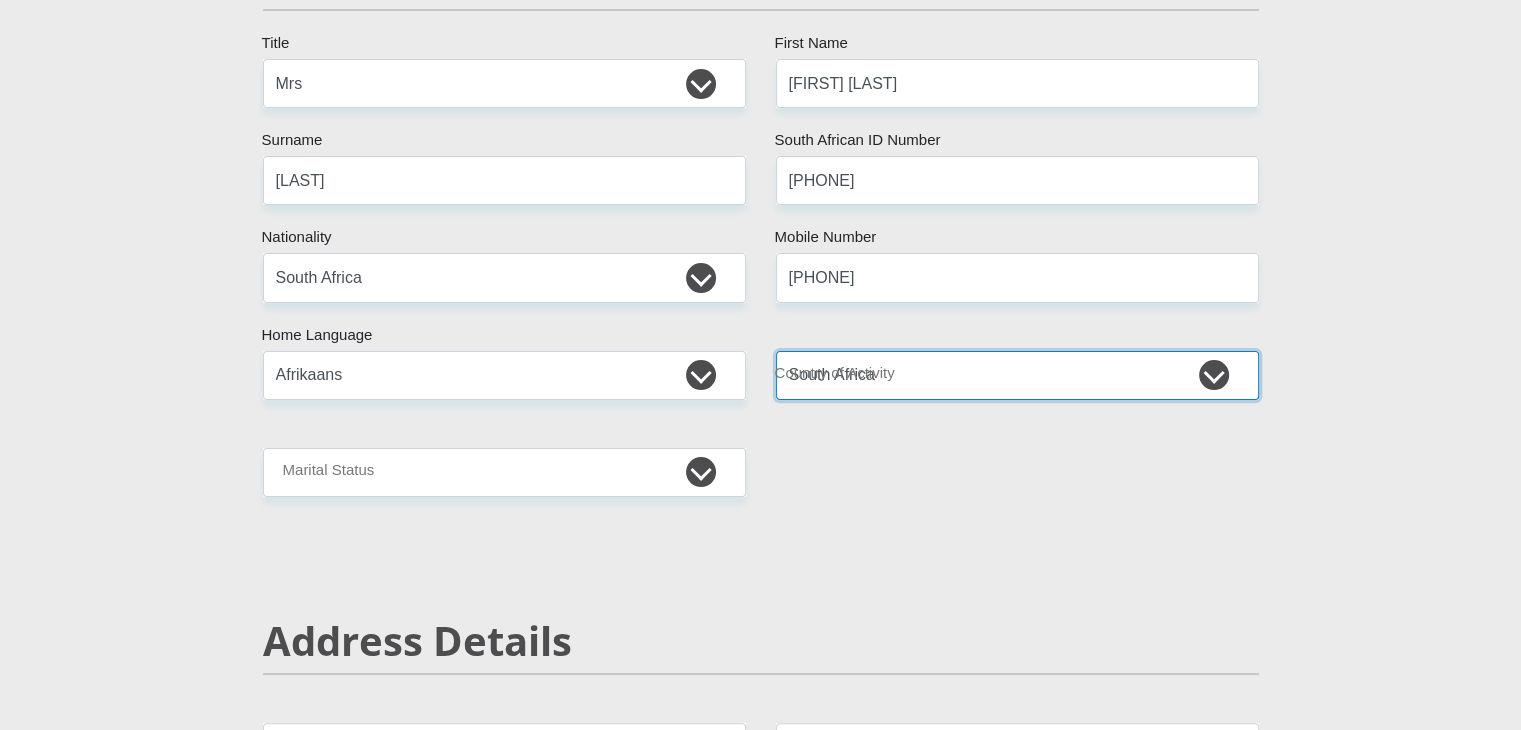 click on "South Africa
Afghanistan
Aland Islands
Albania
Algeria
America Samoa
American Virgin Islands
Andorra
Angola
Anguilla
Antarctica
Antigua and Barbuda
Argentina
Armenia
Aruba
Ascension Island
Australia
Austria
Azerbaijan
Chad" at bounding box center (1017, 375) 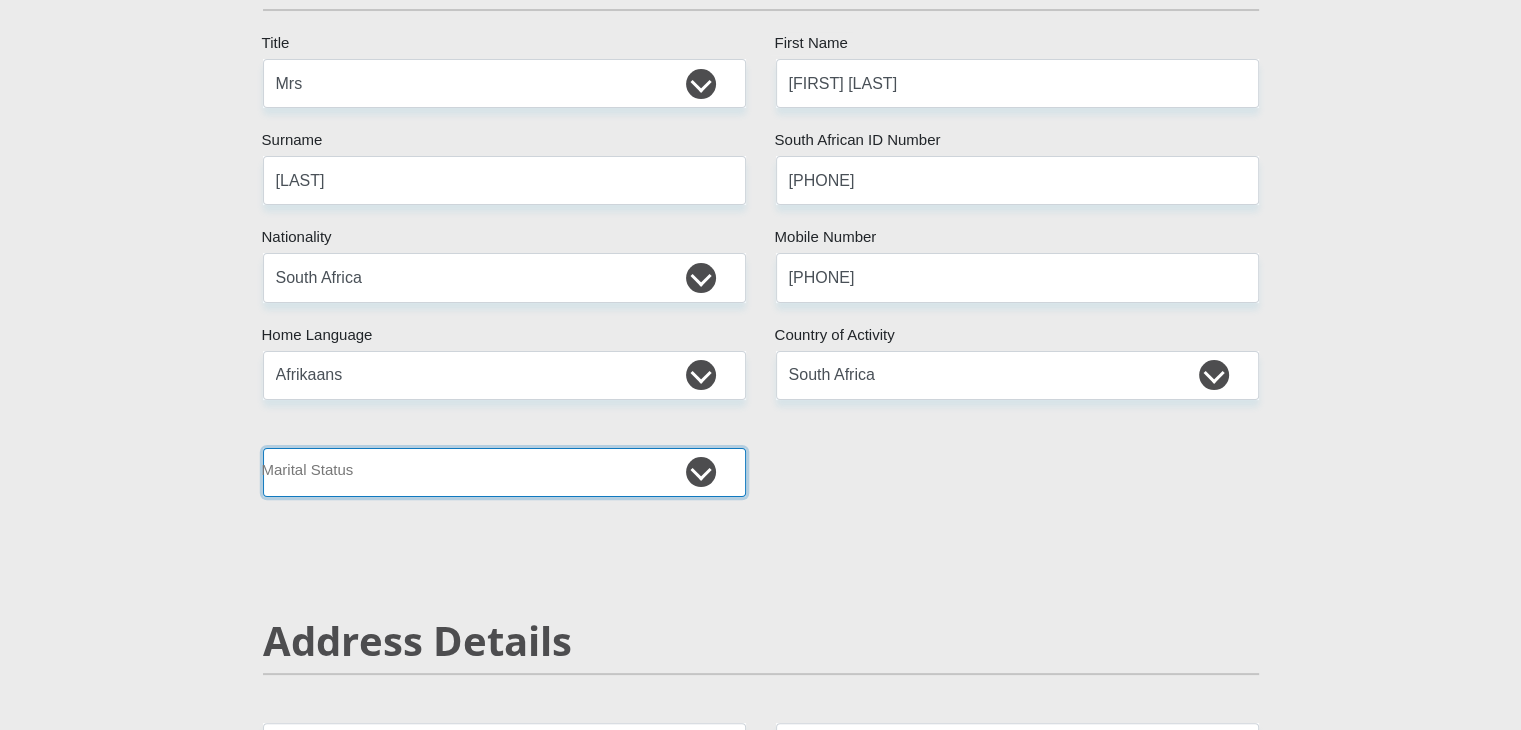 click on "Married ANC
Single
Divorced
Widowed
Married COP or Customary Law" at bounding box center (504, 472) 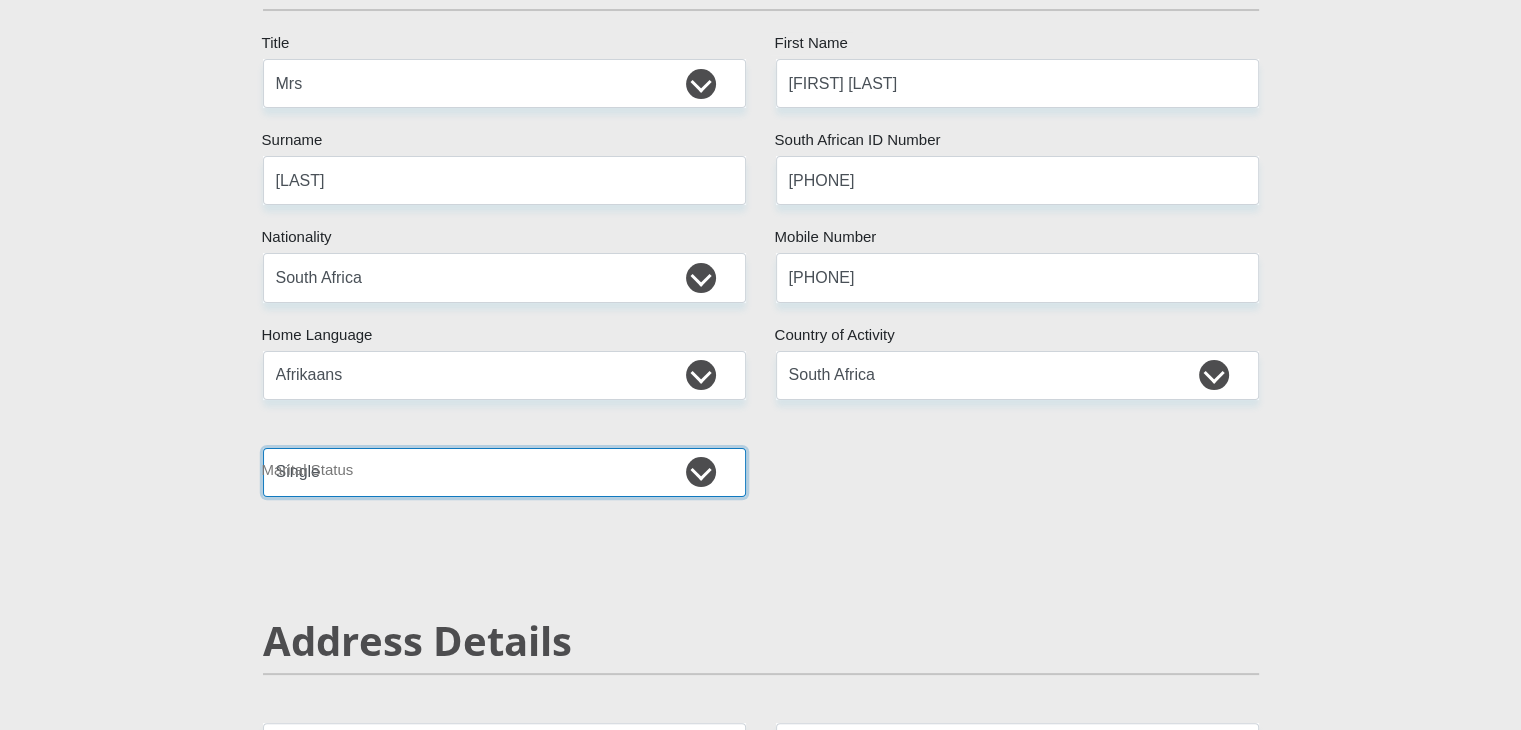 click on "Married ANC
Single
Divorced
Widowed
Married COP or Customary Law" at bounding box center [504, 472] 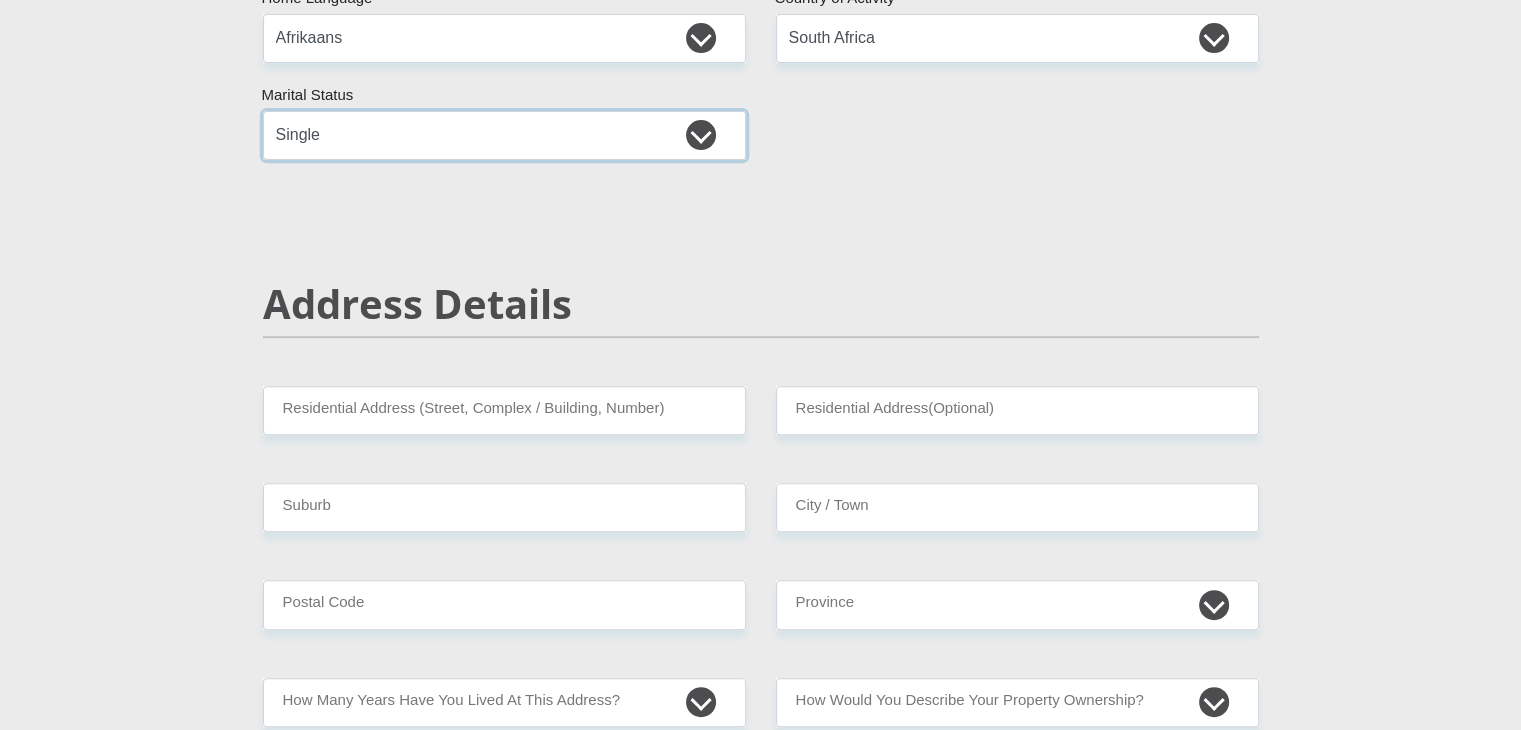 scroll, scrollTop: 624, scrollLeft: 0, axis: vertical 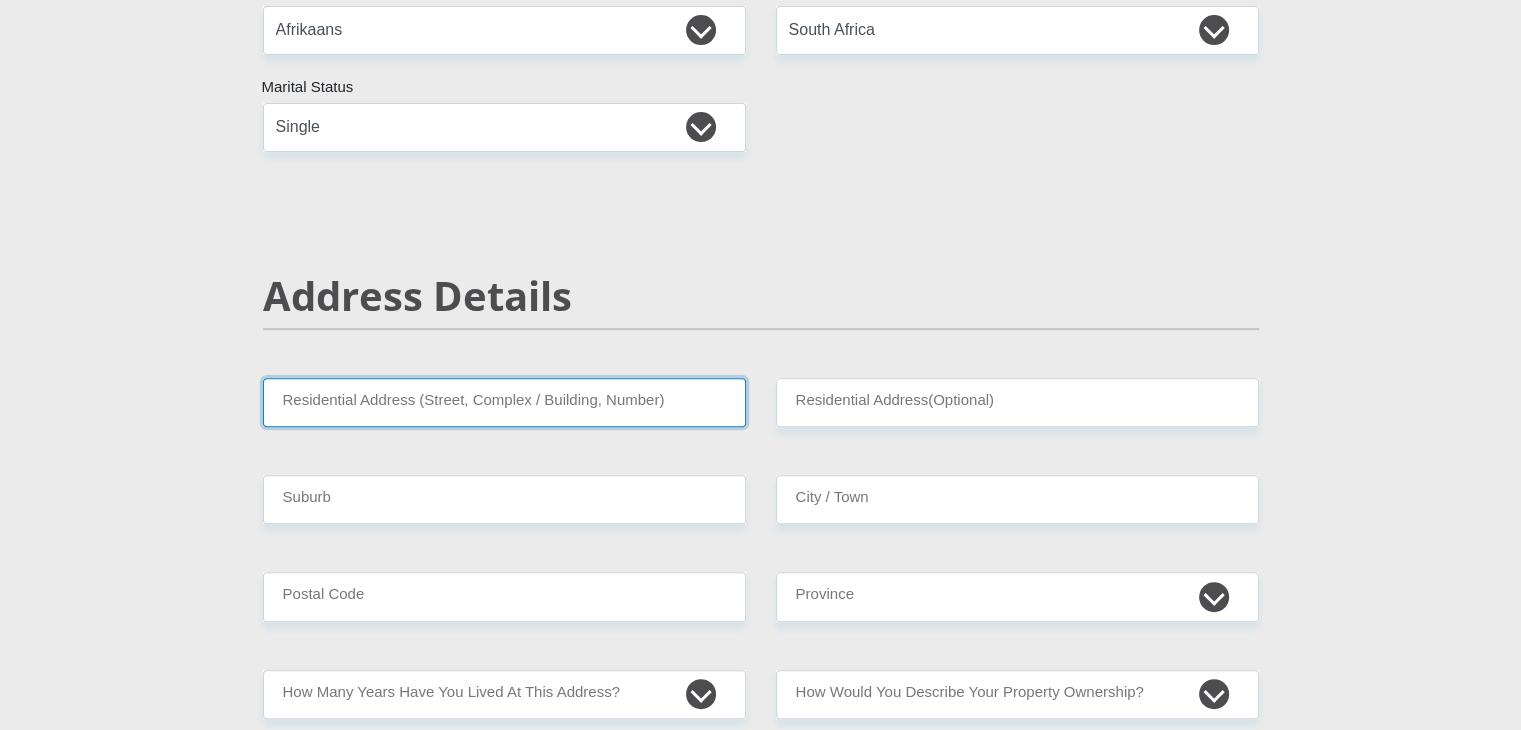 click on "Residential Address (Street, Complex / Building, Number)" at bounding box center [504, 402] 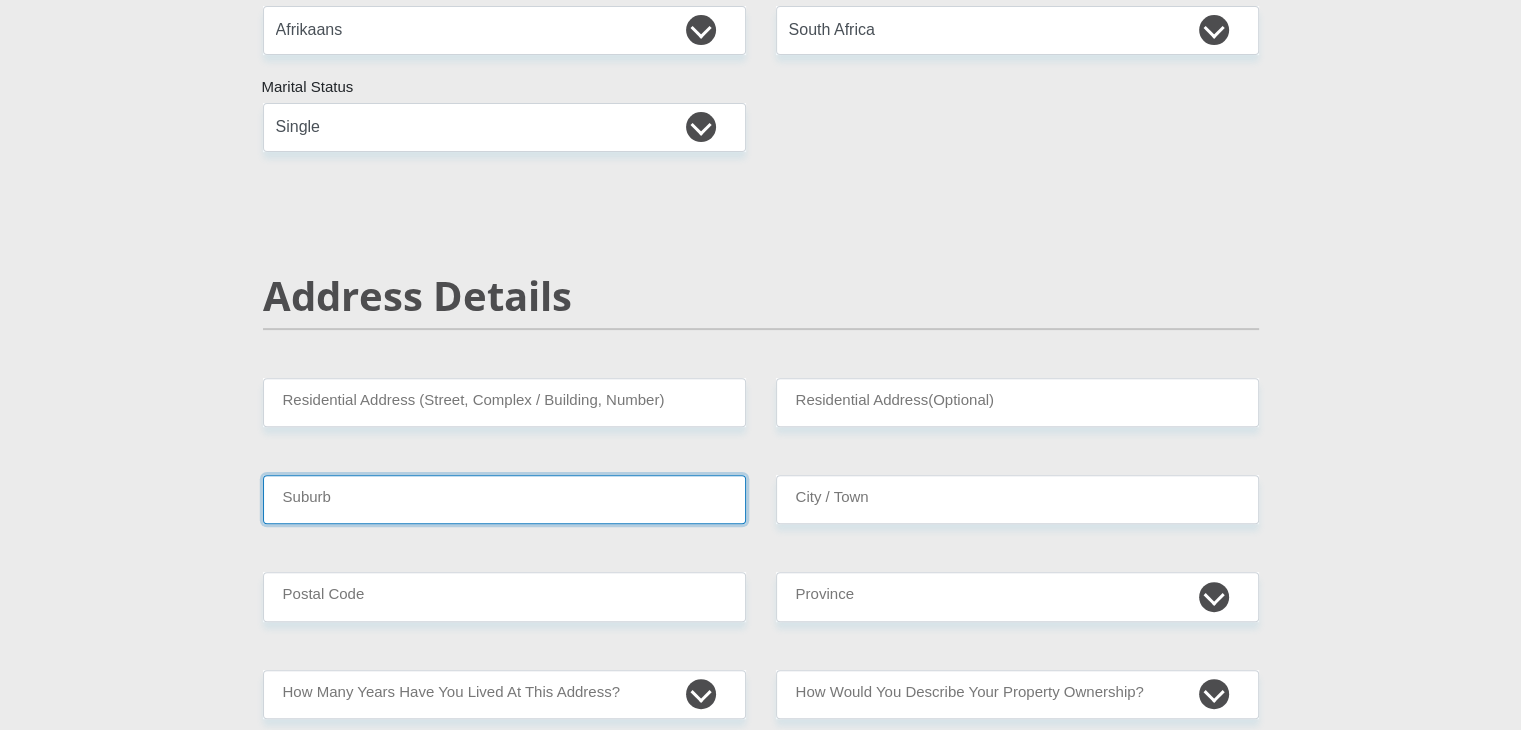 click on "Suburb" at bounding box center (504, 499) 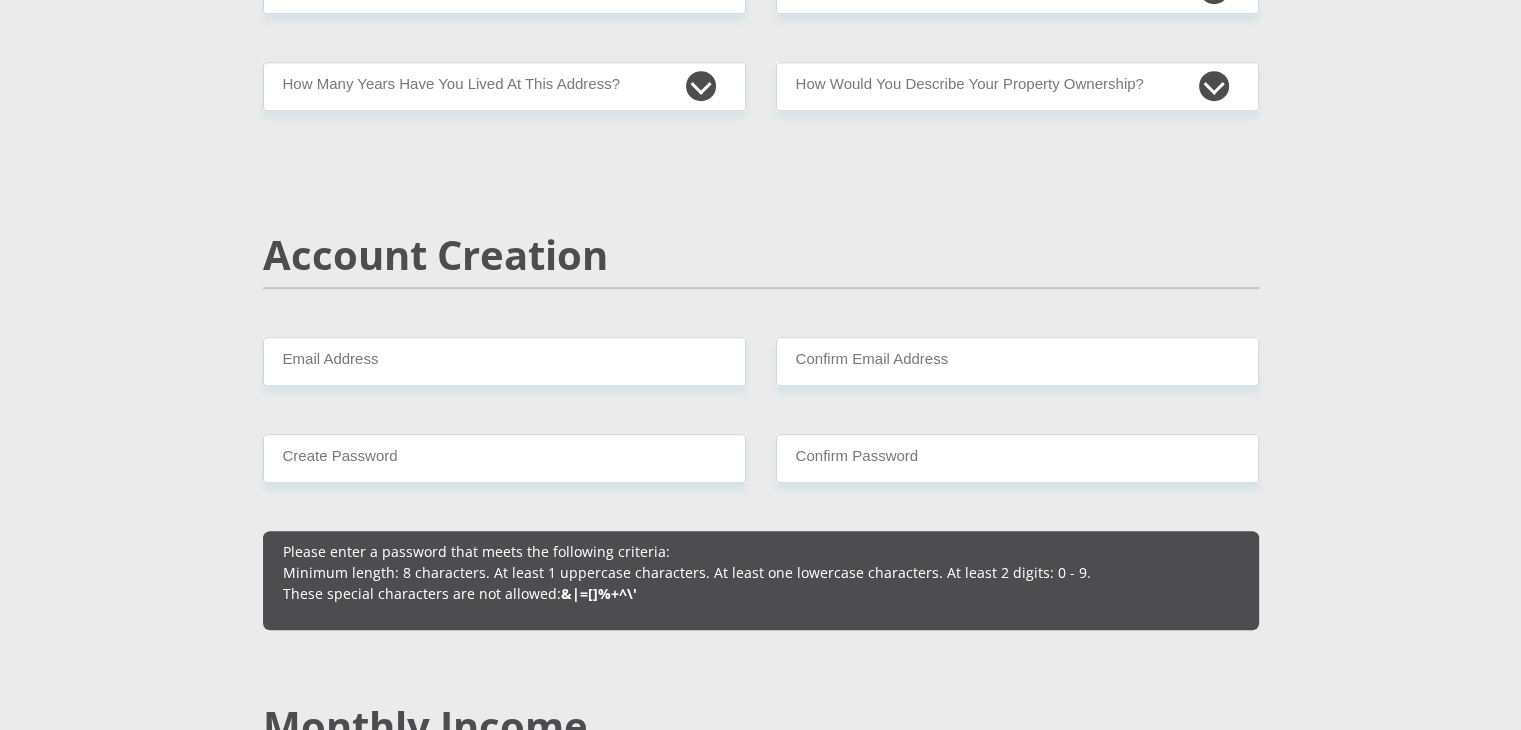 scroll, scrollTop: 1235, scrollLeft: 0, axis: vertical 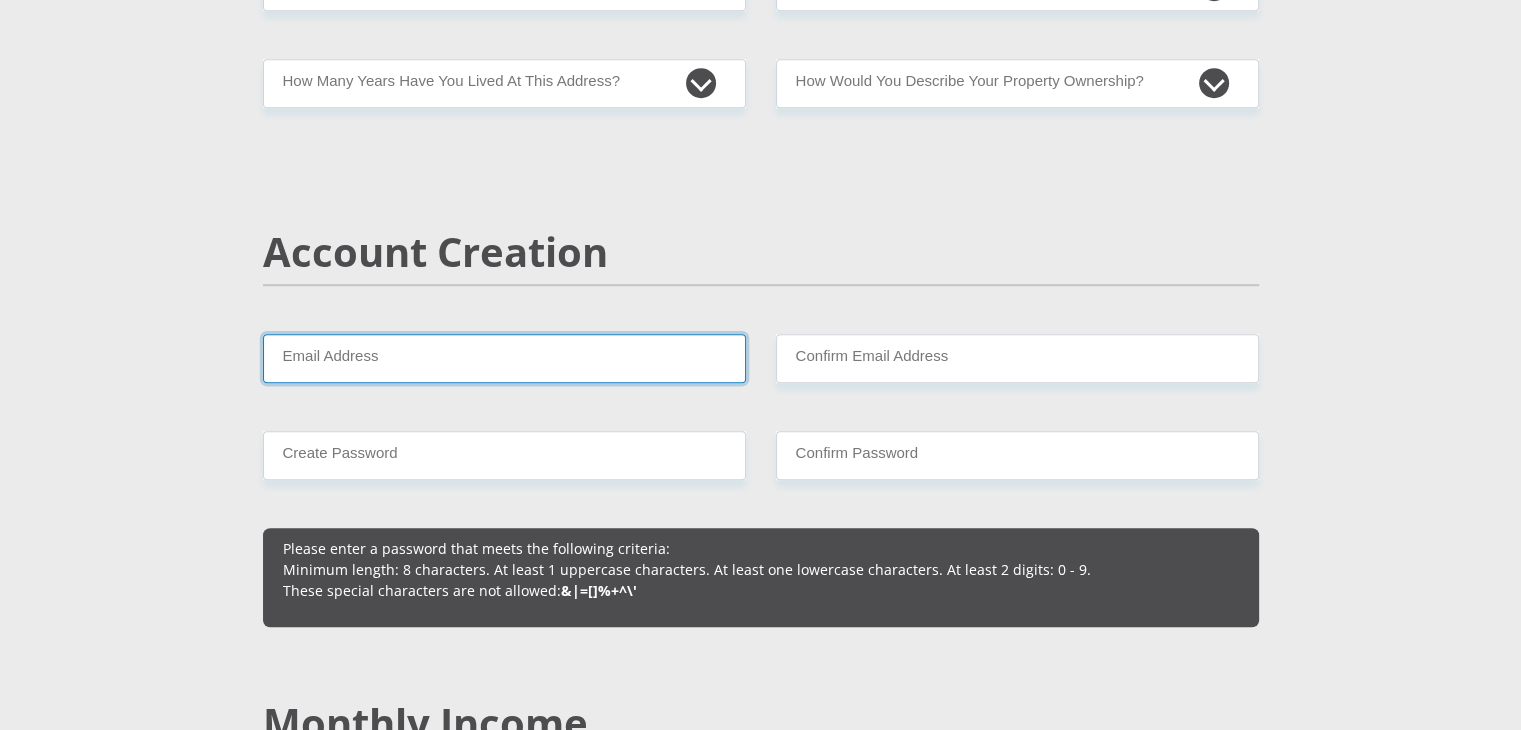 click on "Email Address" at bounding box center (504, 358) 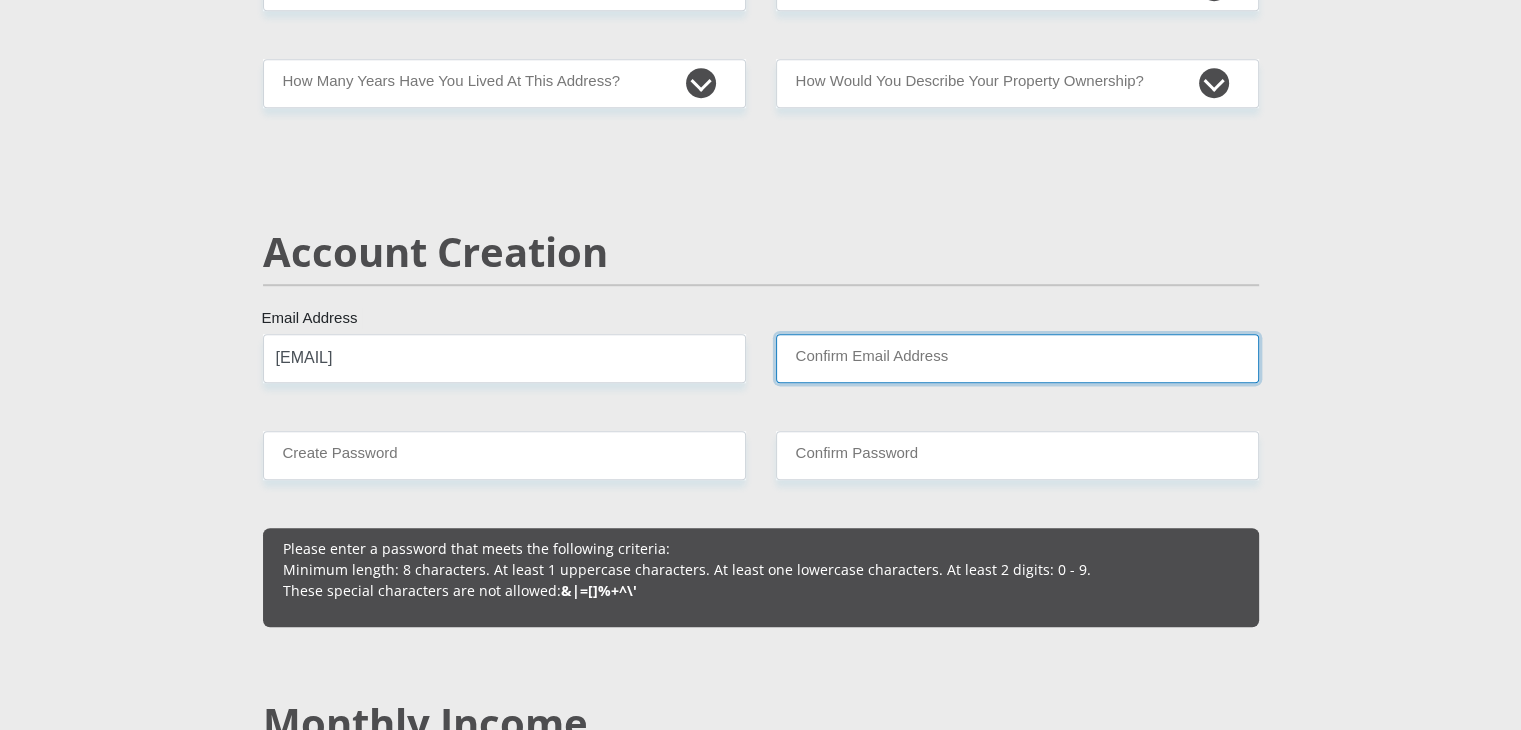 click on "Confirm Email Address" at bounding box center [1017, 358] 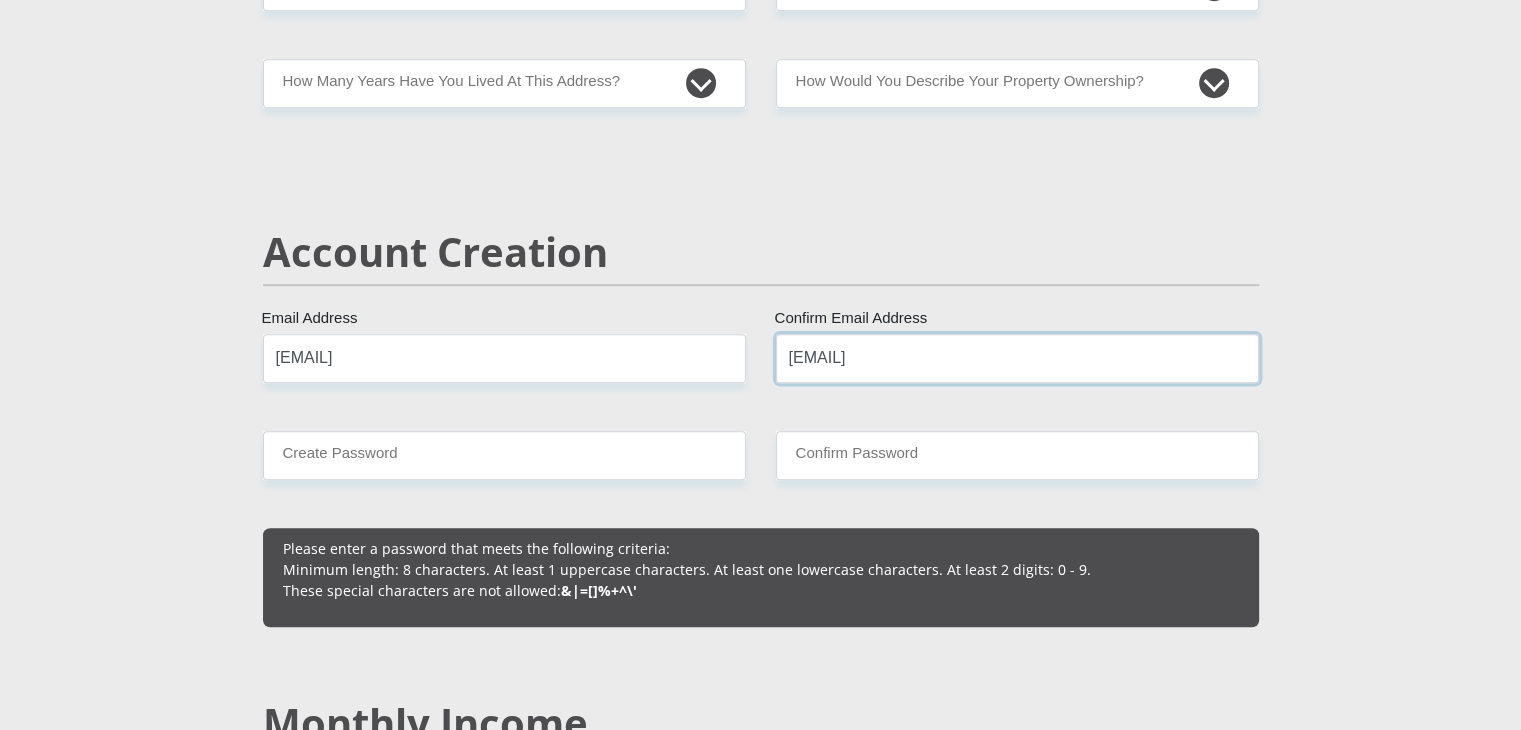 type on "[EMAIL]" 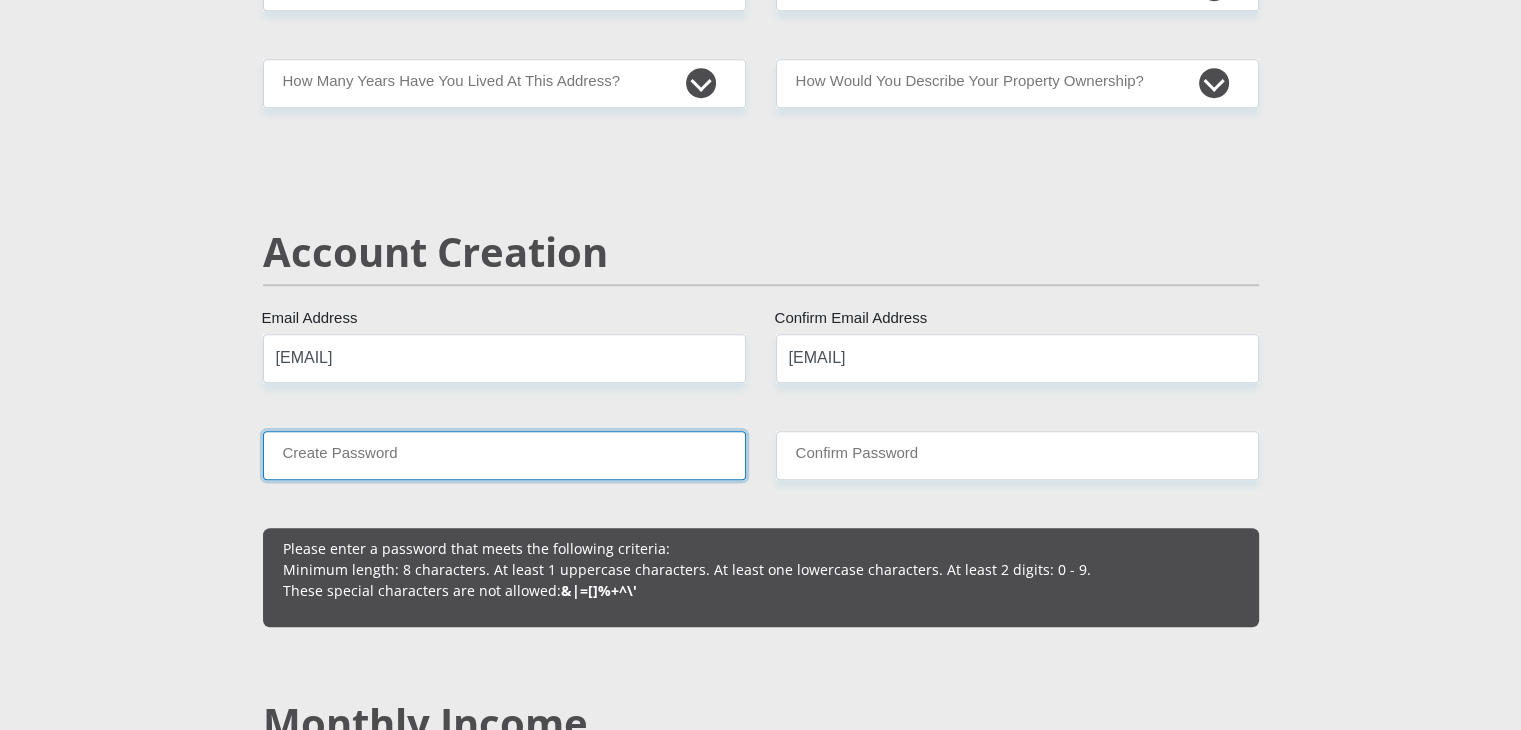 click on "Create Password" at bounding box center [504, 455] 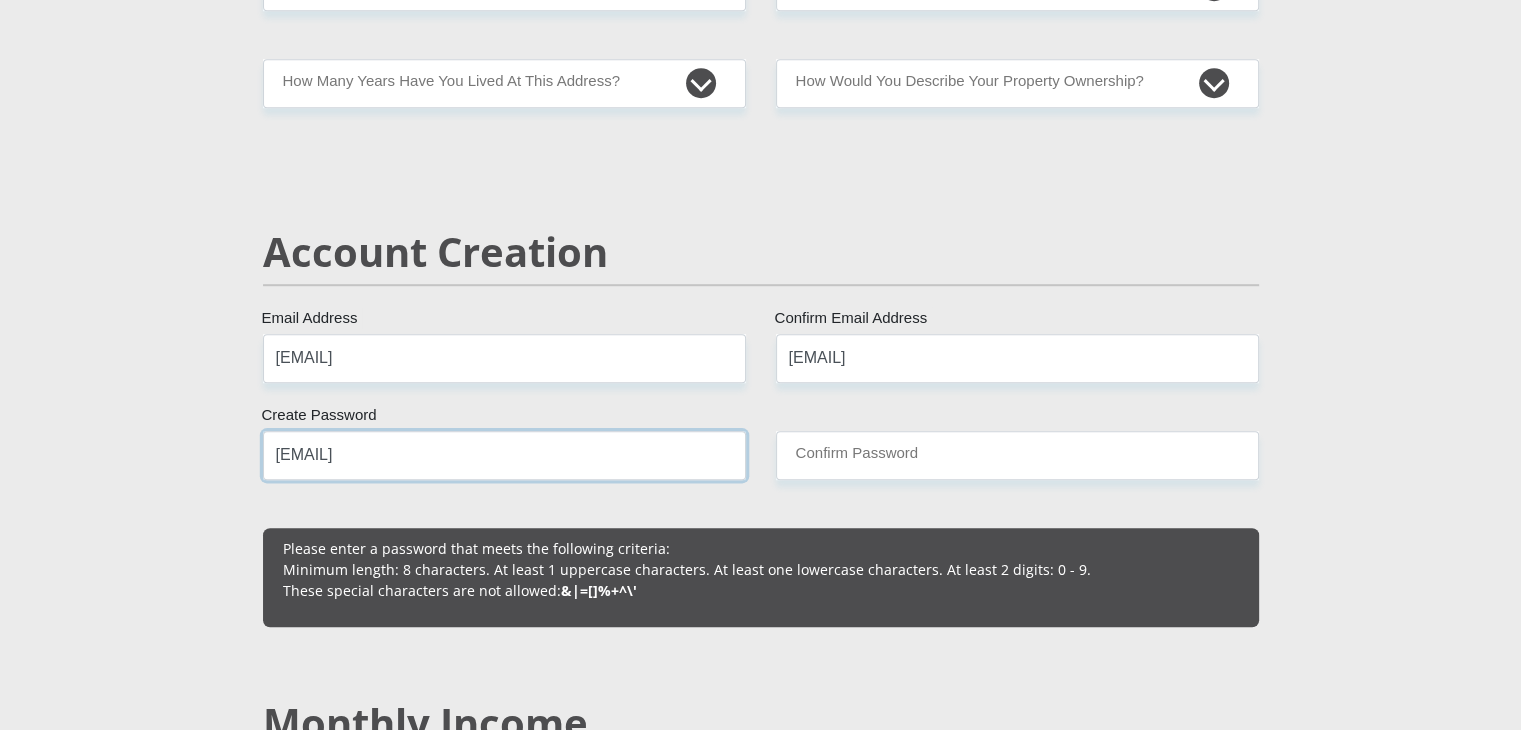 type on "[EMAIL]" 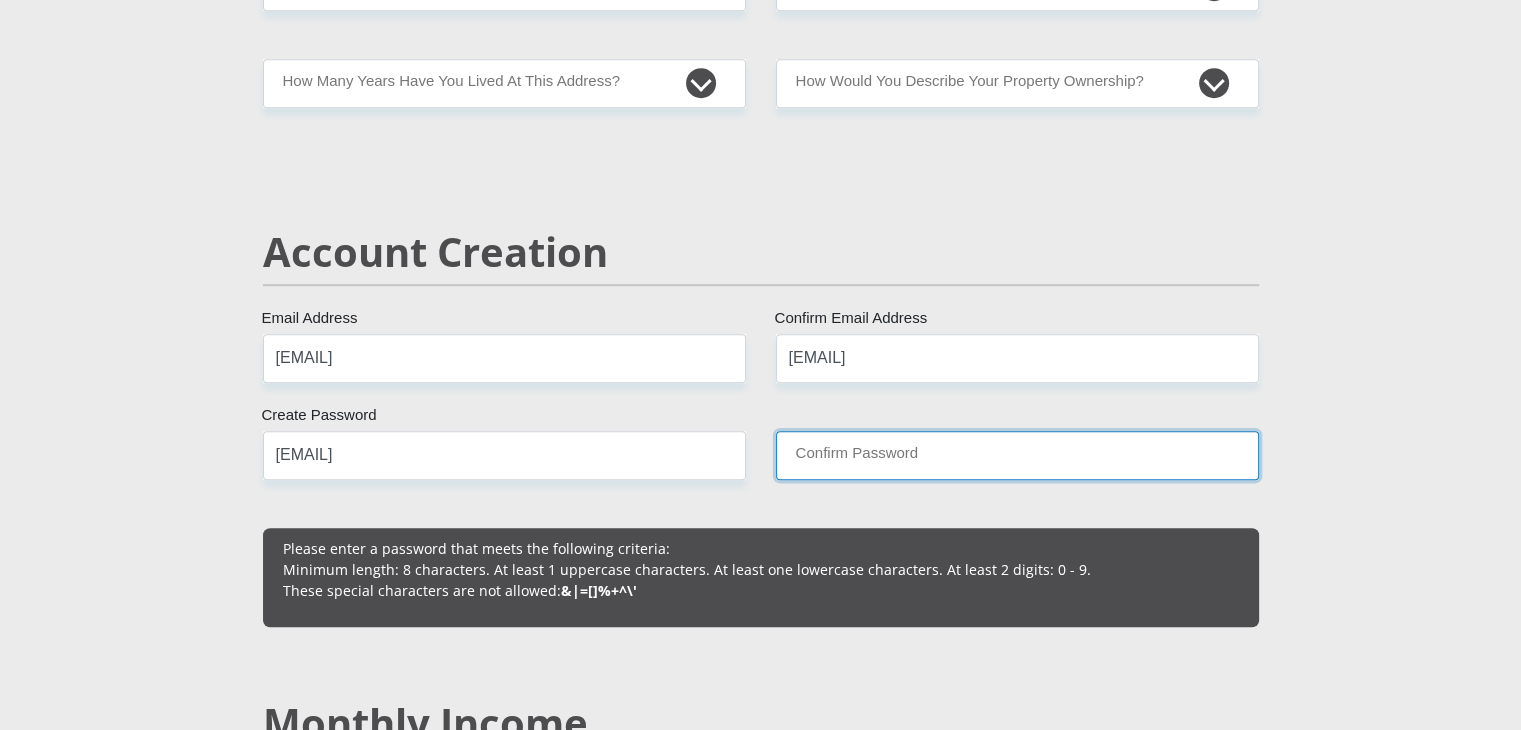 click on "Confirm Password" at bounding box center [1017, 455] 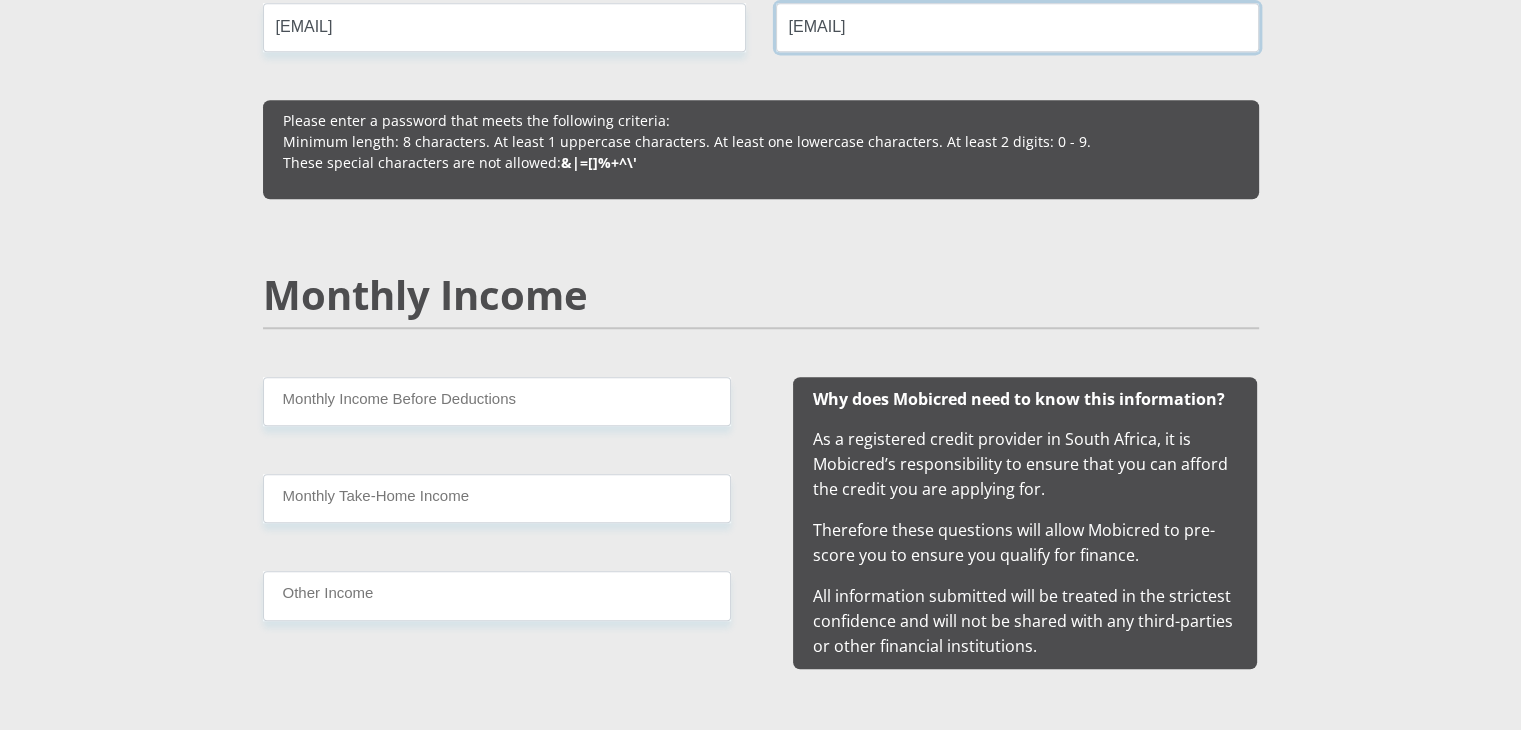 scroll, scrollTop: 1704, scrollLeft: 0, axis: vertical 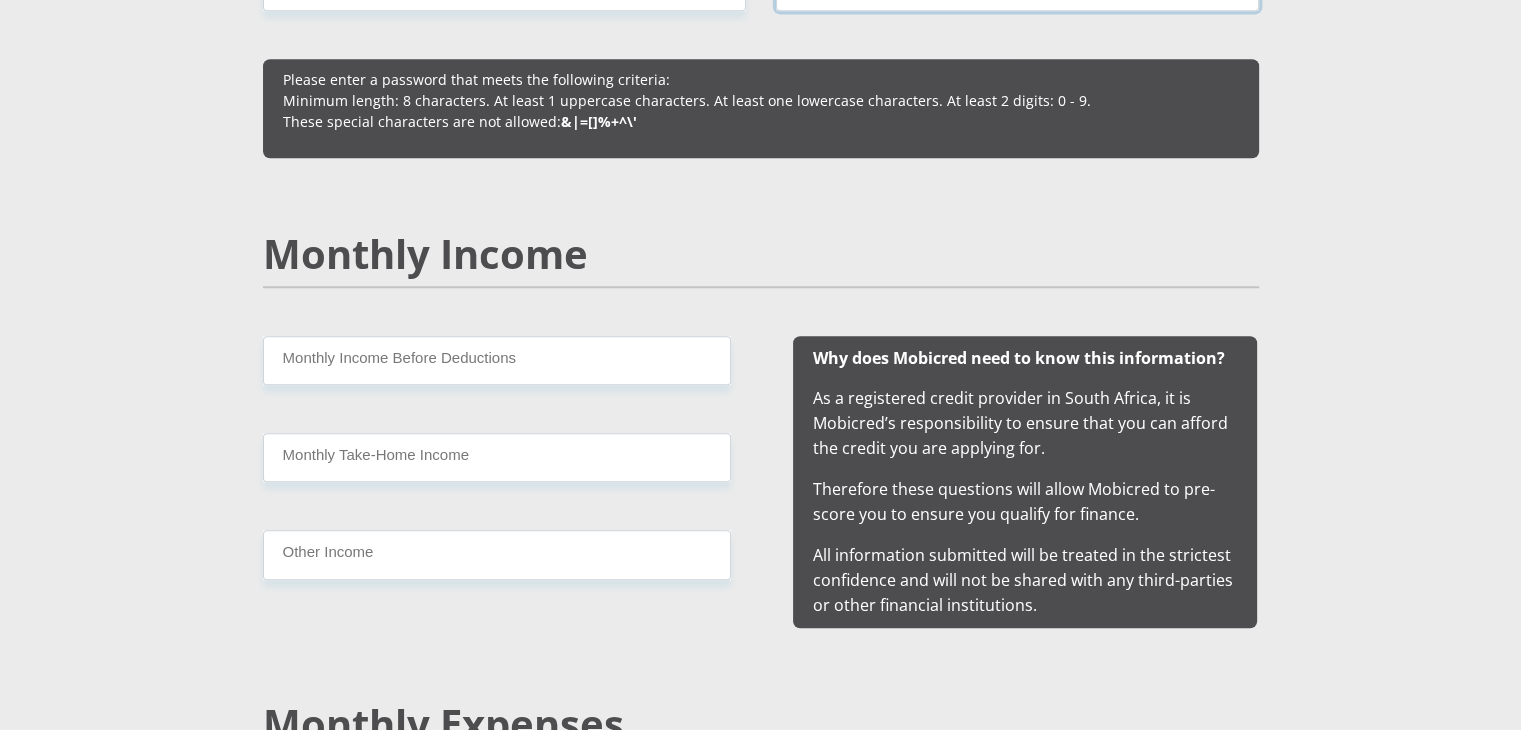 type on "[EMAIL]" 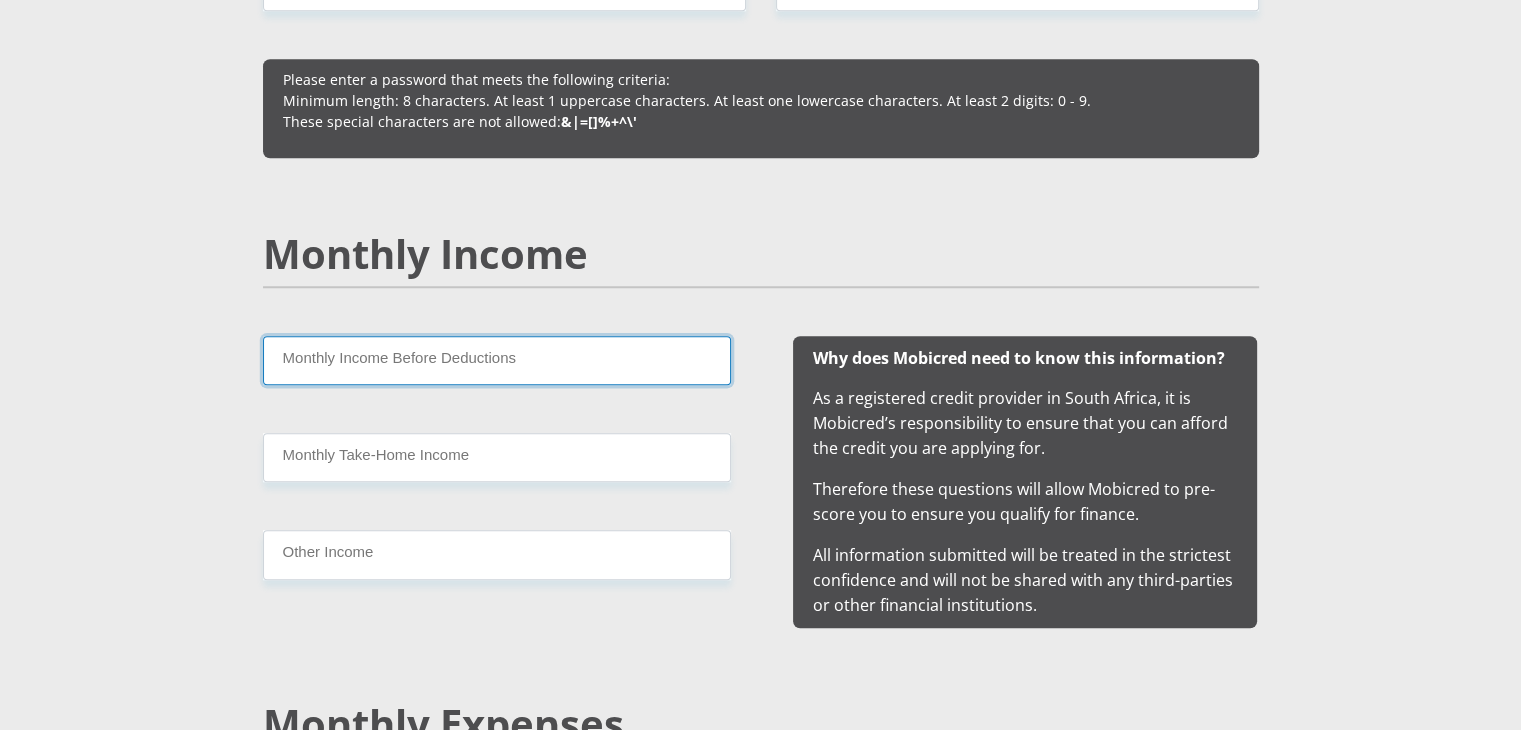 click on "Monthly Income Before Deductions" at bounding box center [497, 360] 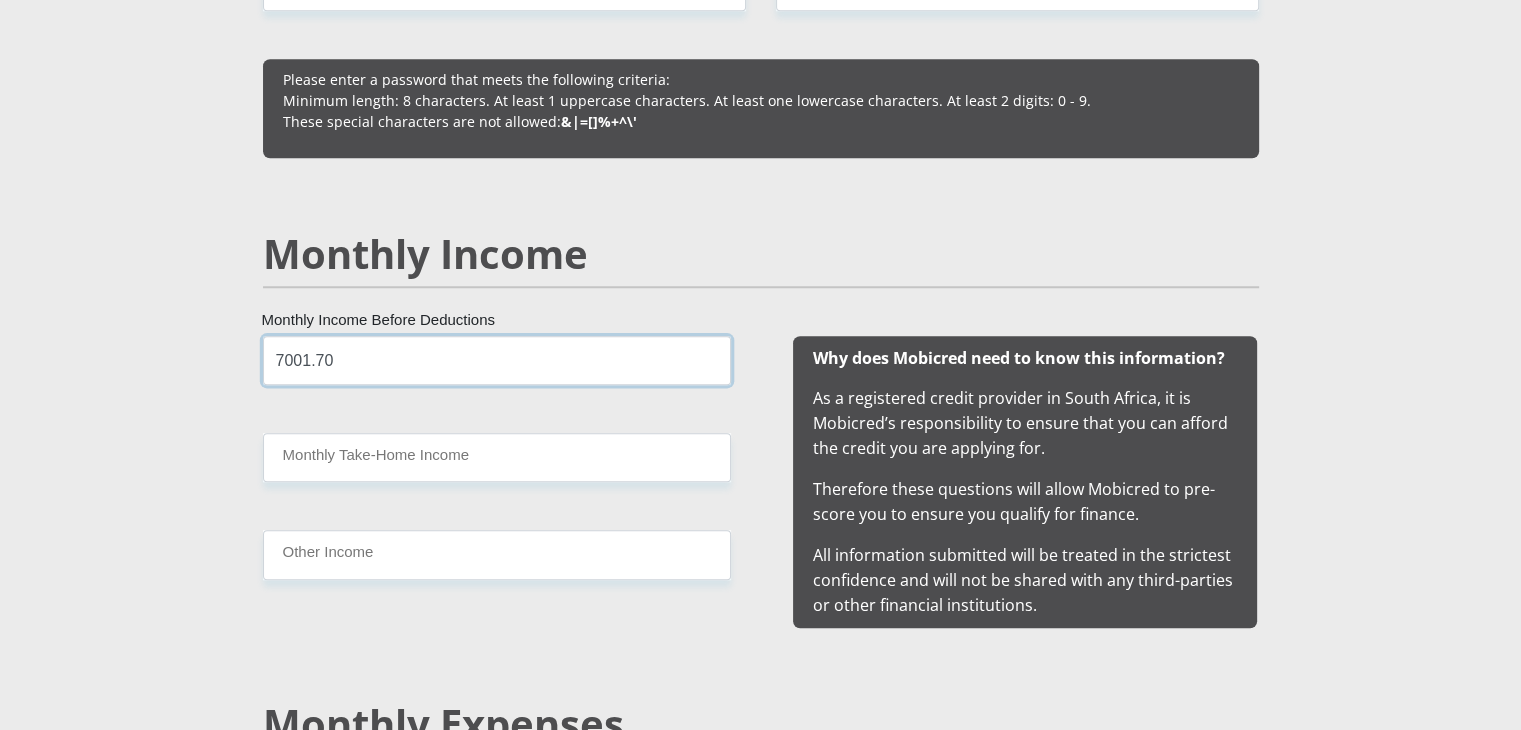 type on "7001.70" 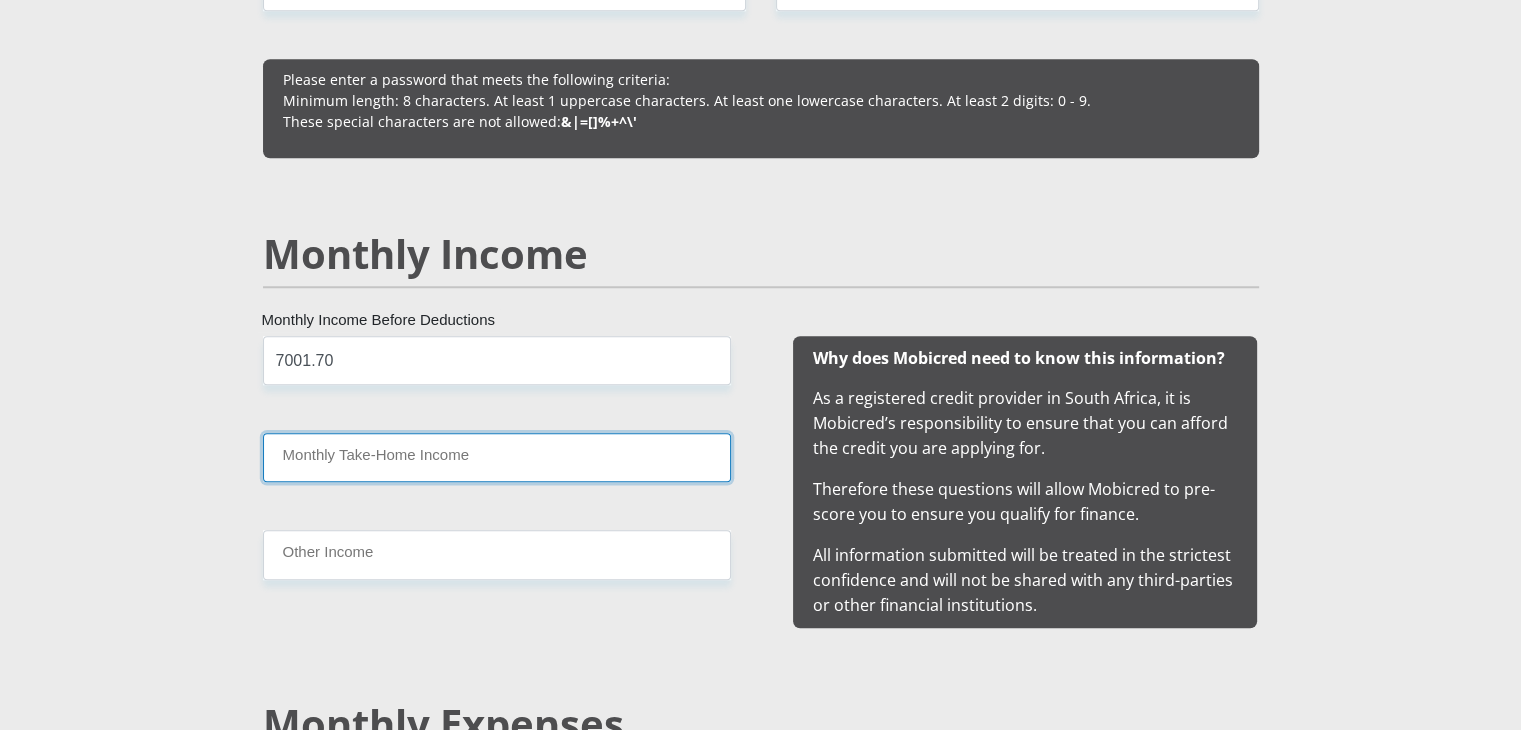 click on "Monthly Take-Home Income" at bounding box center [497, 457] 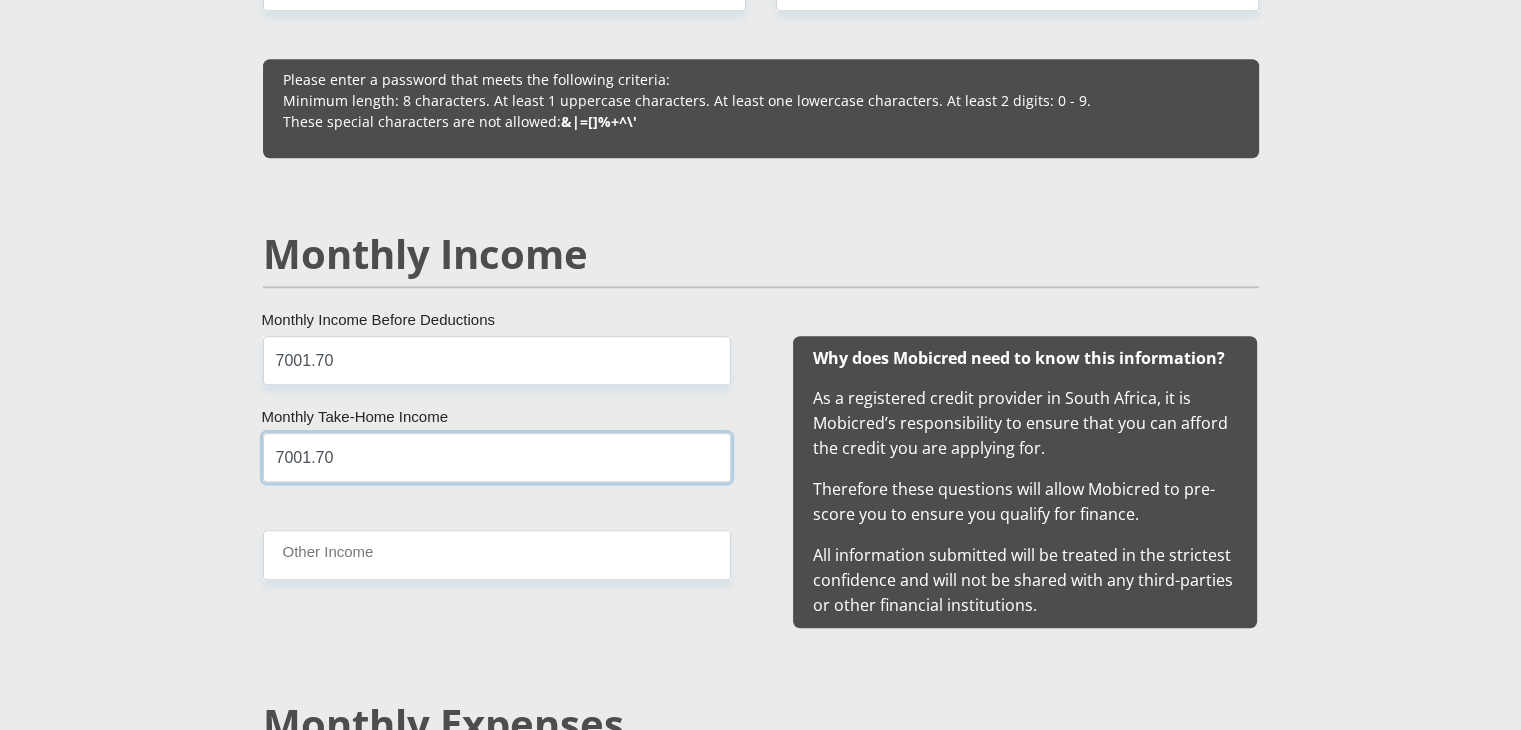 type on "7001.70" 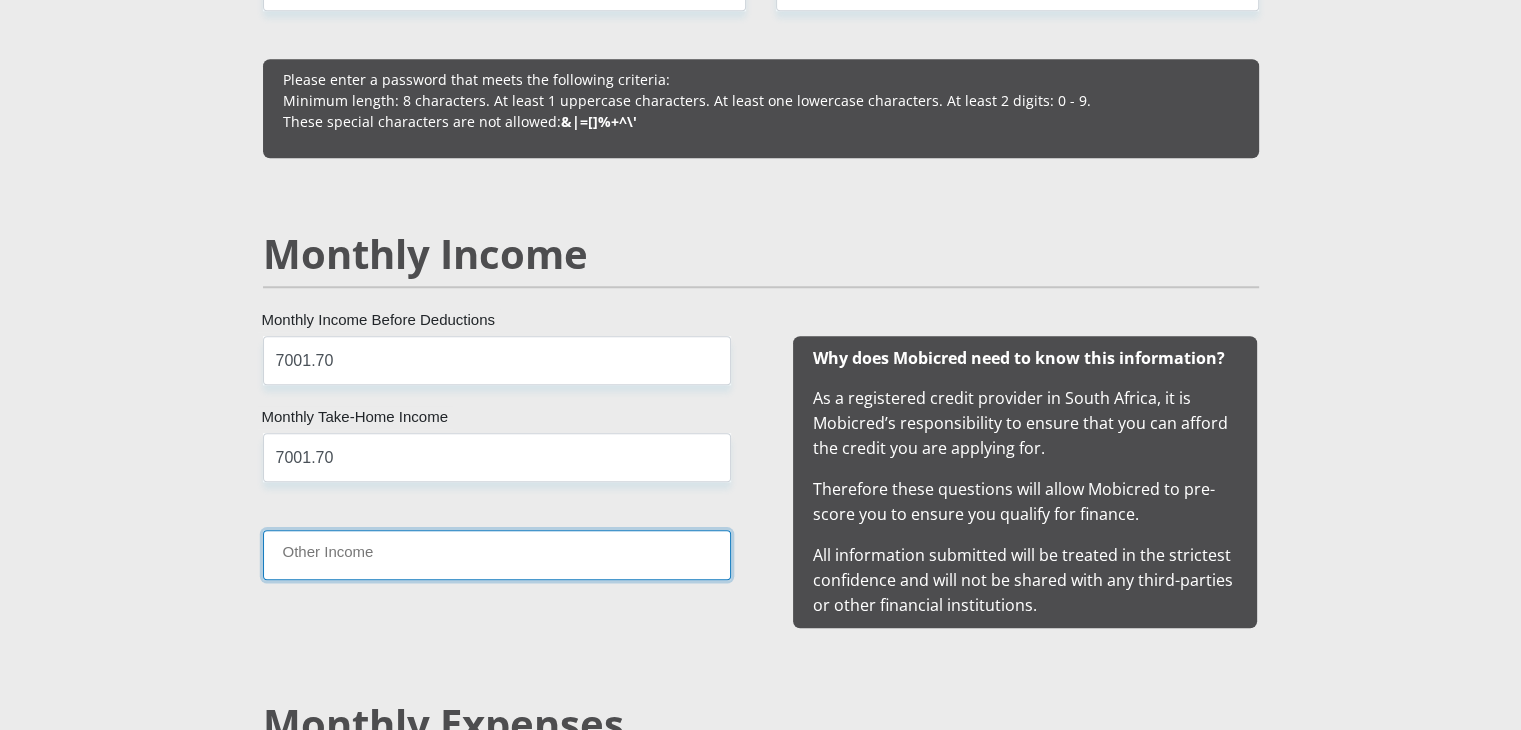 click on "Other Income" at bounding box center [497, 554] 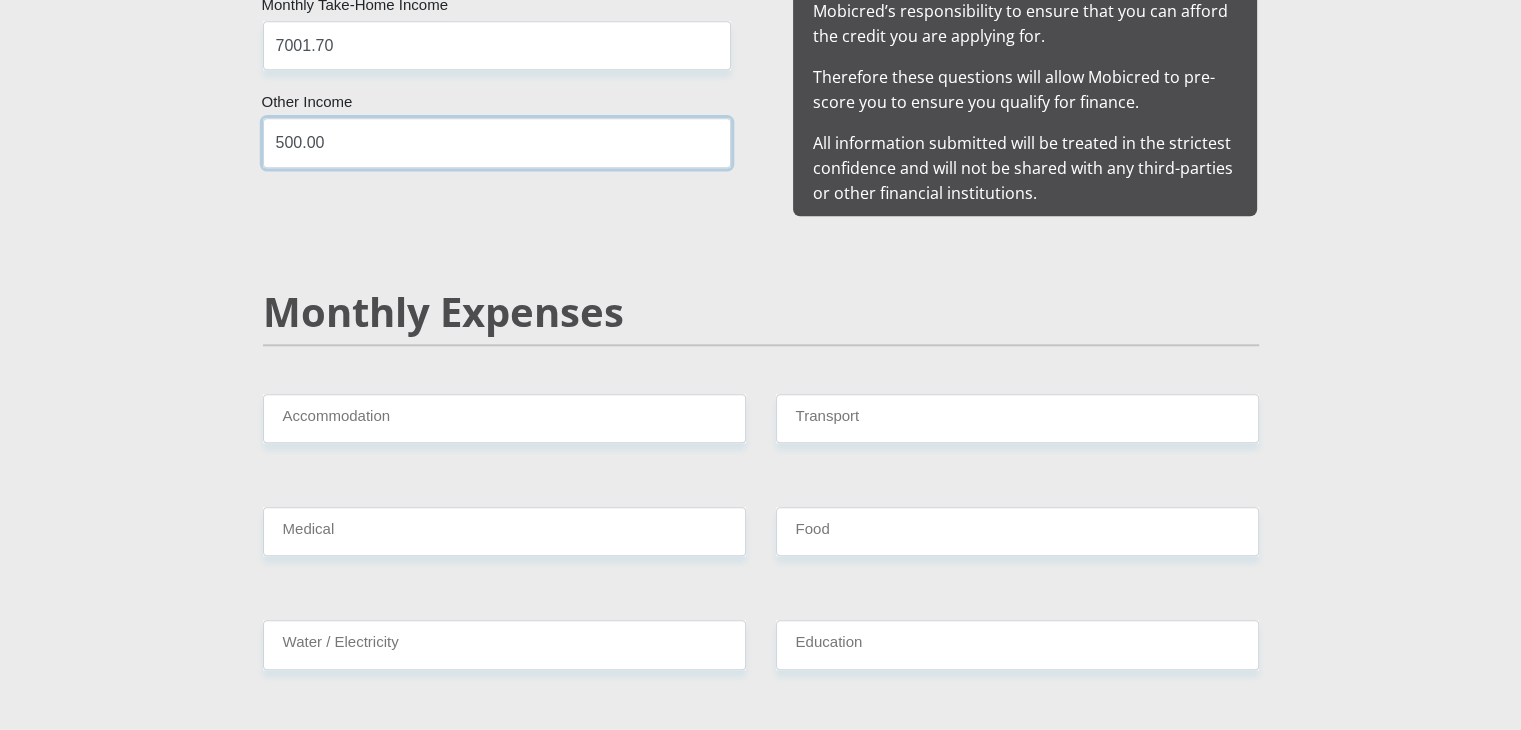 scroll, scrollTop: 2119, scrollLeft: 0, axis: vertical 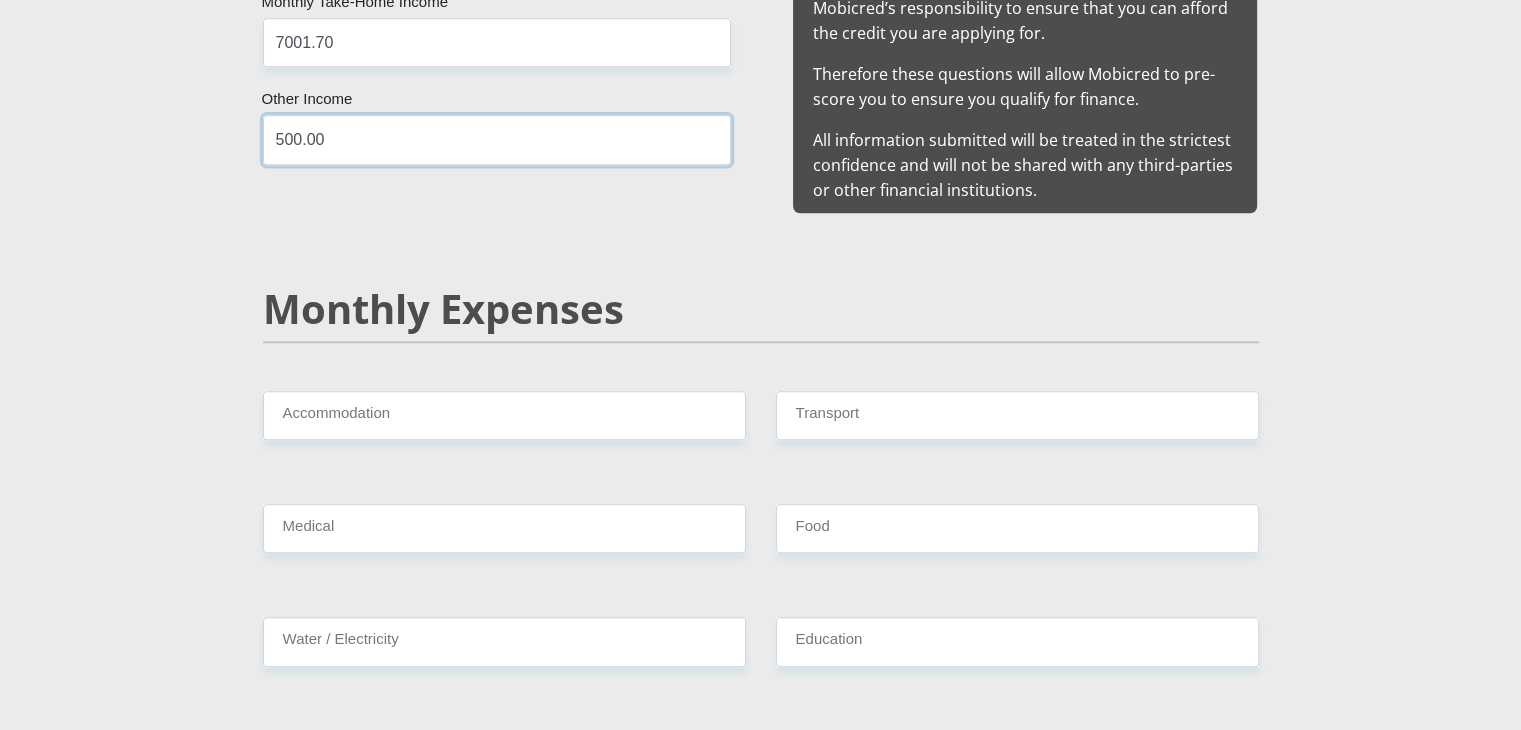 type on "500.00" 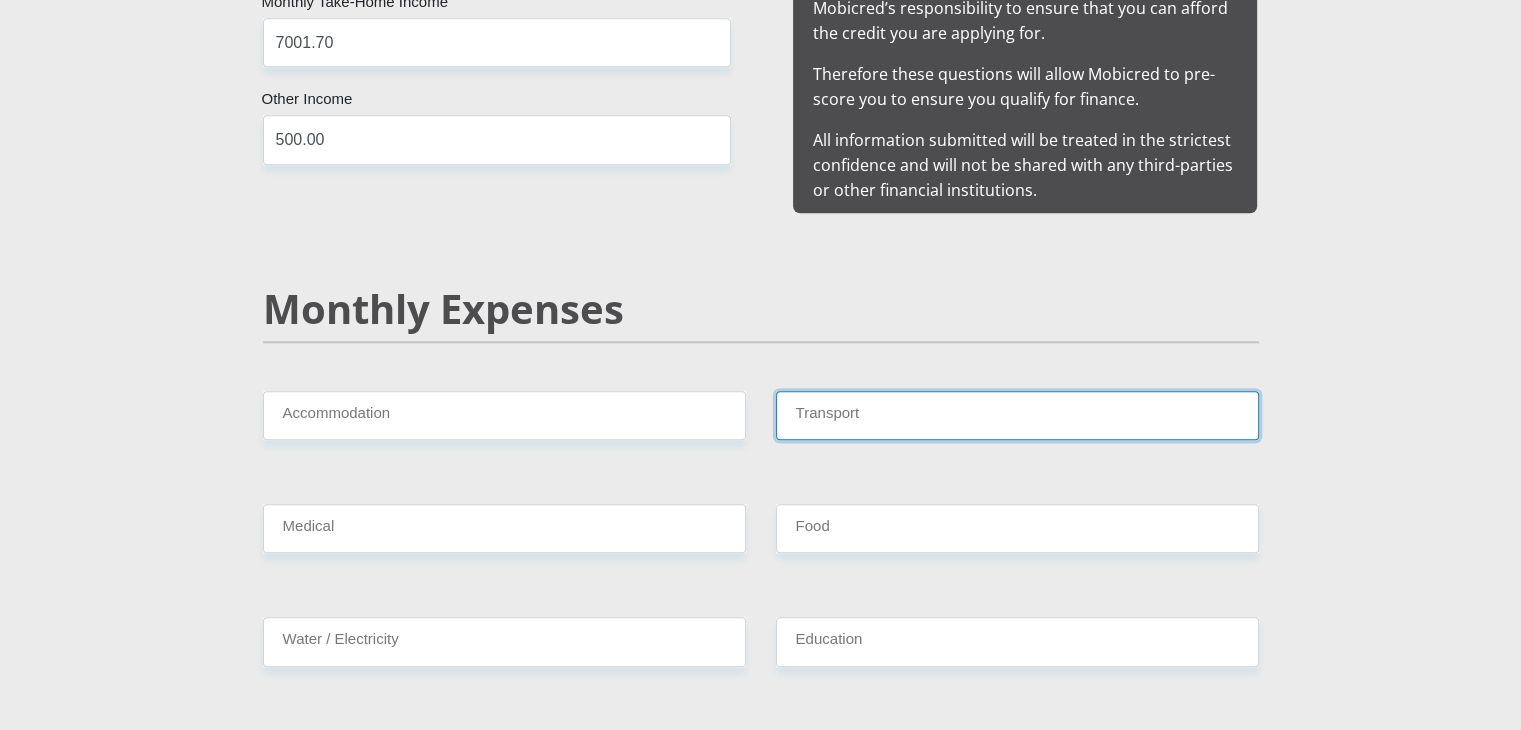 click on "Transport" at bounding box center [1017, 415] 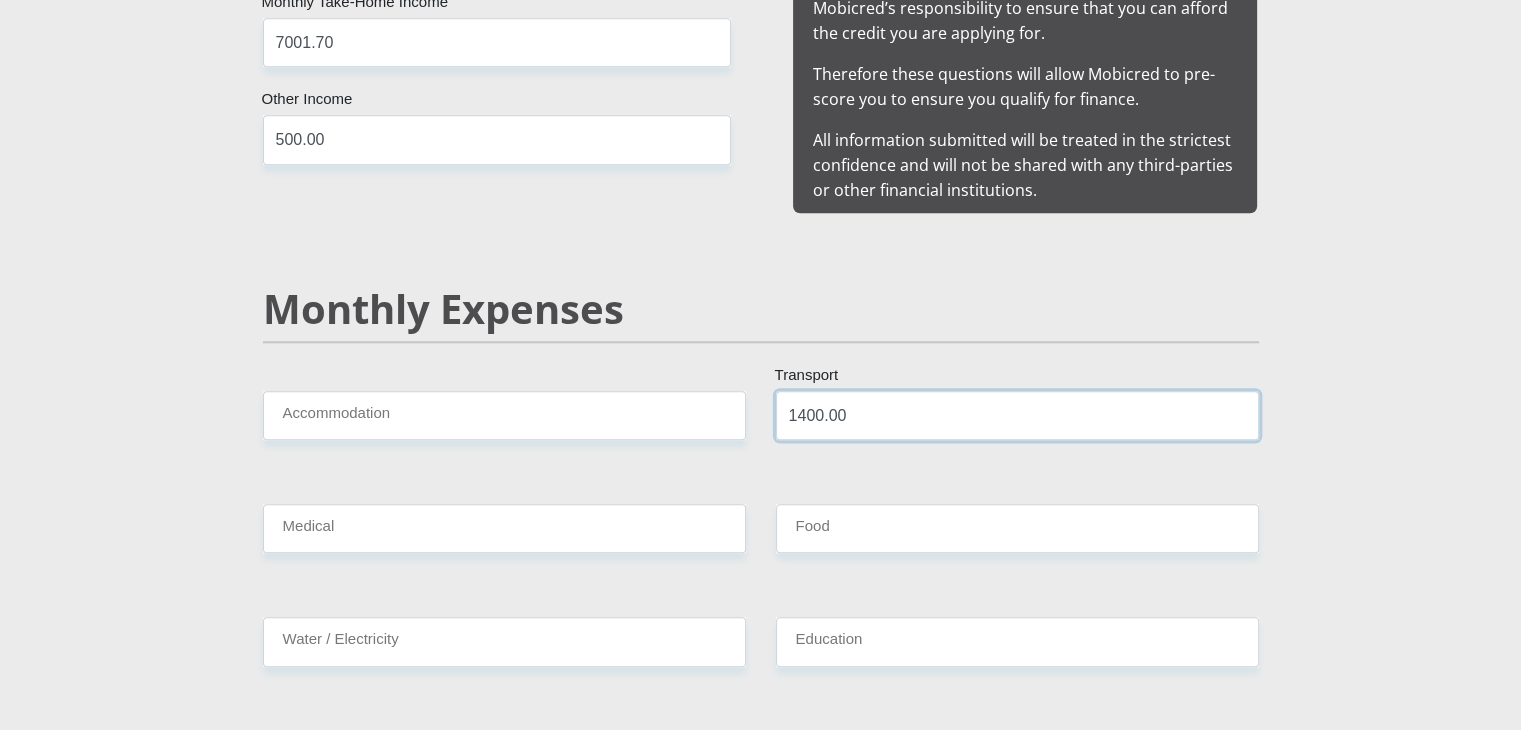 type on "1400.00" 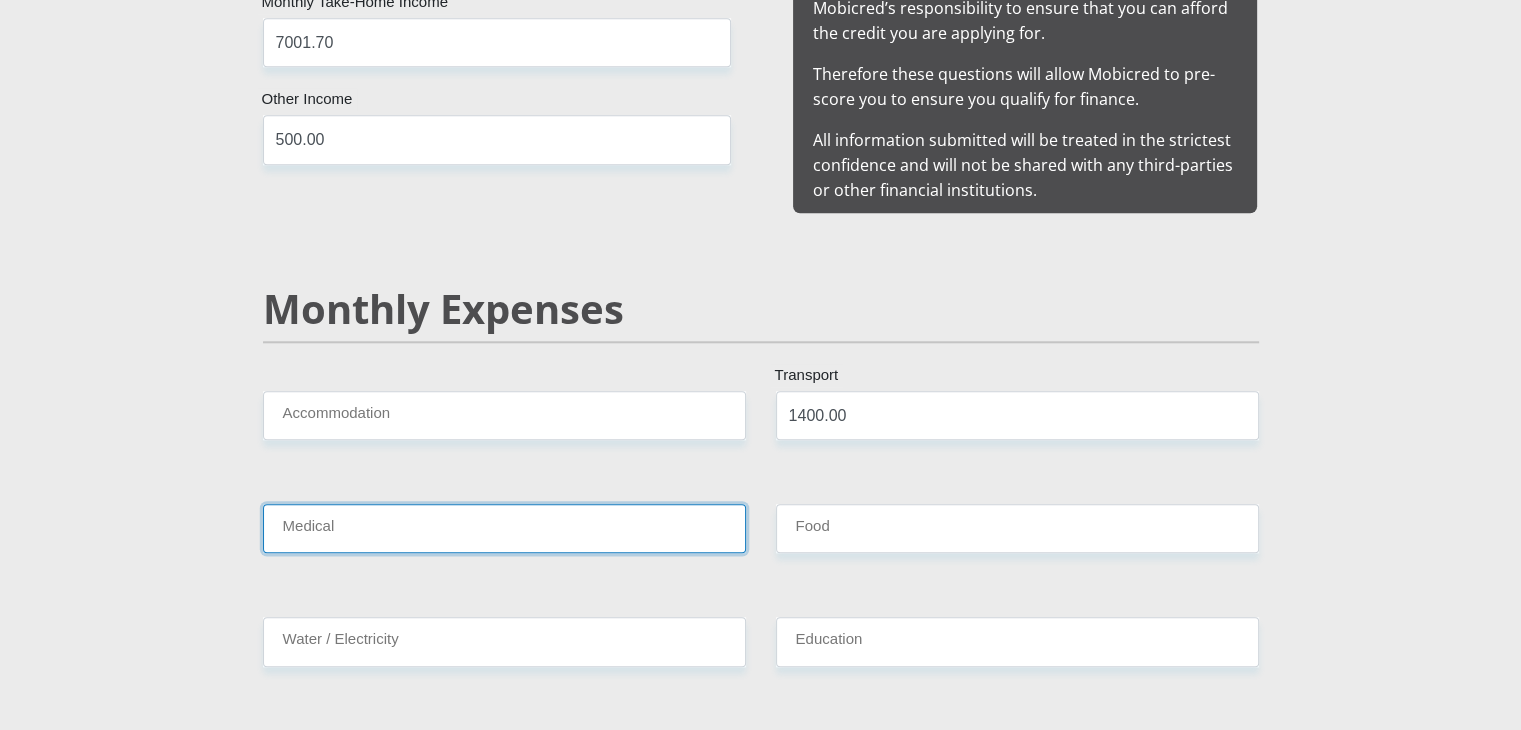 click on "Medical" at bounding box center (504, 528) 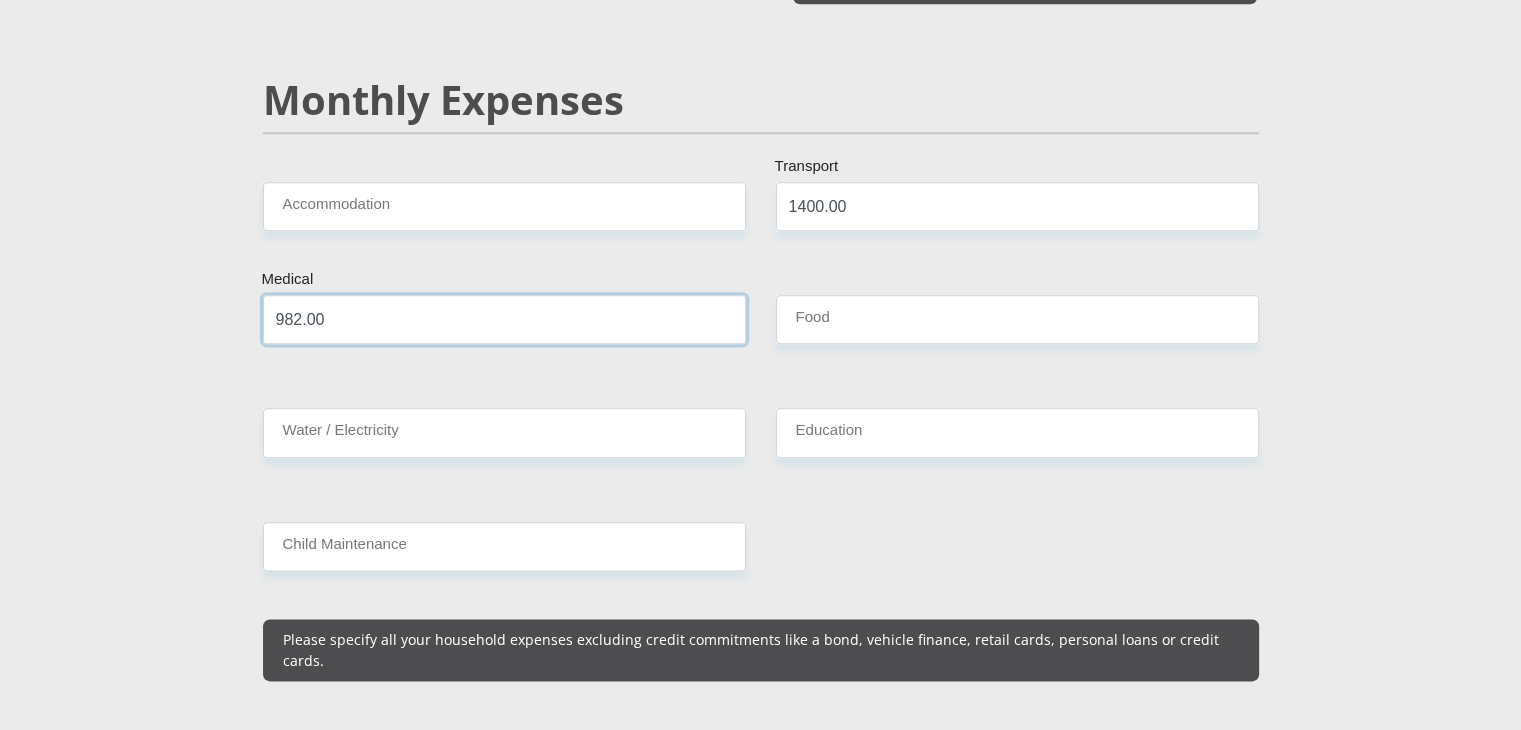 scroll, scrollTop: 2328, scrollLeft: 0, axis: vertical 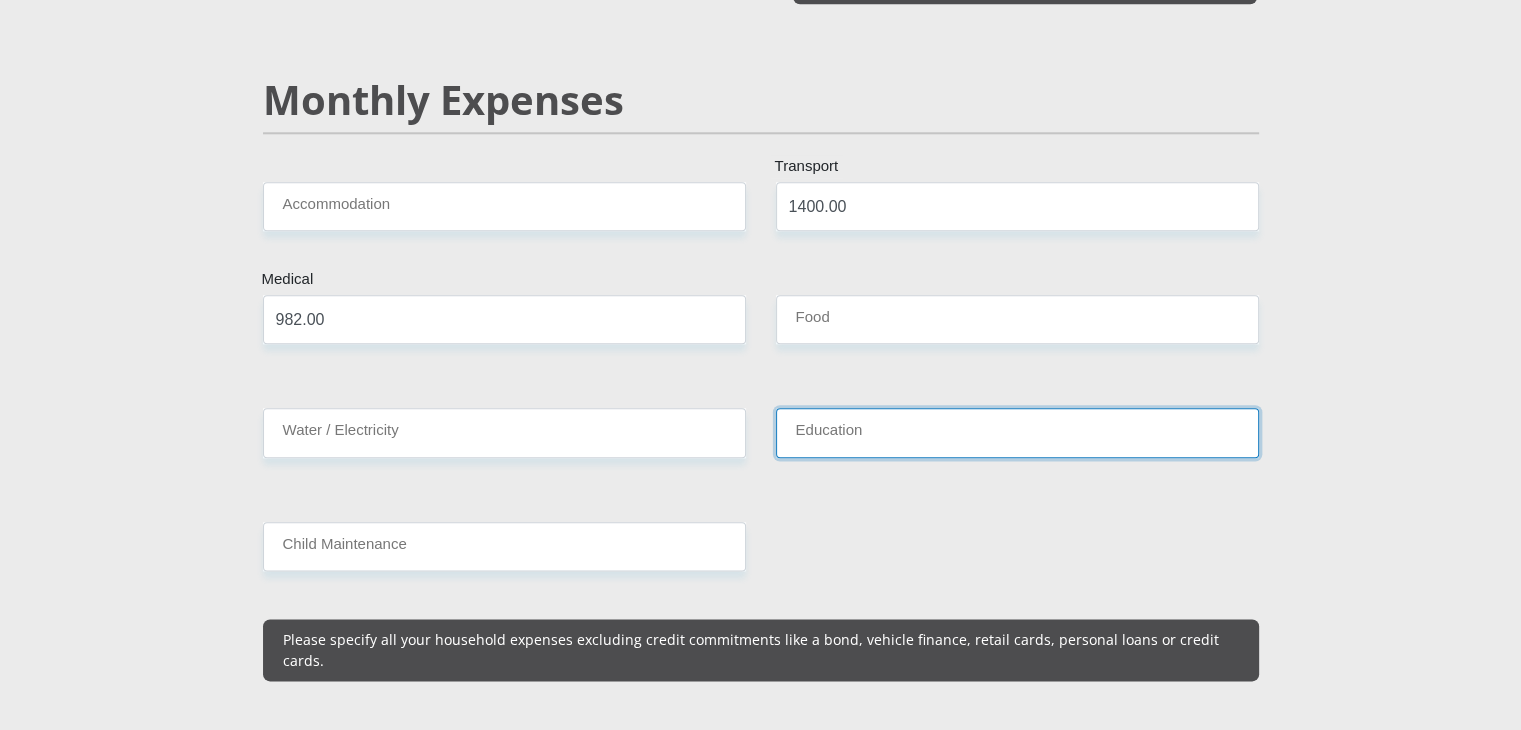 click on "Education" at bounding box center (1017, 432) 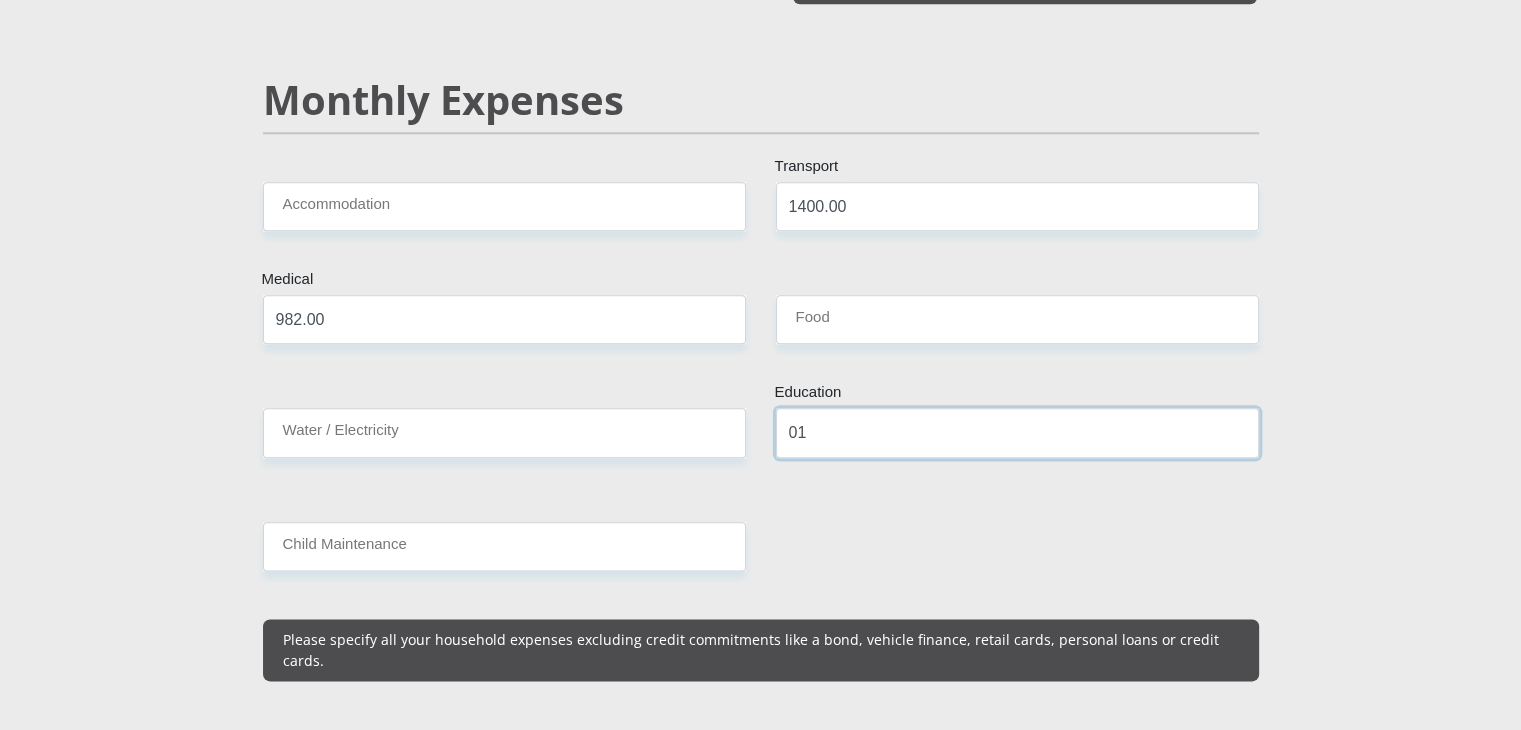 type on "0" 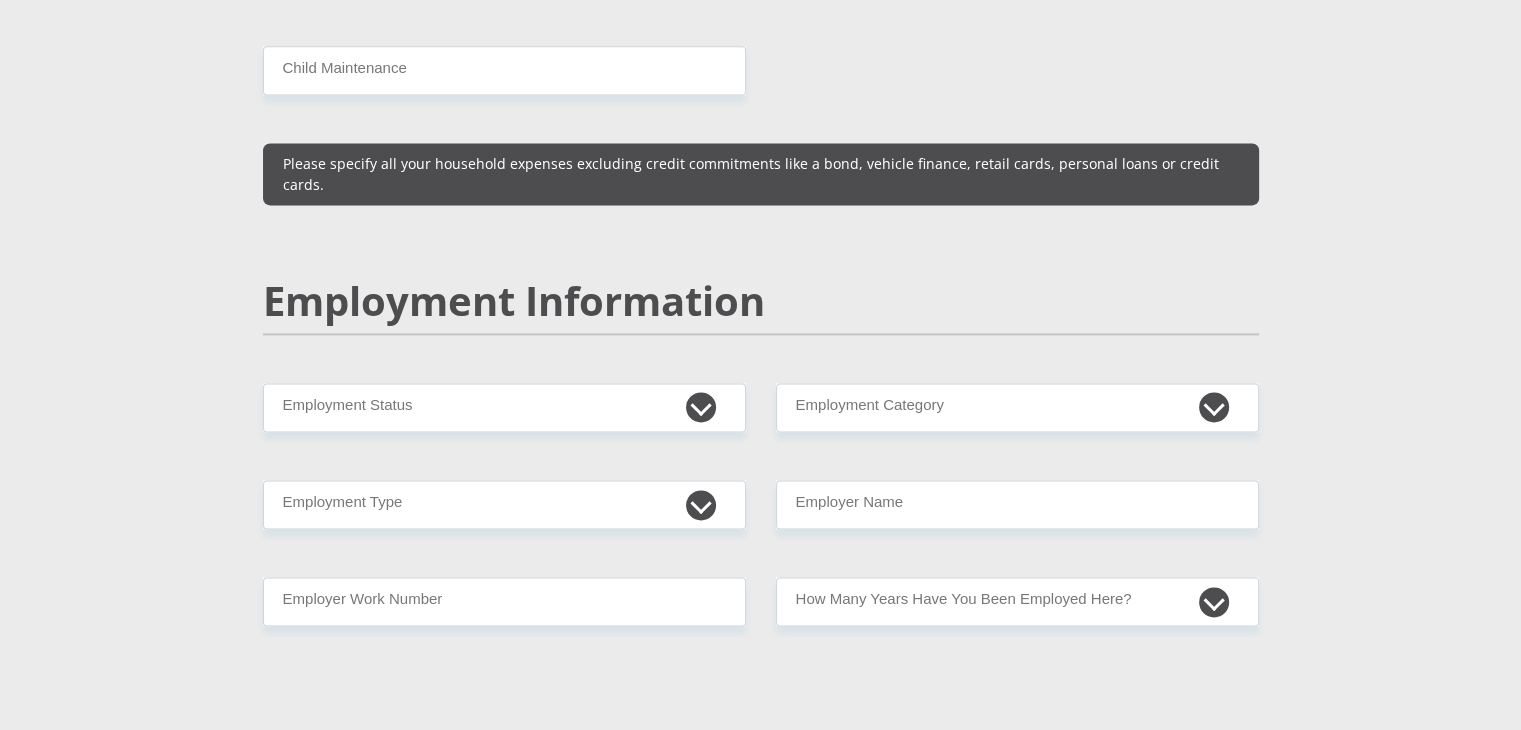 scroll, scrollTop: 2828, scrollLeft: 0, axis: vertical 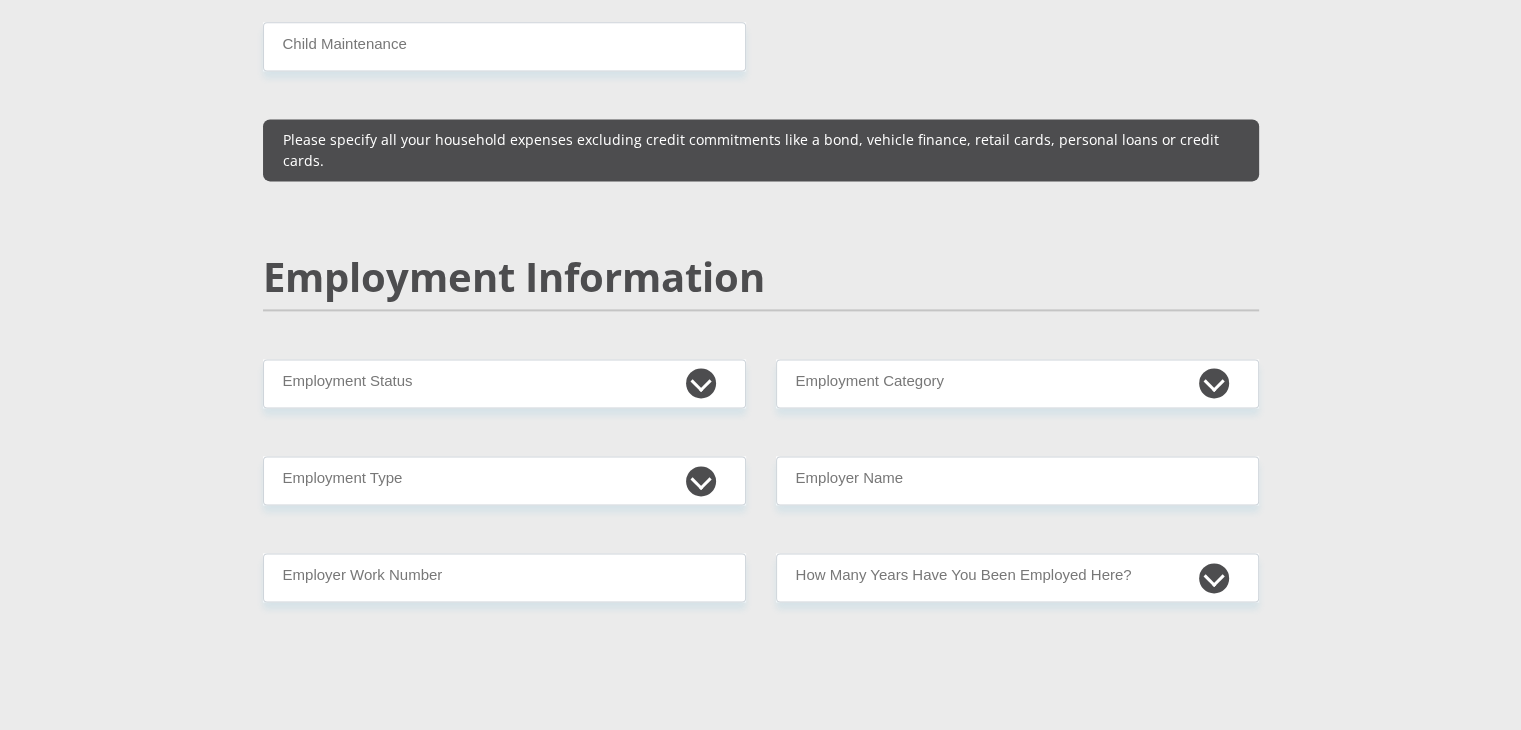 type on "1000.00" 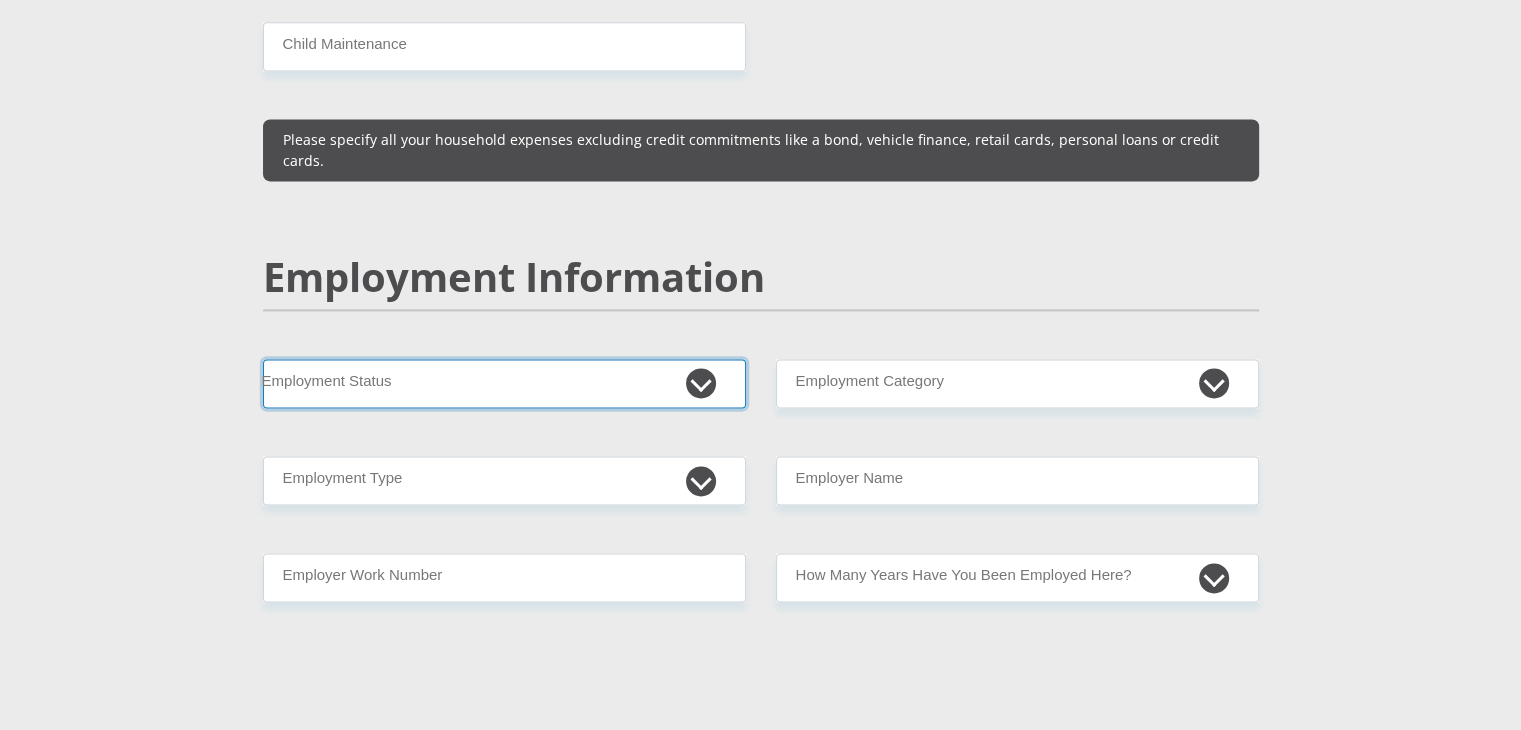 click on "Permanent/Full-time
Part-time/Casual
Contract Worker
Self-Employed
Housewife
Retired
Student
Medically Boarded
Disability
Unemployed" at bounding box center [504, 383] 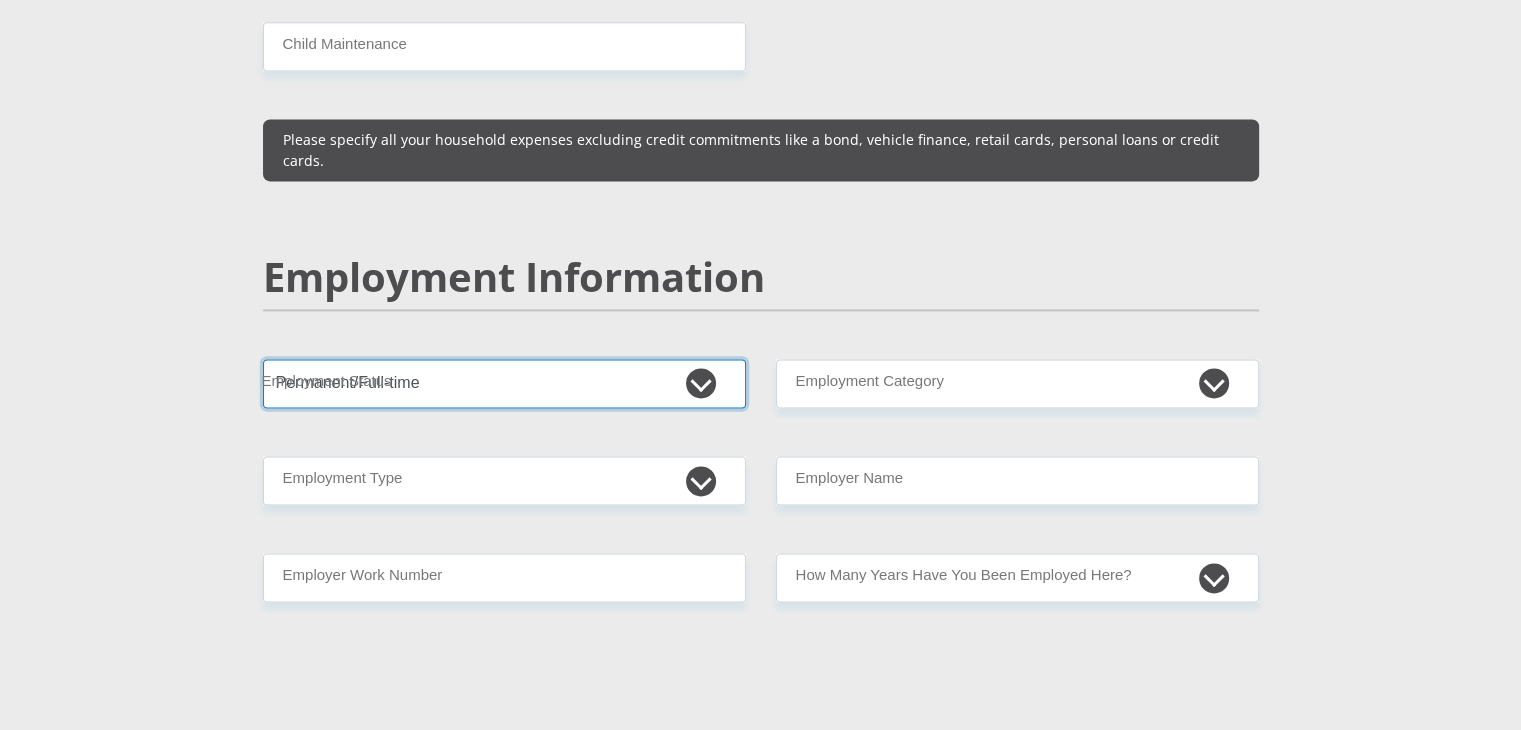 click on "Permanent/Full-time
Part-time/Casual
Contract Worker
Self-Employed
Housewife
Retired
Student
Medically Boarded
Disability
Unemployed" at bounding box center [504, 383] 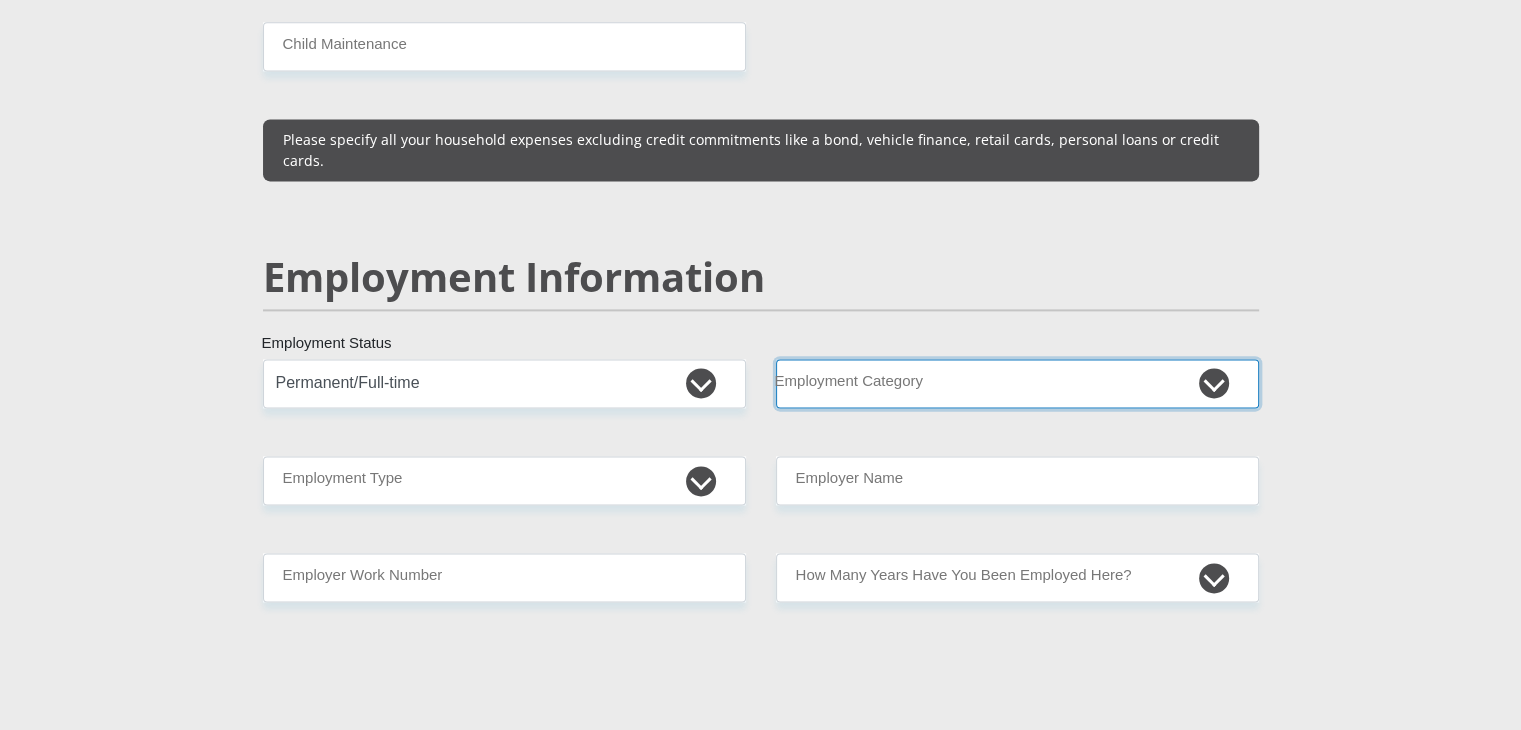click on "AGRICULTURE
ALCOHOL & TOBACCO
CONSTRUCTION MATERIALS
METALLURGY
EQUIPMENT FOR RENEWABLE ENERGY
SPECIALIZED CONTRACTORS
CAR
GAMING (INCL. INTERNET
OTHER WHOLESALE
UNLICENSED PHARMACEUTICALS
CURRENCY EXCHANGE HOUSES
OTHER FINANCIAL INSTITUTIONS & INSURANCE
REAL ESTATE AGENTS
OIL & GAS
OTHER MATERIALS (E.G. IRON ORE)
PRECIOUS STONES & PRECIOUS METALS
POLITICAL ORGANIZATIONS
RELIGIOUS ORGANIZATIONS(NOT SECTS)
ACTI. HAVING BUSINESS DEAL WITH PUBLIC ADMINISTRATION
LAUNDROMATS" at bounding box center [1017, 383] 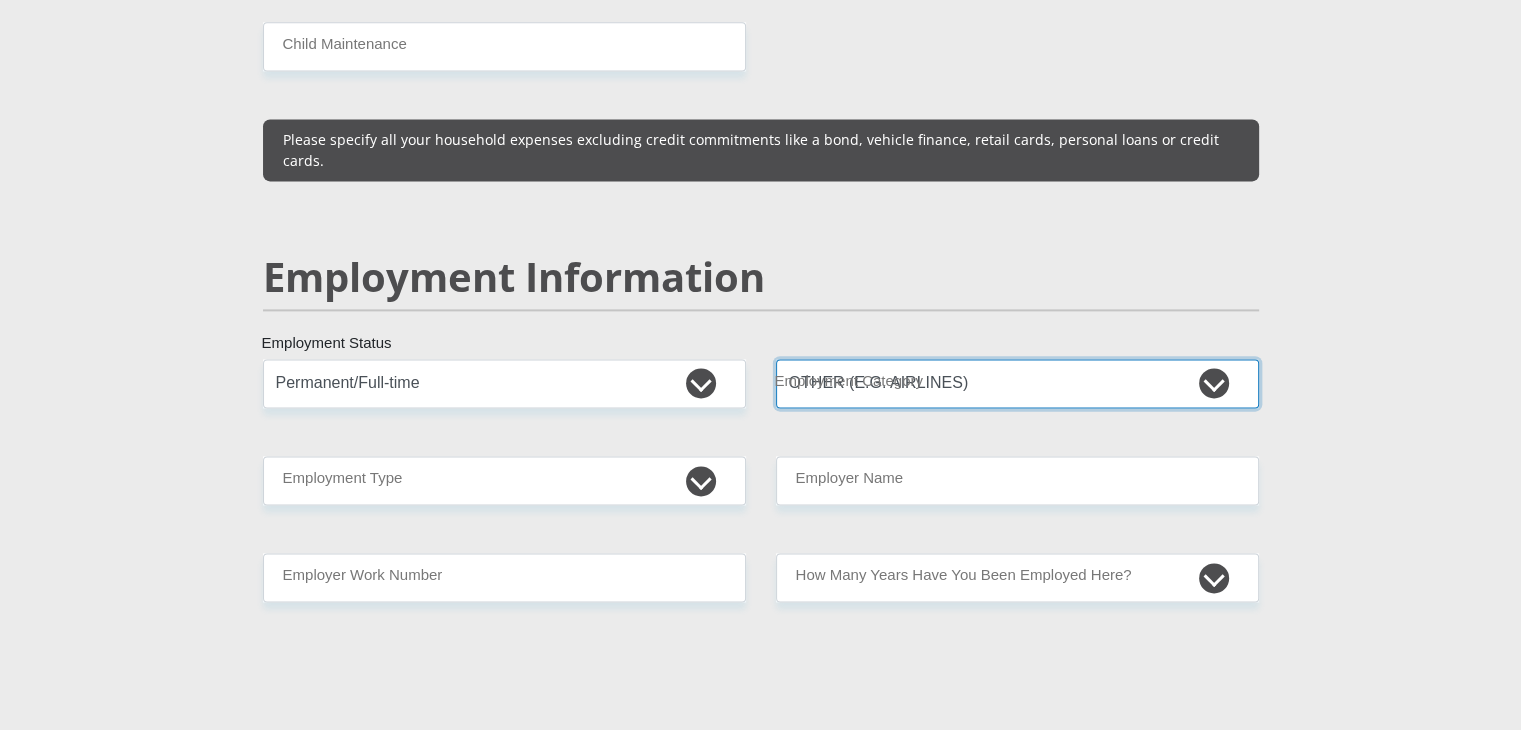 click on "AGRICULTURE
ALCOHOL & TOBACCO
CONSTRUCTION MATERIALS
METALLURGY
EQUIPMENT FOR RENEWABLE ENERGY
SPECIALIZED CONTRACTORS
CAR
GAMING (INCL. INTERNET
OTHER WHOLESALE
UNLICENSED PHARMACEUTICALS
CURRENCY EXCHANGE HOUSES
OTHER FINANCIAL INSTITUTIONS & INSURANCE
REAL ESTATE AGENTS
OIL & GAS
OTHER MATERIALS (E.G. IRON ORE)
PRECIOUS STONES & PRECIOUS METALS
POLITICAL ORGANIZATIONS
RELIGIOUS ORGANIZATIONS(NOT SECTS)
ACTI. HAVING BUSINESS DEAL WITH PUBLIC ADMINISTRATION
LAUNDROMATS" at bounding box center (1017, 383) 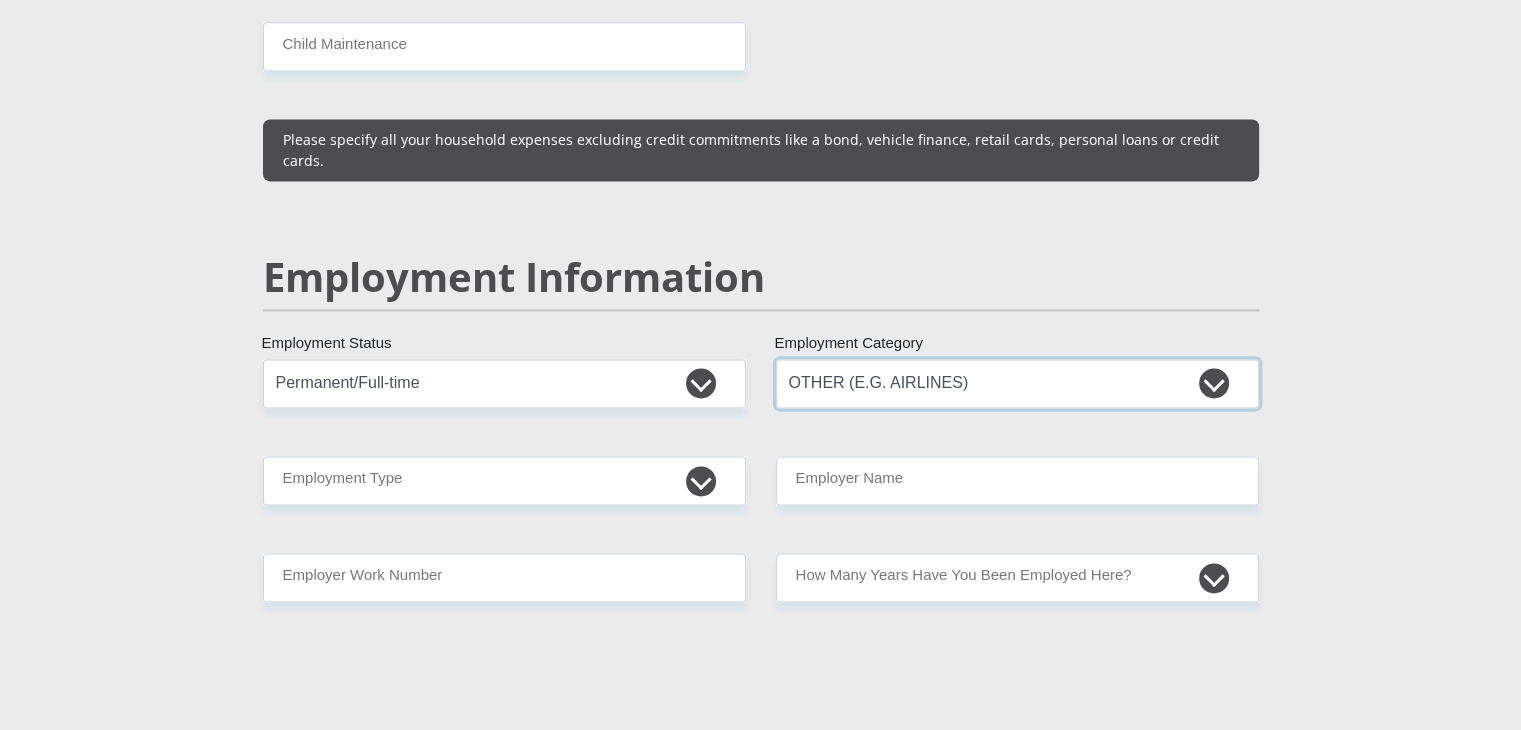 click on "AGRICULTURE
ALCOHOL & TOBACCO
CONSTRUCTION MATERIALS
METALLURGY
EQUIPMENT FOR RENEWABLE ENERGY
SPECIALIZED CONTRACTORS
CAR
GAMING (INCL. INTERNET
OTHER WHOLESALE
UNLICENSED PHARMACEUTICALS
CURRENCY EXCHANGE HOUSES
OTHER FINANCIAL INSTITUTIONS & INSURANCE
REAL ESTATE AGENTS
OIL & GAS
OTHER MATERIALS (E.G. IRON ORE)
PRECIOUS STONES & PRECIOUS METALS
POLITICAL ORGANIZATIONS
RELIGIOUS ORGANIZATIONS(NOT SECTS)
ACTI. HAVING BUSINESS DEAL WITH PUBLIC ADMINISTRATION
LAUNDROMATS" at bounding box center (1017, 383) 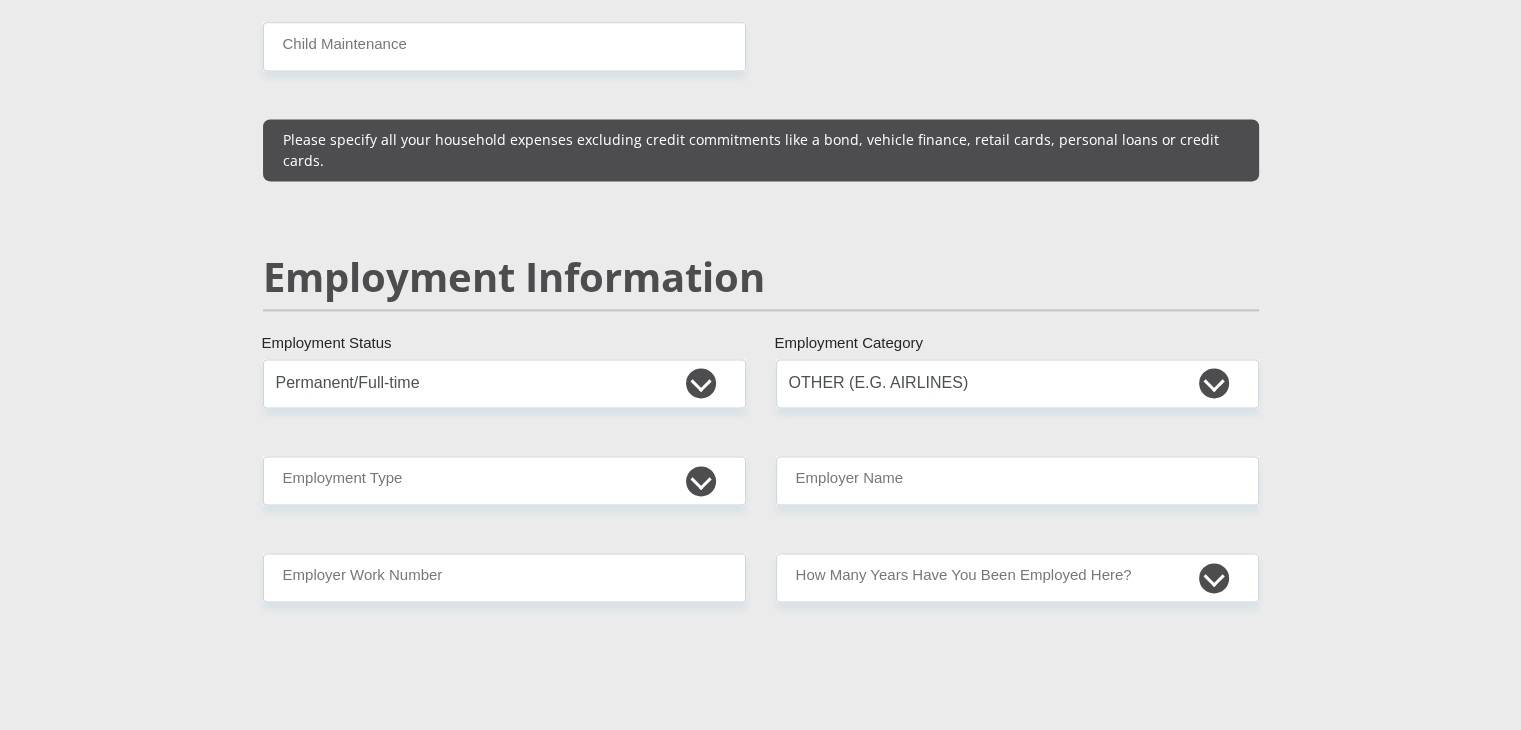 click on "Personal Details
Mr
Ms
Mrs
Dr
Other
Title
[FIRST] [LAST]
First Name
[LAST]
Surname
[ID]
South African ID Number
Please input valid ID number
South Africa
Afghanistan
Aland Islands
Albania
Algeria
America Samoa
American Virgin Islands
Andorra
Angola
Anguilla  Argentina" at bounding box center [760, 364] 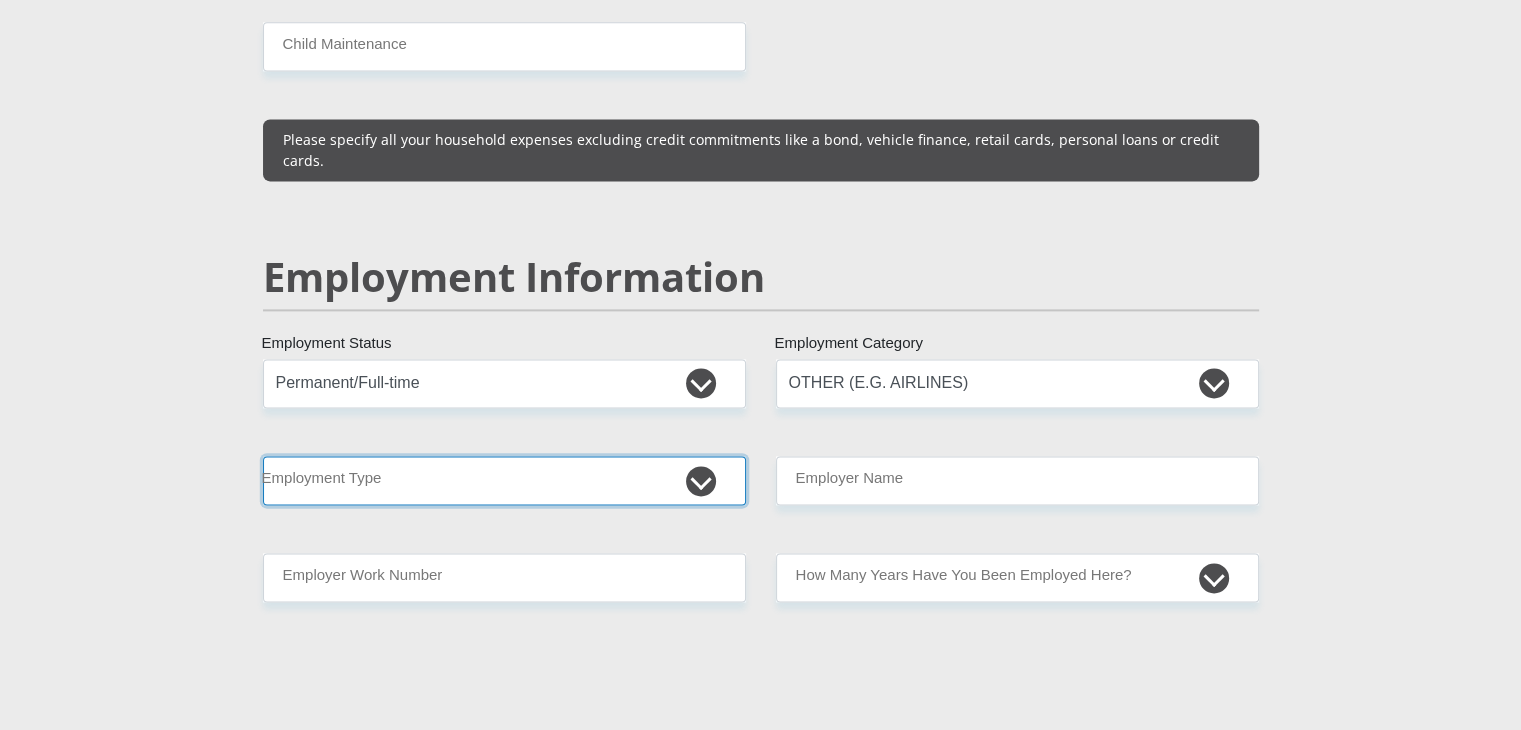 click on "College/Lecturer
Craft Seller
Creative
Driver
Executive
Farmer
Forces - Non Commissioned
Forces - Officer
Hawker
Housewife
Labourer
Licenced Professional
Manager
Miner
Non Licenced Professional
Office Staff/Clerk
Outside Worker
Pensioner
Permanent Teacher
Production/Manufacturing
Sales
Self-Employed
Semi-Professional Worker
Service Industry  Social Worker  Student" at bounding box center (504, 480) 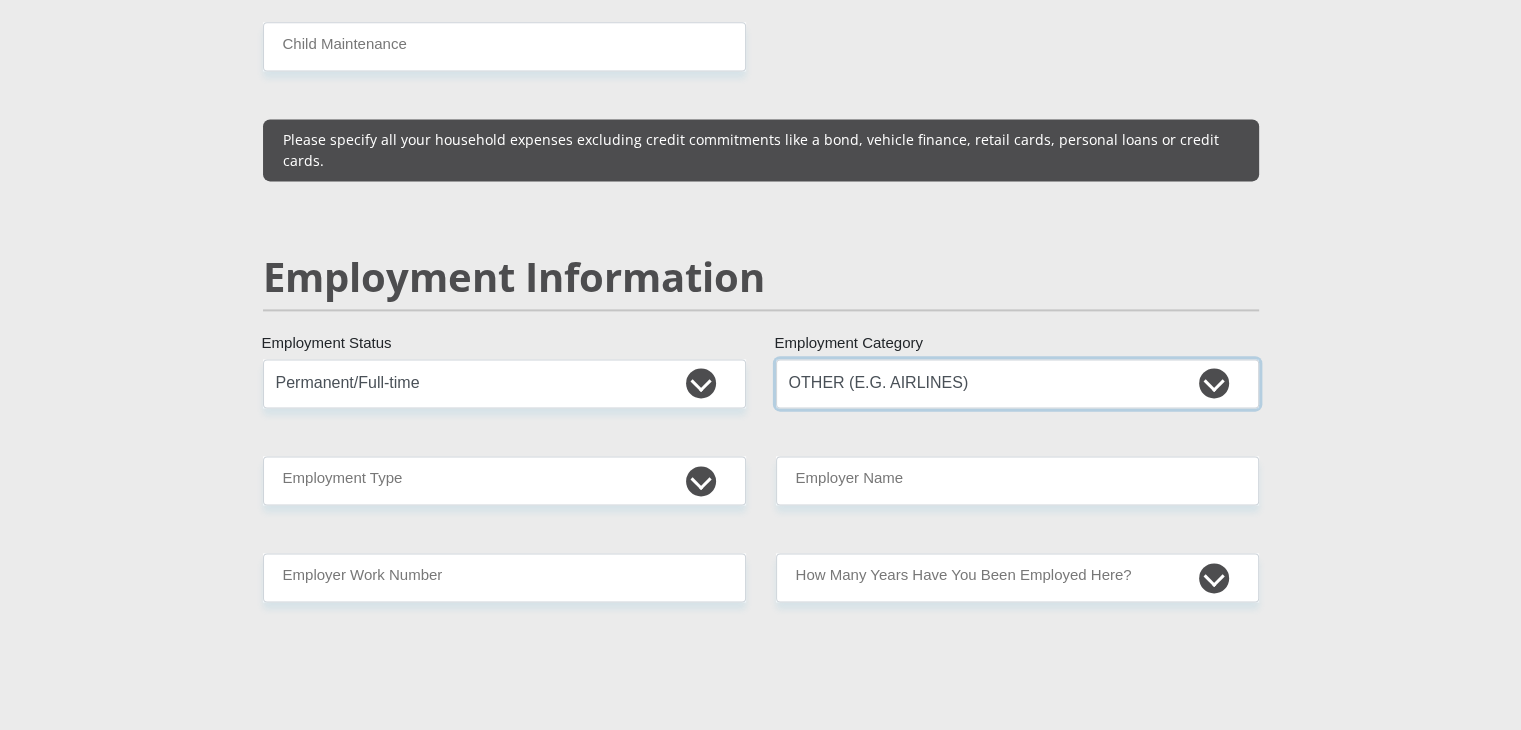 click on "AGRICULTURE
ALCOHOL & TOBACCO
CONSTRUCTION MATERIALS
METALLURGY
EQUIPMENT FOR RENEWABLE ENERGY
SPECIALIZED CONTRACTORS
CAR
GAMING (INCL. INTERNET
OTHER WHOLESALE
UNLICENSED PHARMACEUTICALS
CURRENCY EXCHANGE HOUSES
OTHER FINANCIAL INSTITUTIONS & INSURANCE
REAL ESTATE AGENTS
OIL & GAS
OTHER MATERIALS (E.G. IRON ORE)
PRECIOUS STONES & PRECIOUS METALS
POLITICAL ORGANIZATIONS
RELIGIOUS ORGANIZATIONS(NOT SECTS)
ACTI. HAVING BUSINESS DEAL WITH PUBLIC ADMINISTRATION
LAUNDROMATS" at bounding box center (1017, 383) 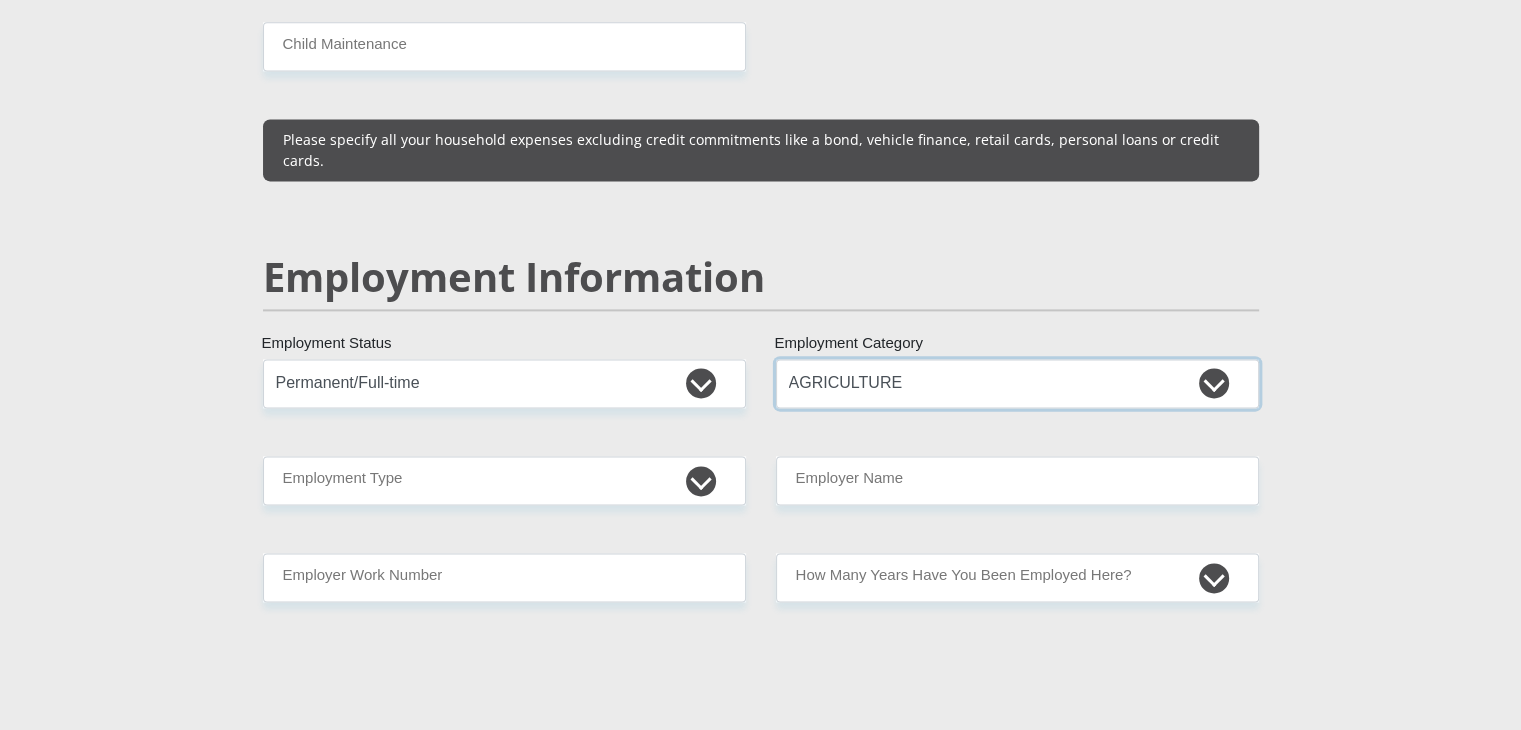 click on "AGRICULTURE
ALCOHOL & TOBACCO
CONSTRUCTION MATERIALS
METALLURGY
EQUIPMENT FOR RENEWABLE ENERGY
SPECIALIZED CONTRACTORS
CAR
GAMING (INCL. INTERNET
OTHER WHOLESALE
UNLICENSED PHARMACEUTICALS
CURRENCY EXCHANGE HOUSES
OTHER FINANCIAL INSTITUTIONS & INSURANCE
REAL ESTATE AGENTS
OIL & GAS
OTHER MATERIALS (E.G. IRON ORE)
PRECIOUS STONES & PRECIOUS METALS
POLITICAL ORGANIZATIONS
RELIGIOUS ORGANIZATIONS(NOT SECTS)
ACTI. HAVING BUSINESS DEAL WITH PUBLIC ADMINISTRATION
LAUNDROMATS" at bounding box center (1017, 383) 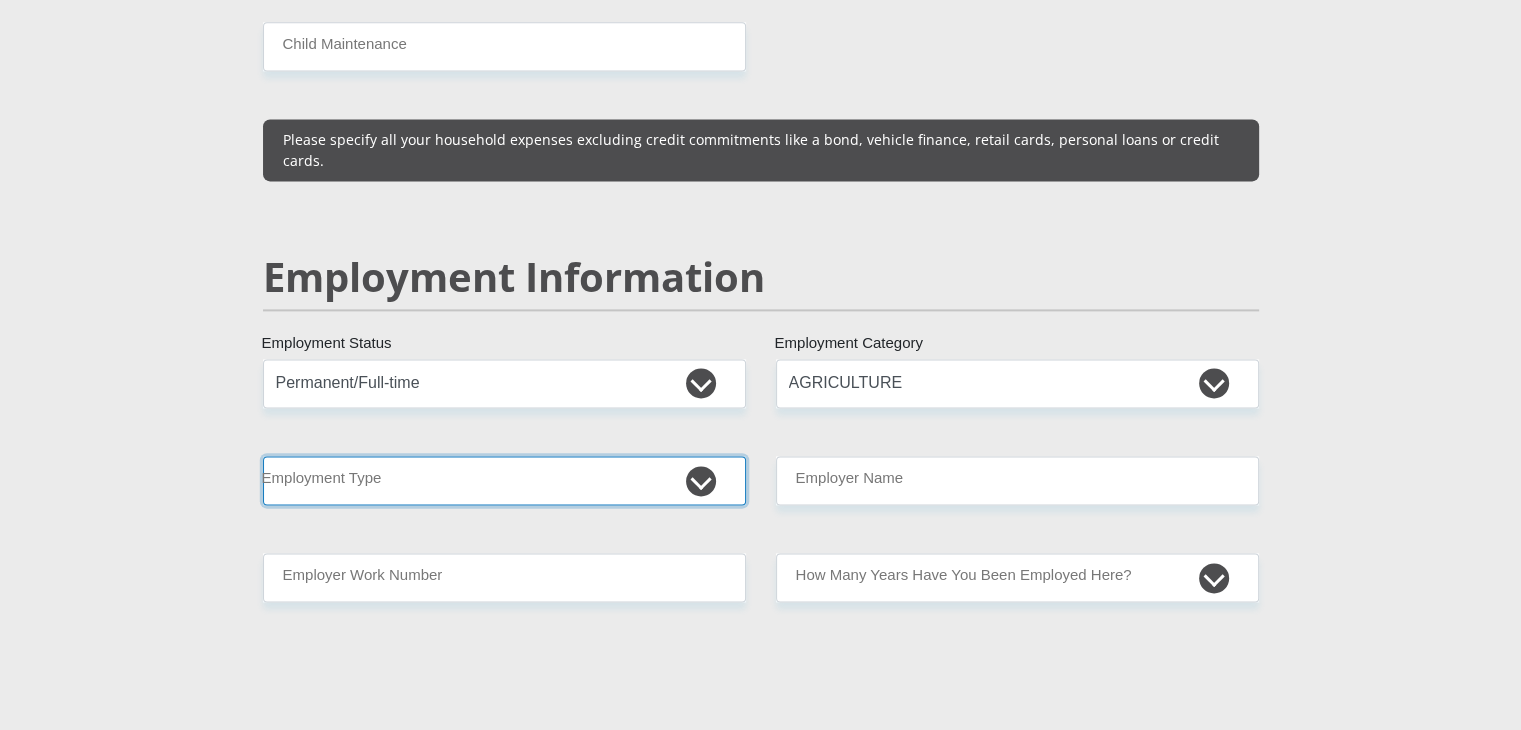 click on "College/Lecturer
Craft Seller
Creative
Driver
Executive
Farmer
Forces - Non Commissioned
Forces - Officer
Hawker
Housewife
Labourer
Licenced Professional
Manager
Miner
Non Licenced Professional
Office Staff/Clerk
Outside Worker
Pensioner
Permanent Teacher
Production/Manufacturing
Sales
Self-Employed
Semi-Professional Worker
Service Industry  Social Worker  Student" at bounding box center [504, 480] 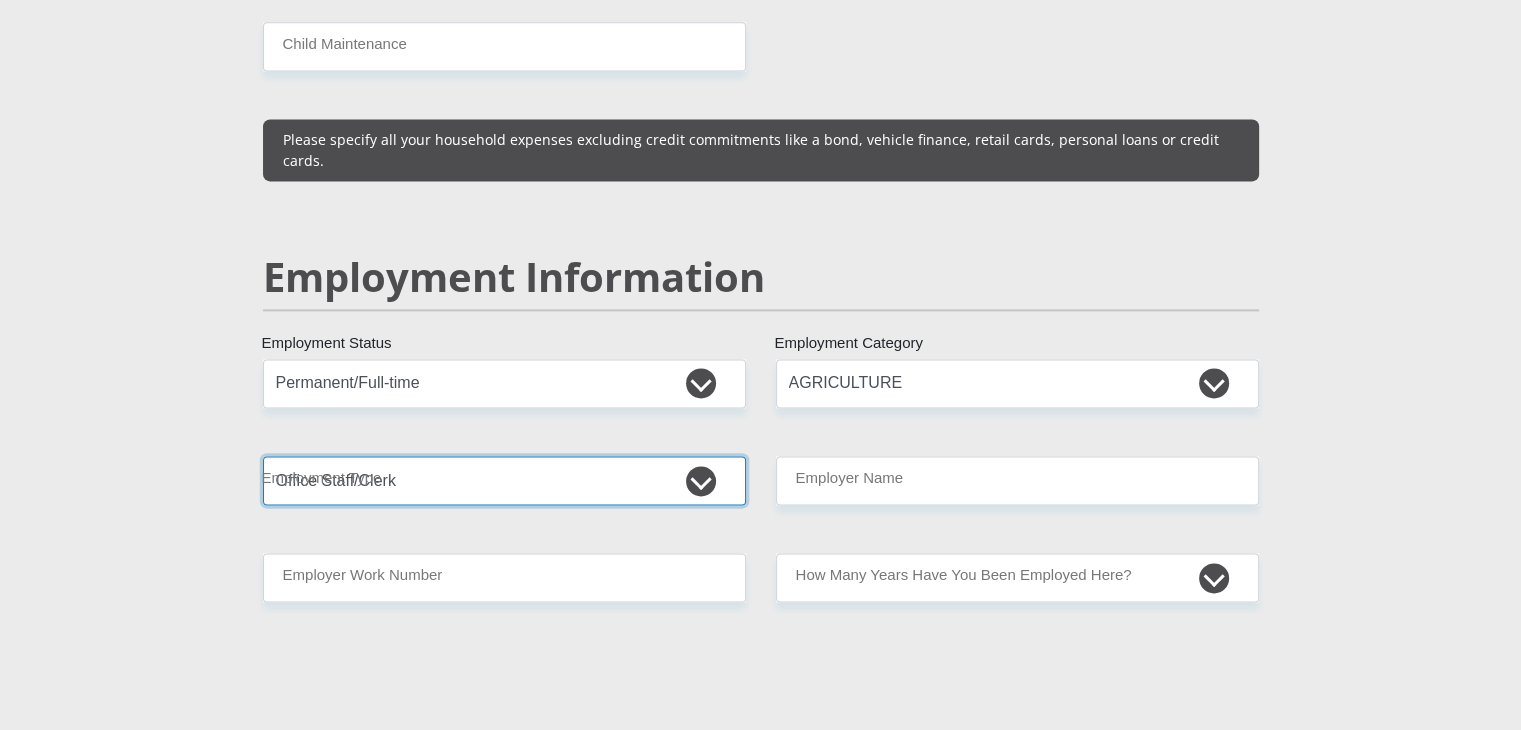 click on "College/Lecturer
Craft Seller
Creative
Driver
Executive
Farmer
Forces - Non Commissioned
Forces - Officer
Hawker
Housewife
Labourer
Licenced Professional
Manager
Miner
Non Licenced Professional
Office Staff/Clerk
Outside Worker
Pensioner
Permanent Teacher
Production/Manufacturing
Sales
Self-Employed
Semi-Professional Worker
Service Industry  Social Worker  Student" at bounding box center (504, 480) 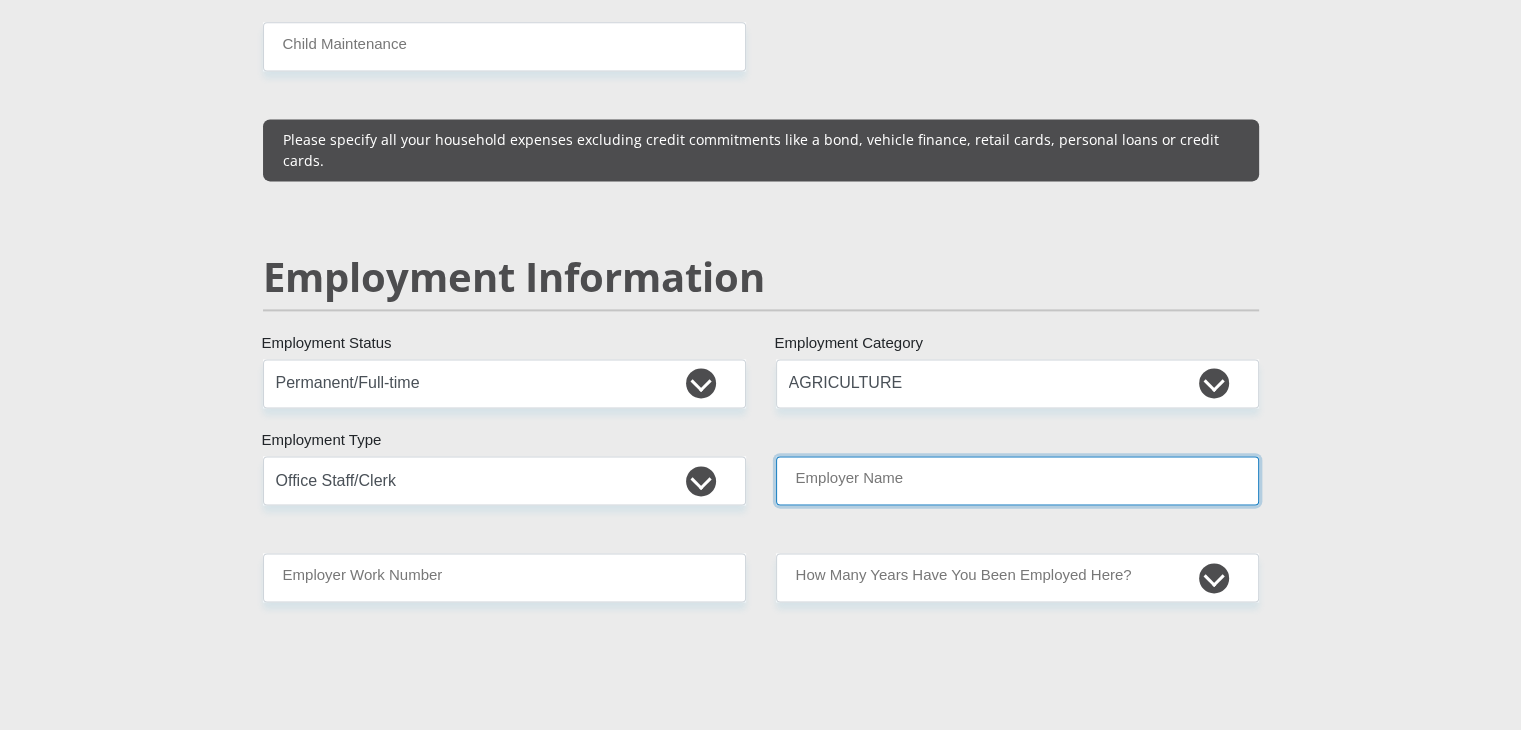click on "Employer Name" at bounding box center (1017, 480) 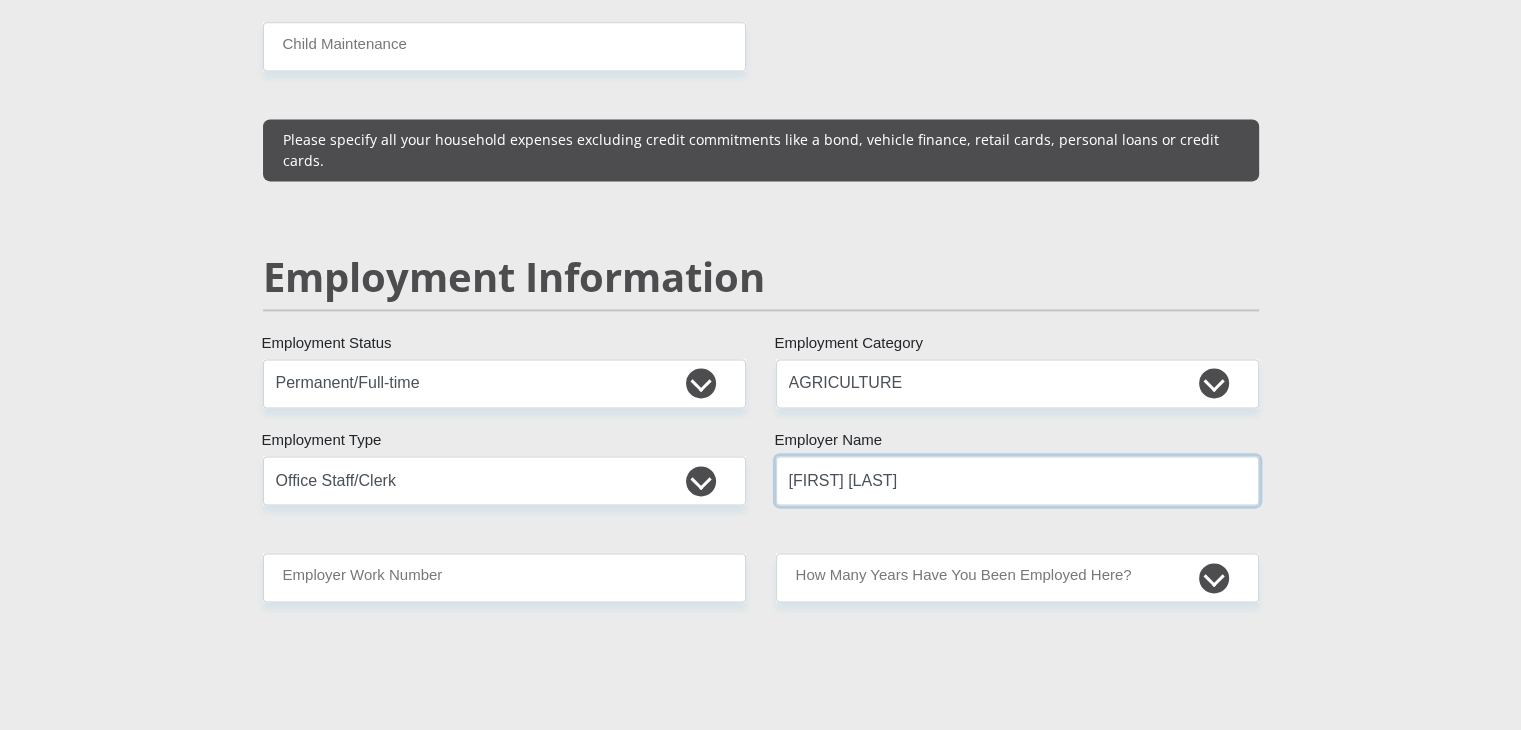 type on "[FIRST] [LAST]" 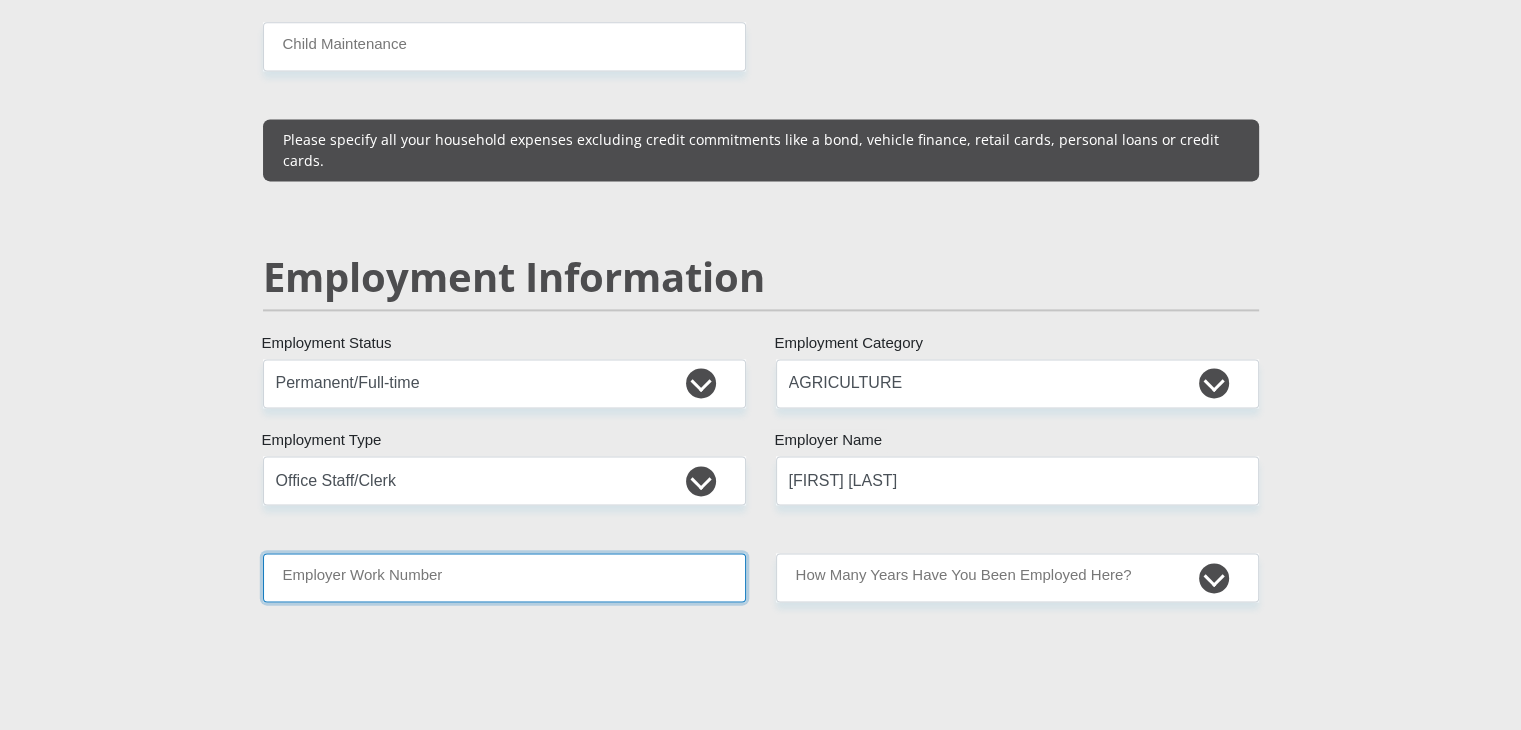 click on "Employer Work Number" at bounding box center [504, 577] 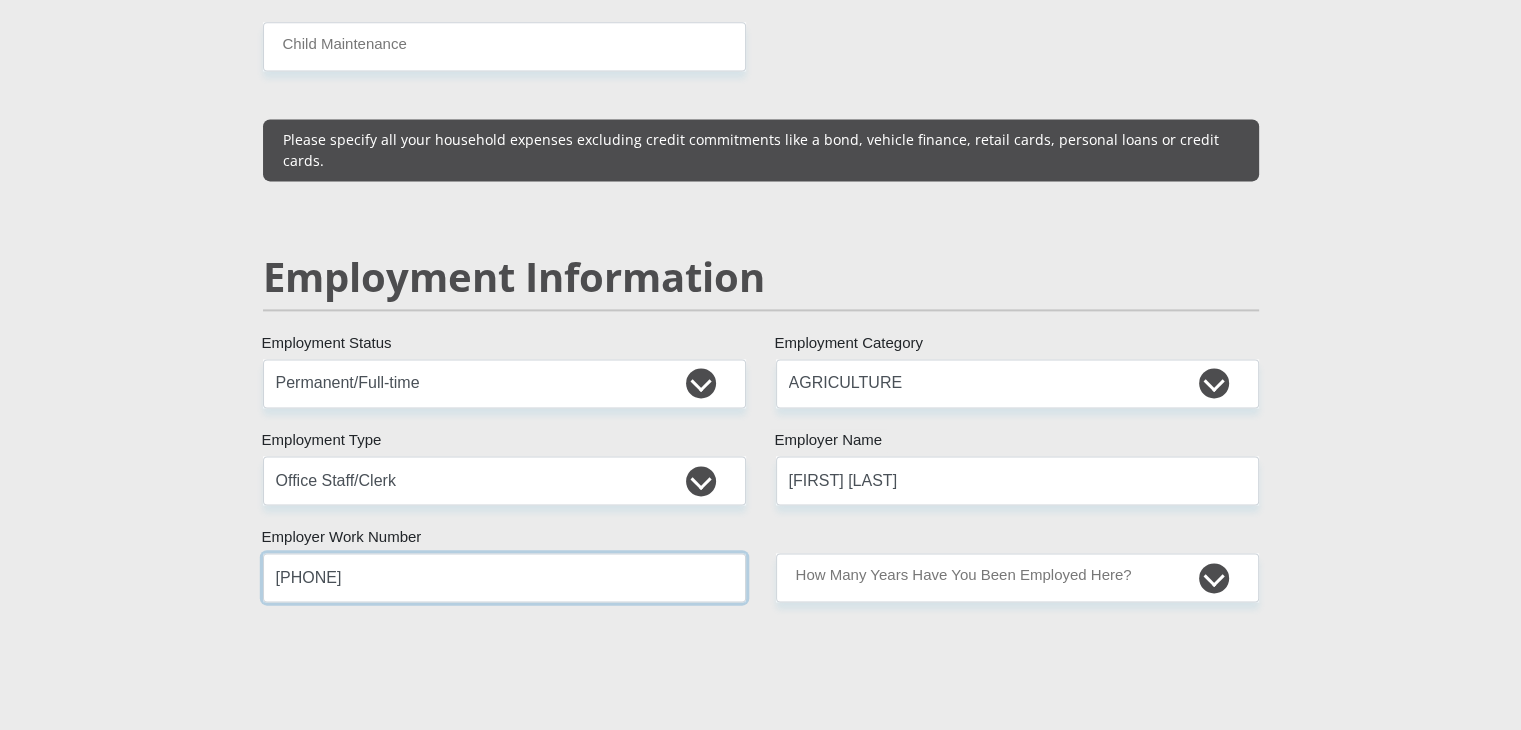 type on "[PHONE]" 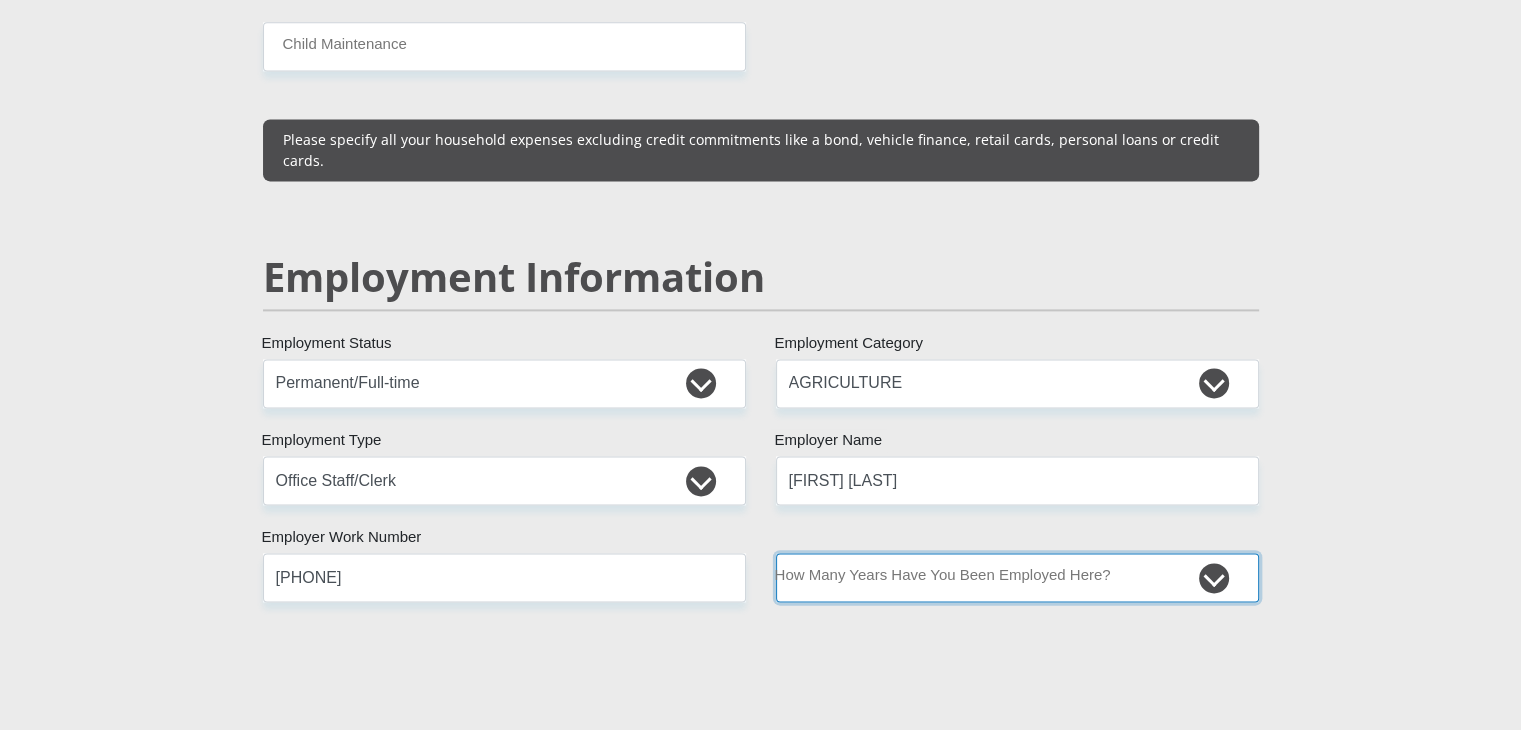 click on "less than 1 year
1-3 years
3-5 years
5+ years" at bounding box center (1017, 577) 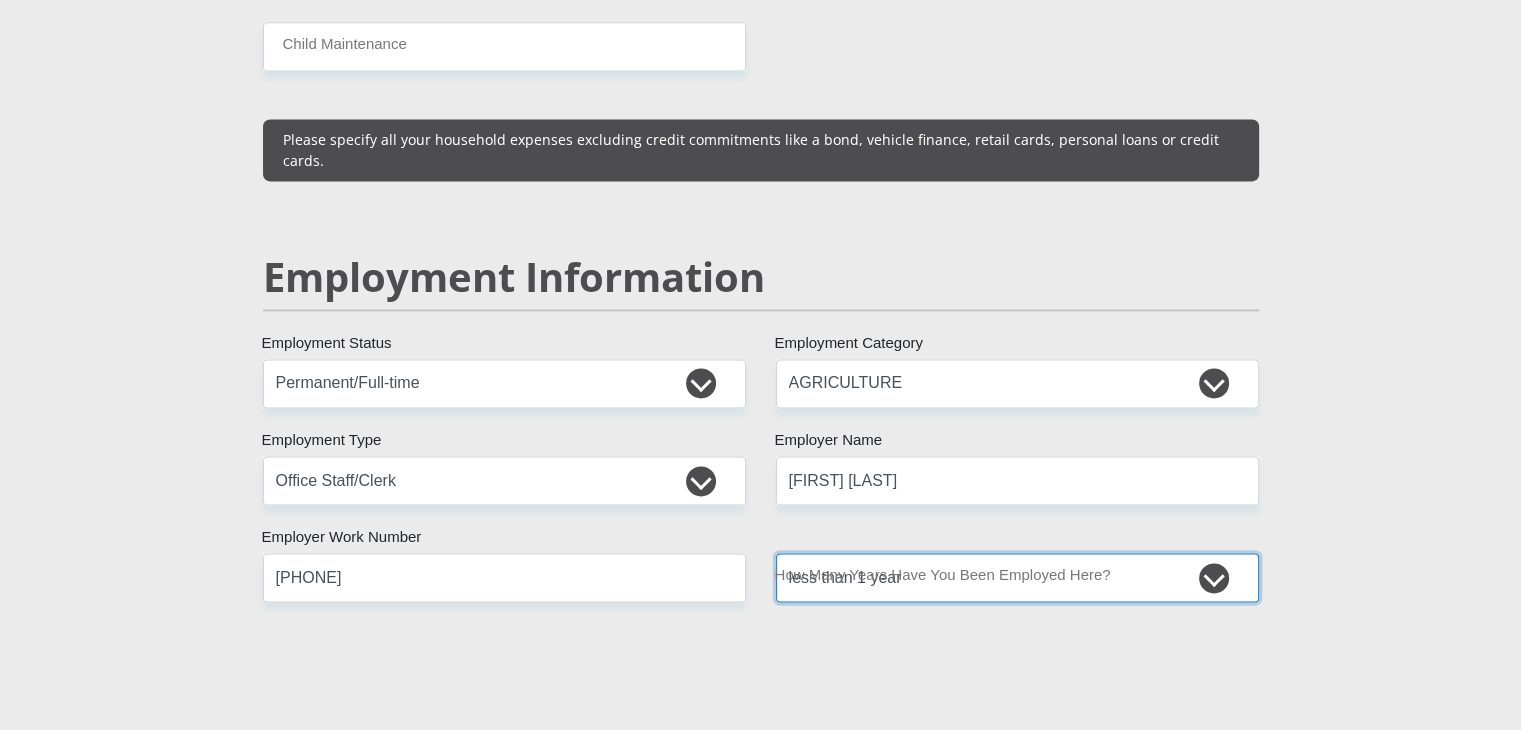 click on "less than 1 year
1-3 years
3-5 years
5+ years" at bounding box center (1017, 577) 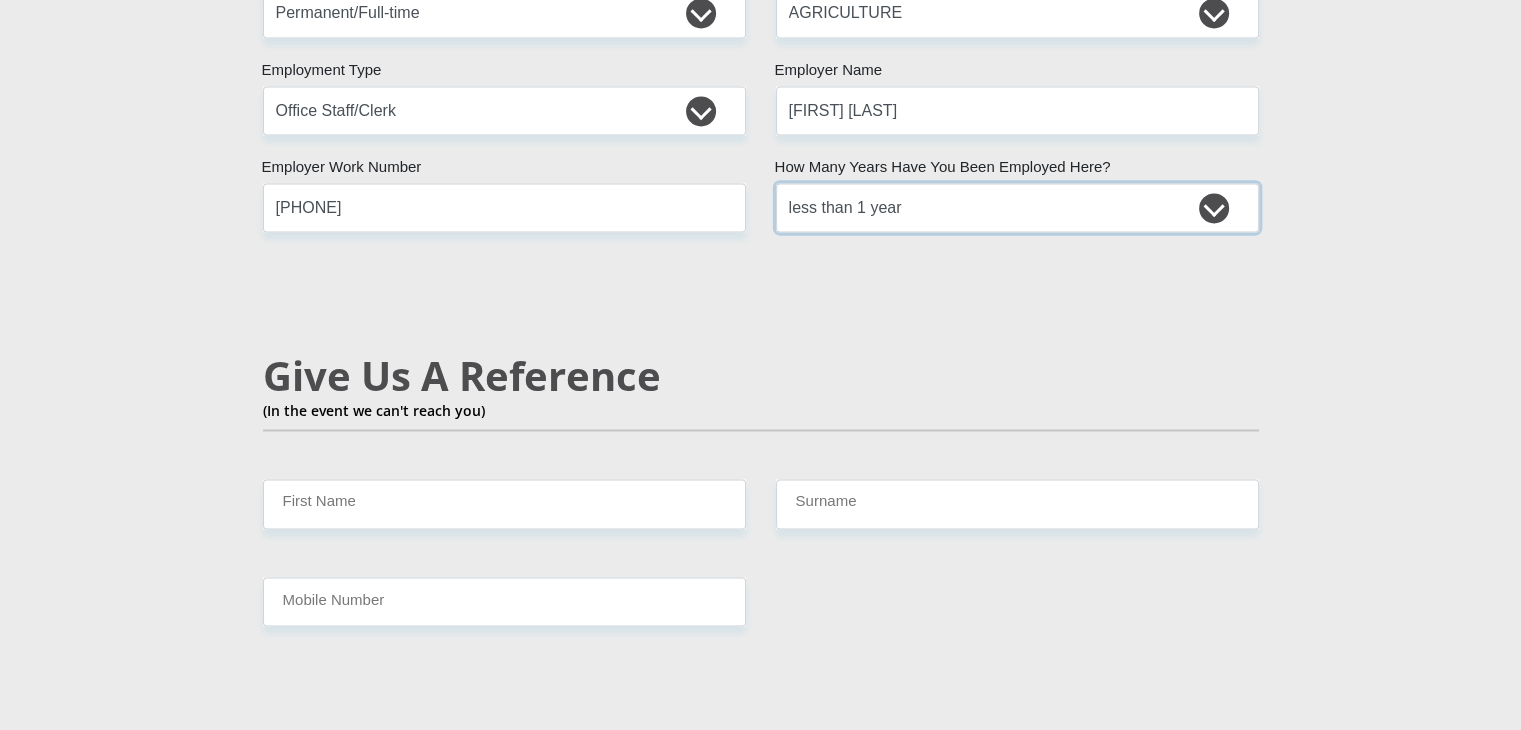 scroll, scrollTop: 3196, scrollLeft: 0, axis: vertical 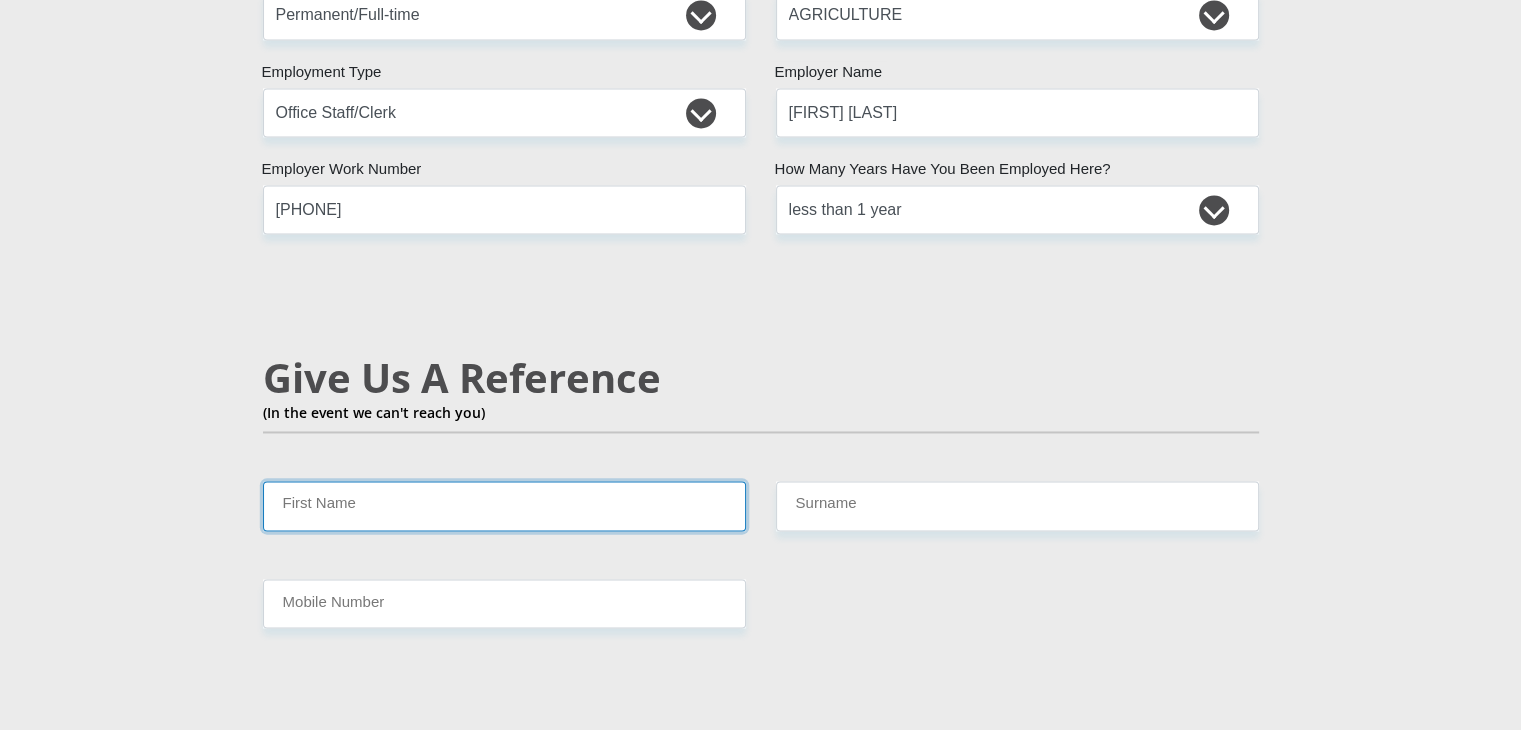 click on "First Name" at bounding box center (504, 505) 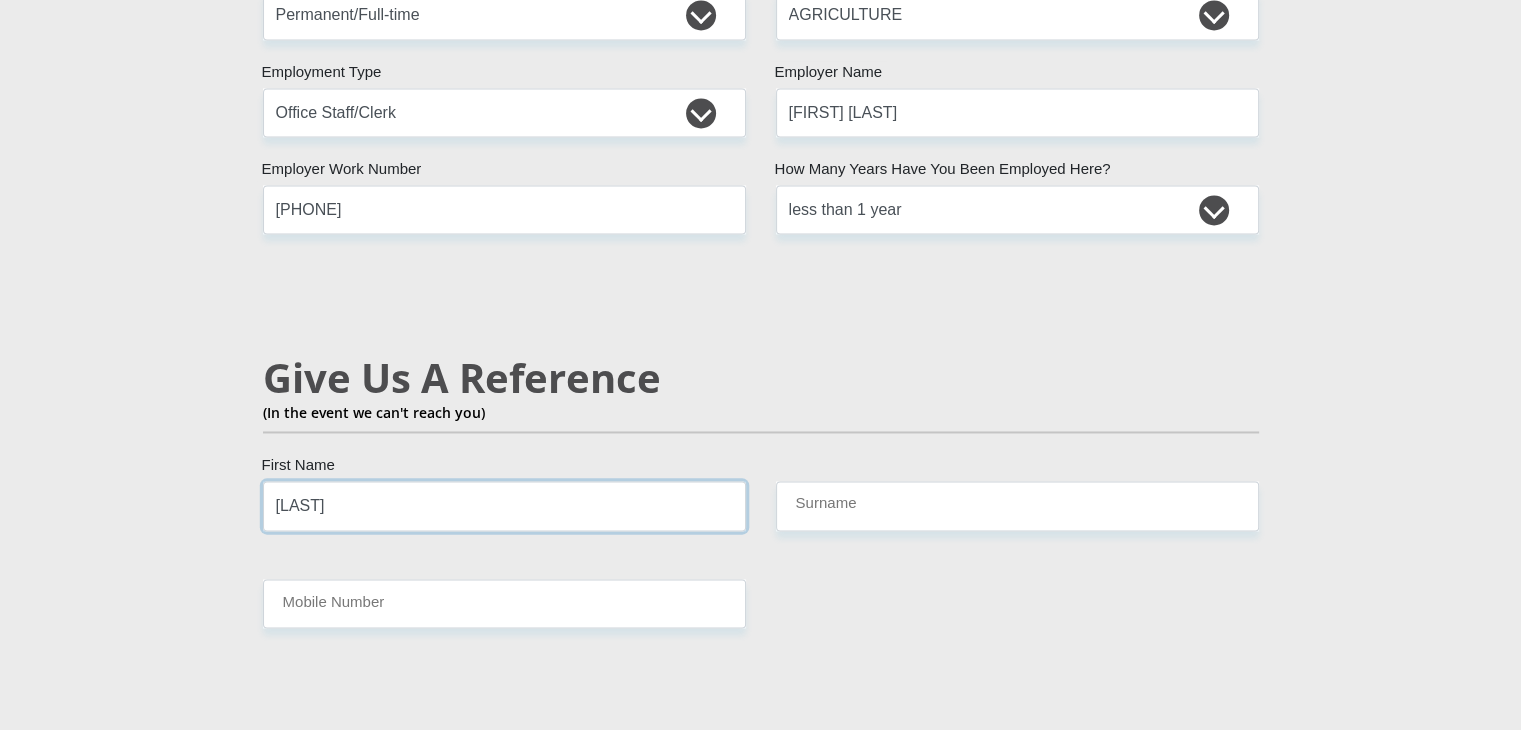 type on "[LAST]" 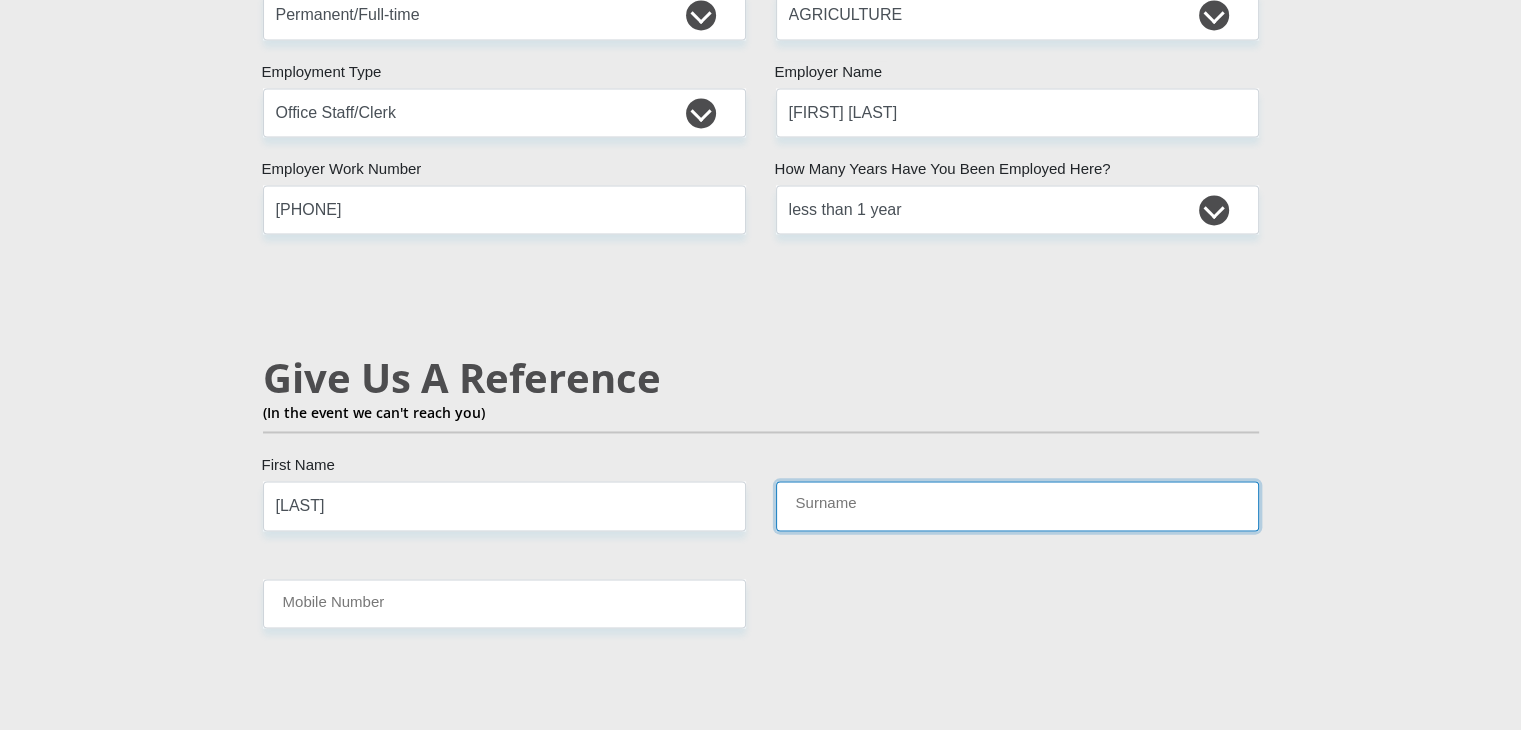 click on "Surname" at bounding box center [1017, 505] 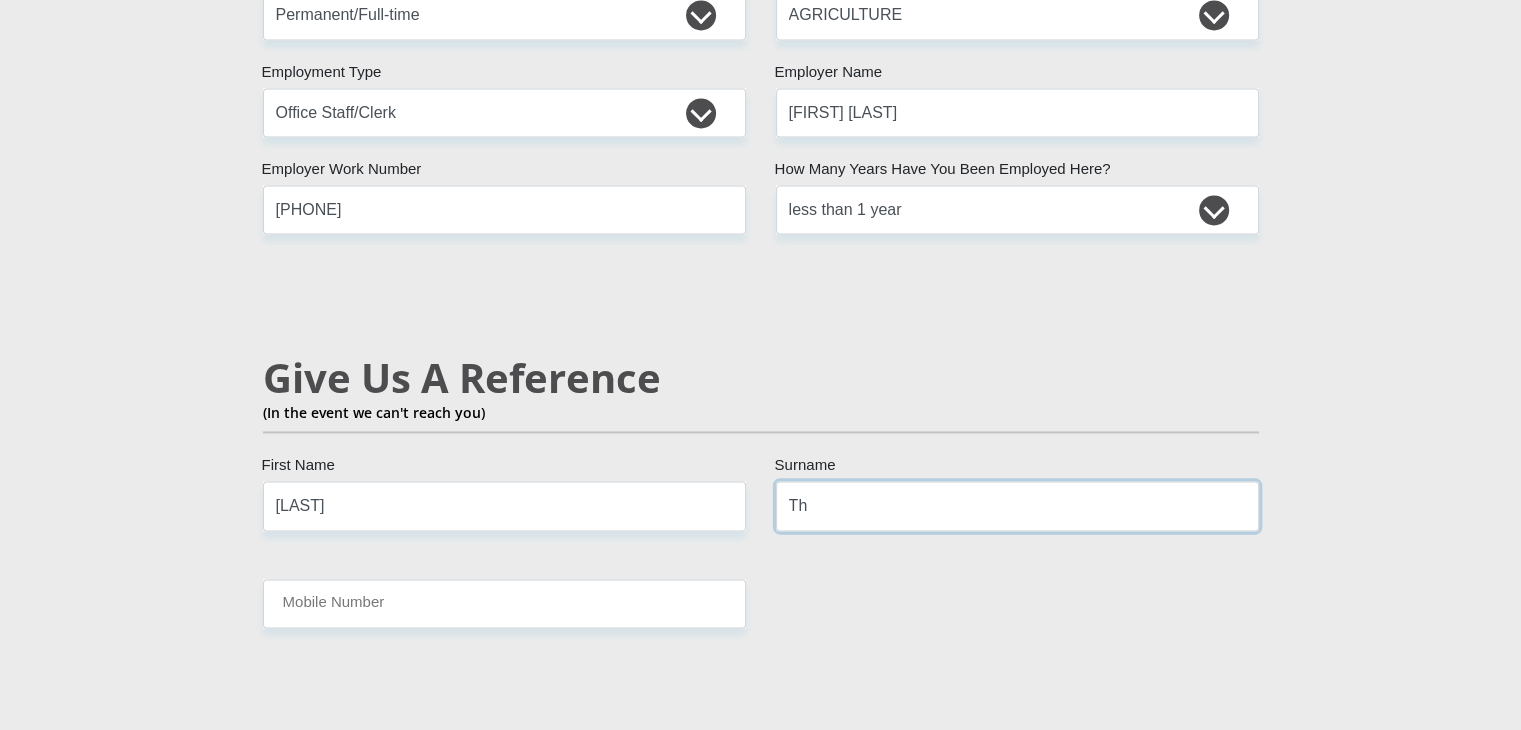 type on "T" 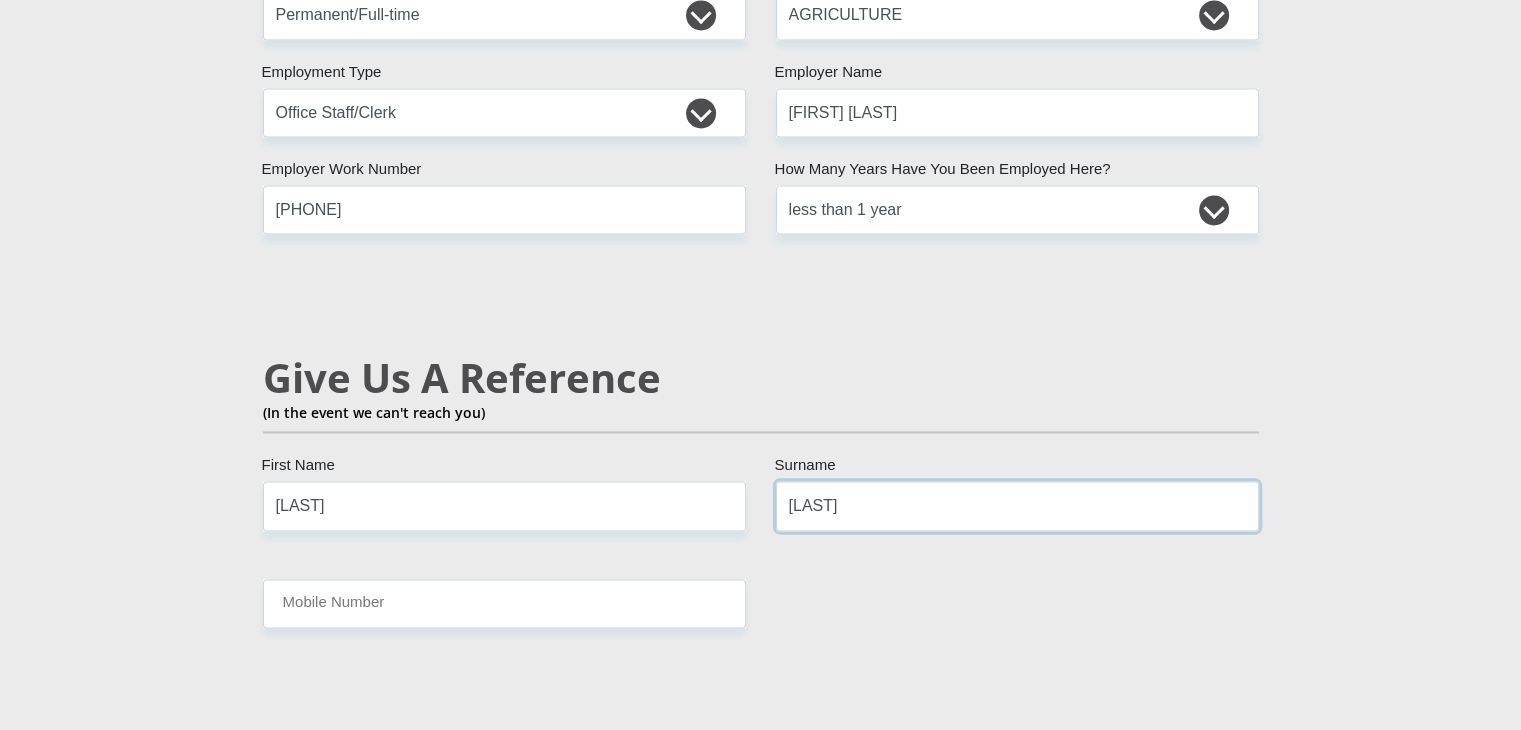 type on "[LAST]" 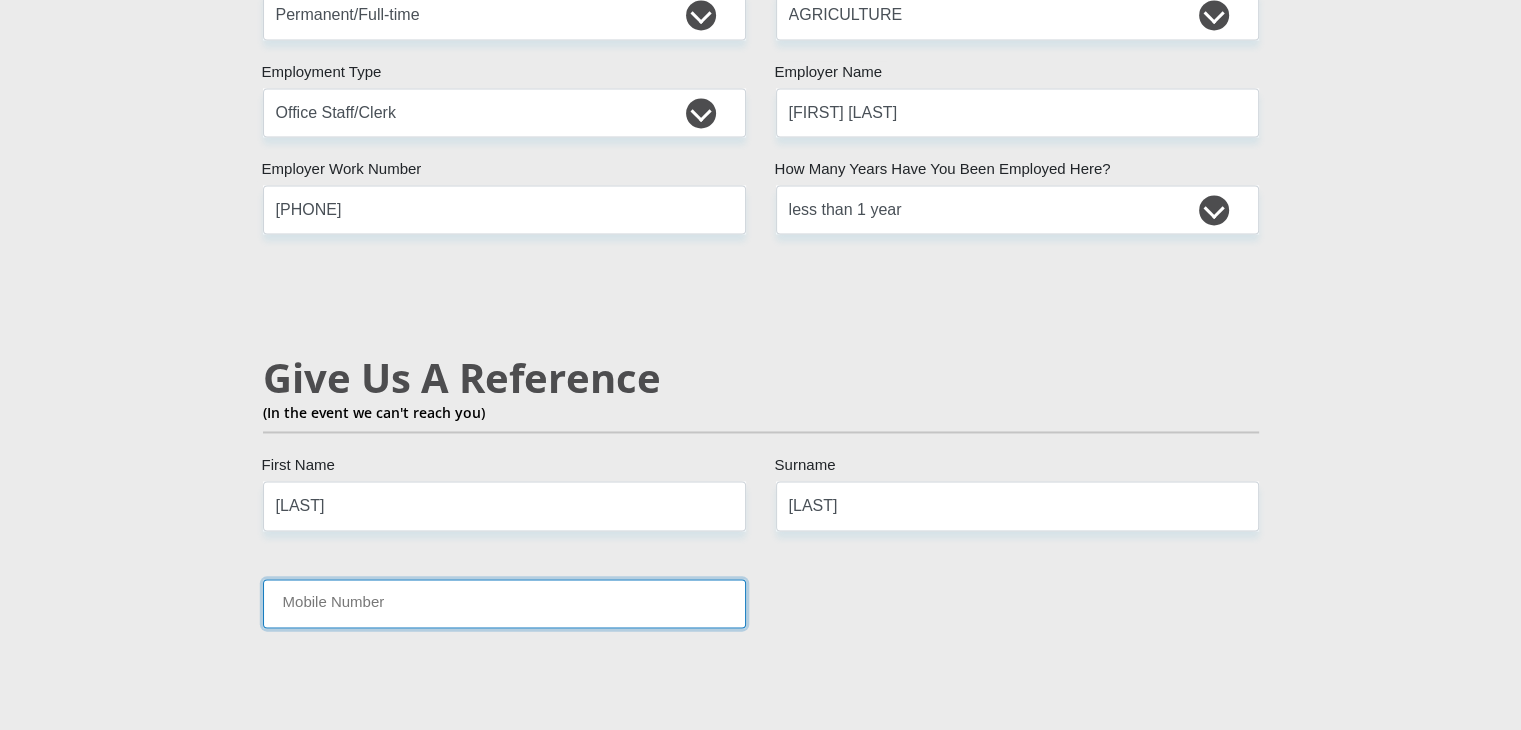click on "Mobile Number" at bounding box center [504, 603] 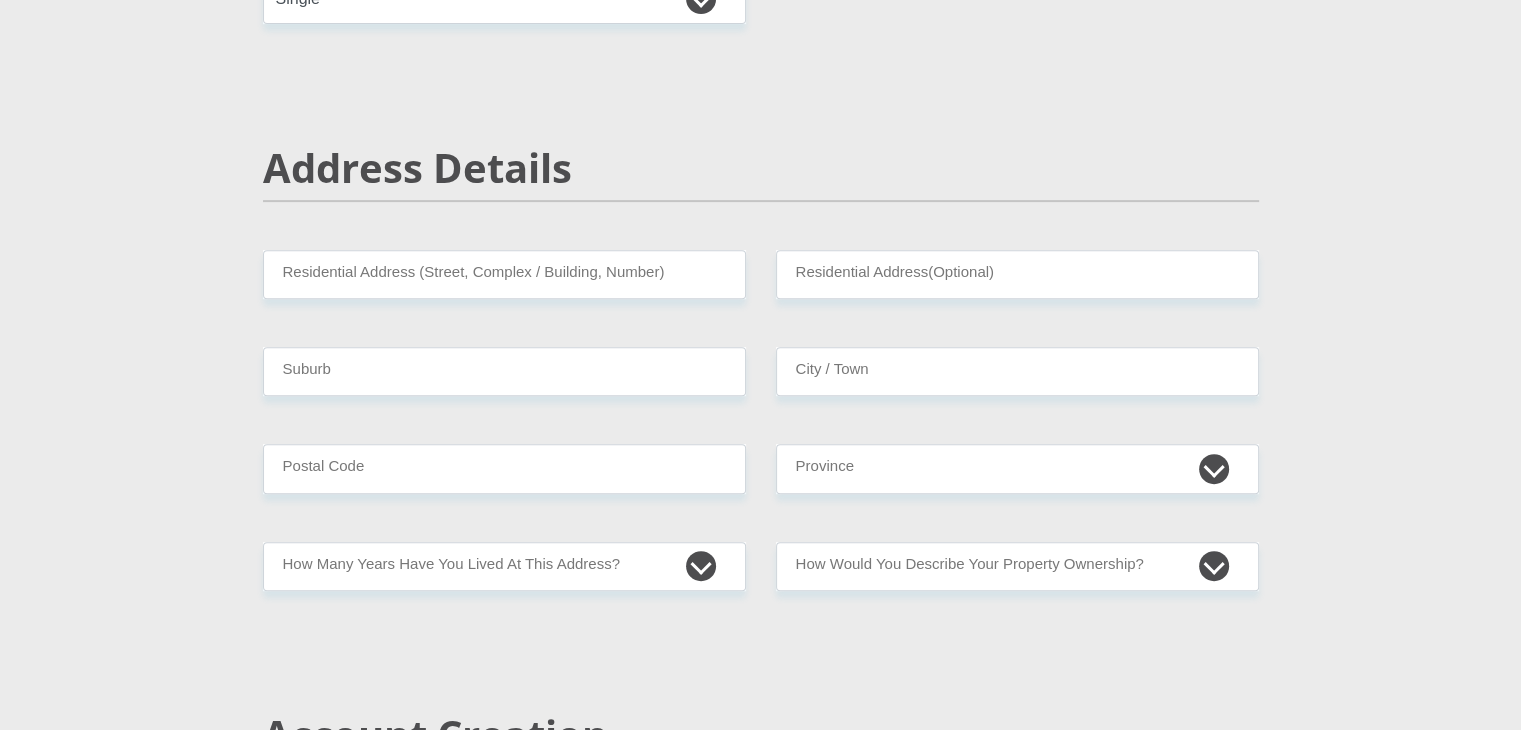 scroll, scrollTop: 751, scrollLeft: 0, axis: vertical 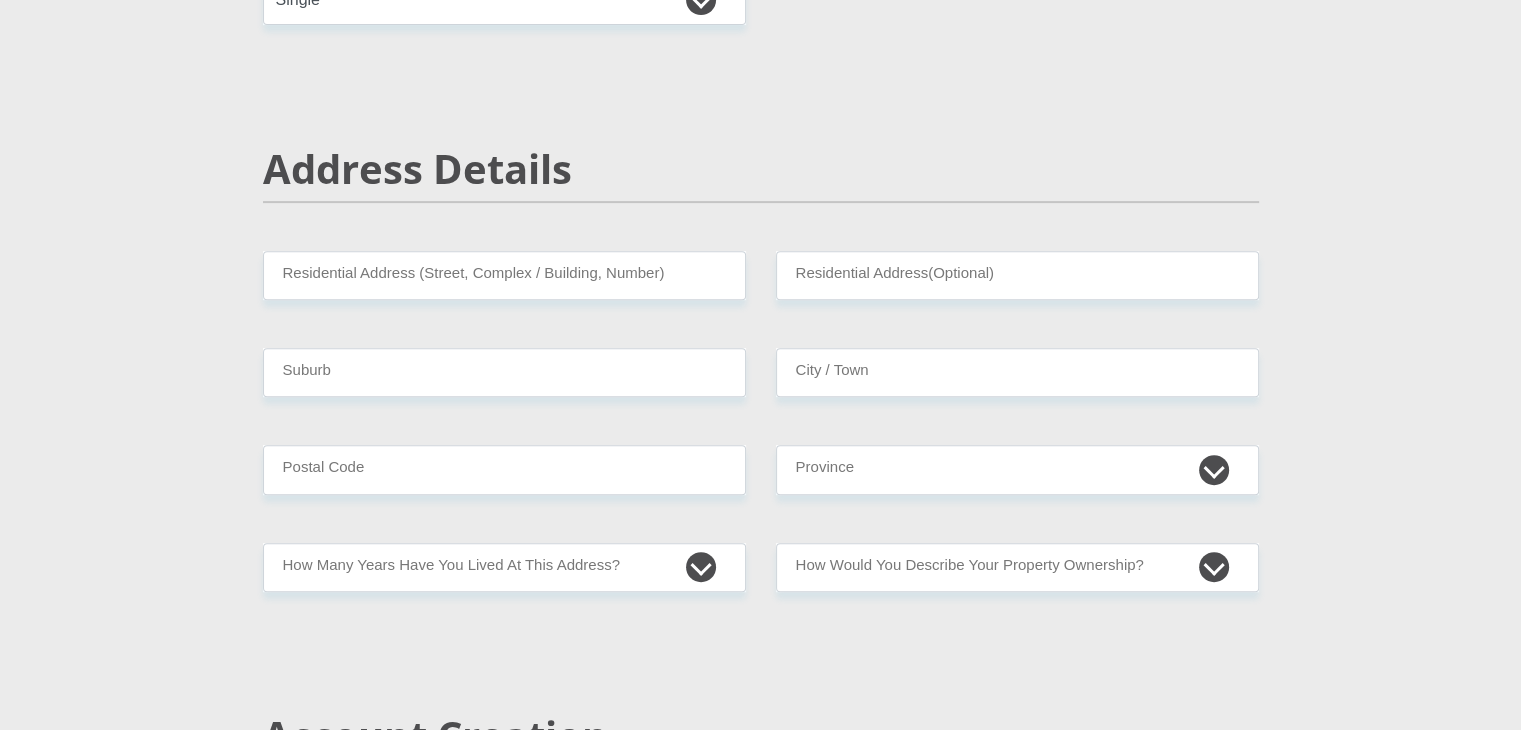 type on "[PHONE]" 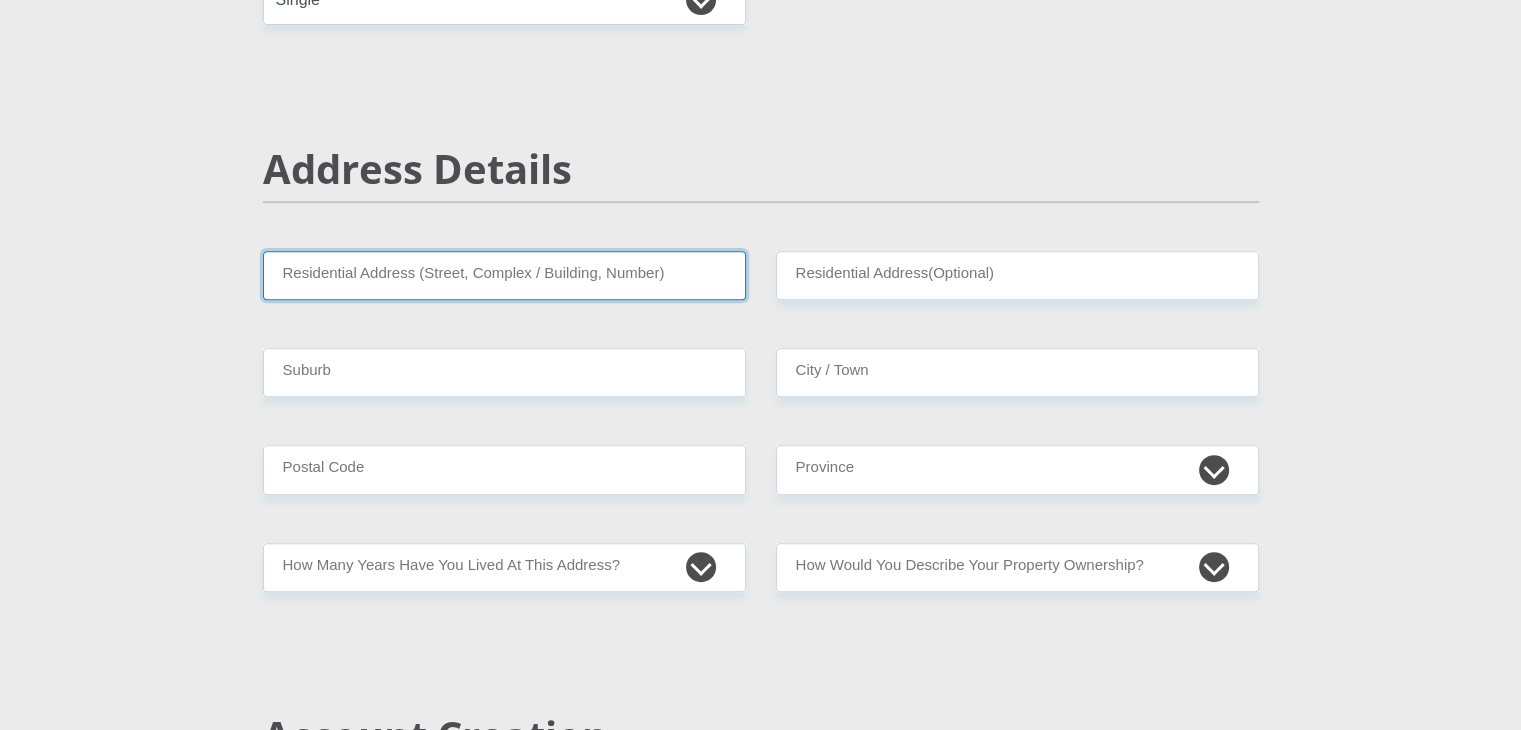 click on "Residential Address (Street, Complex / Building, Number)" at bounding box center (504, 275) 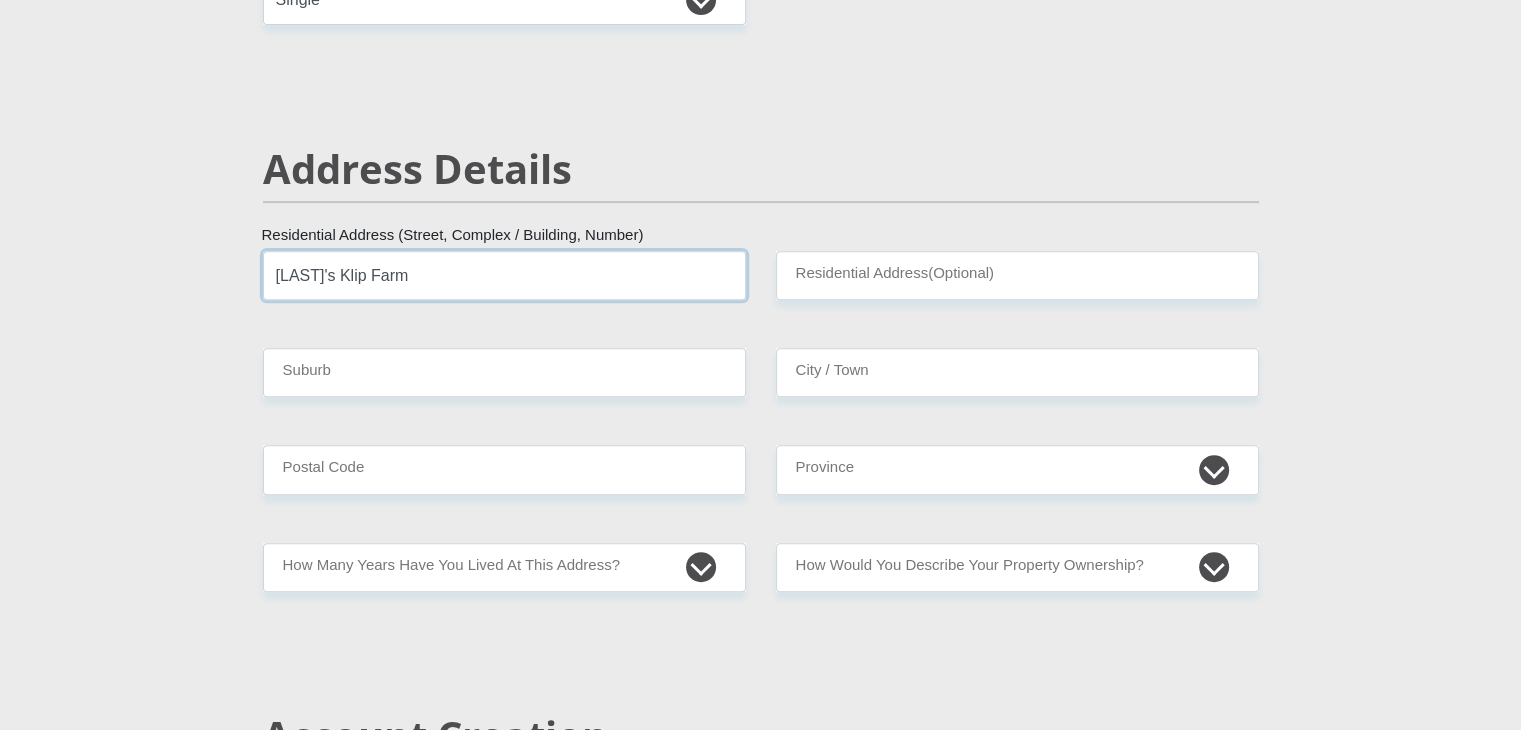 type on "[LAST]'s Klip Farm" 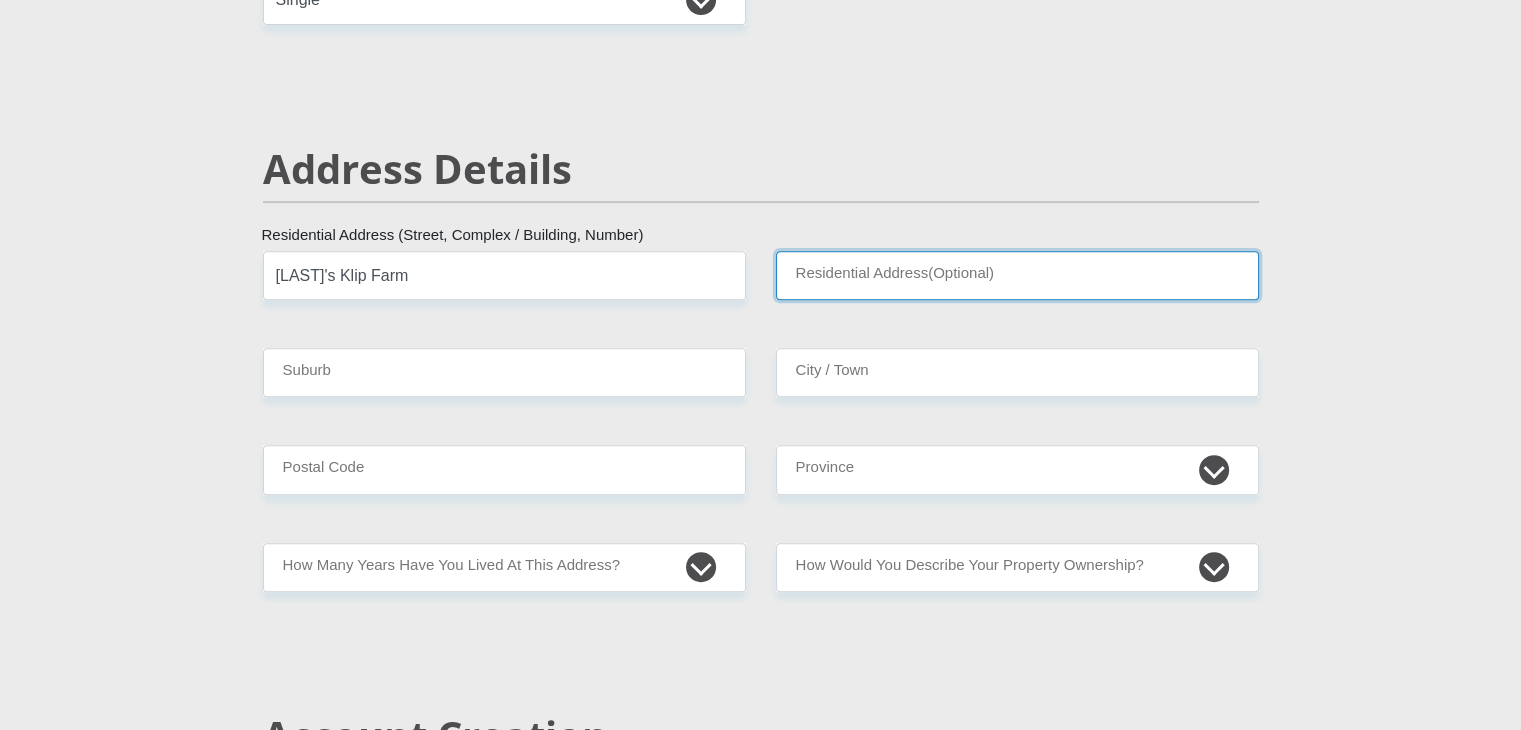 click on "Residential Address(Optional)" at bounding box center (1017, 275) 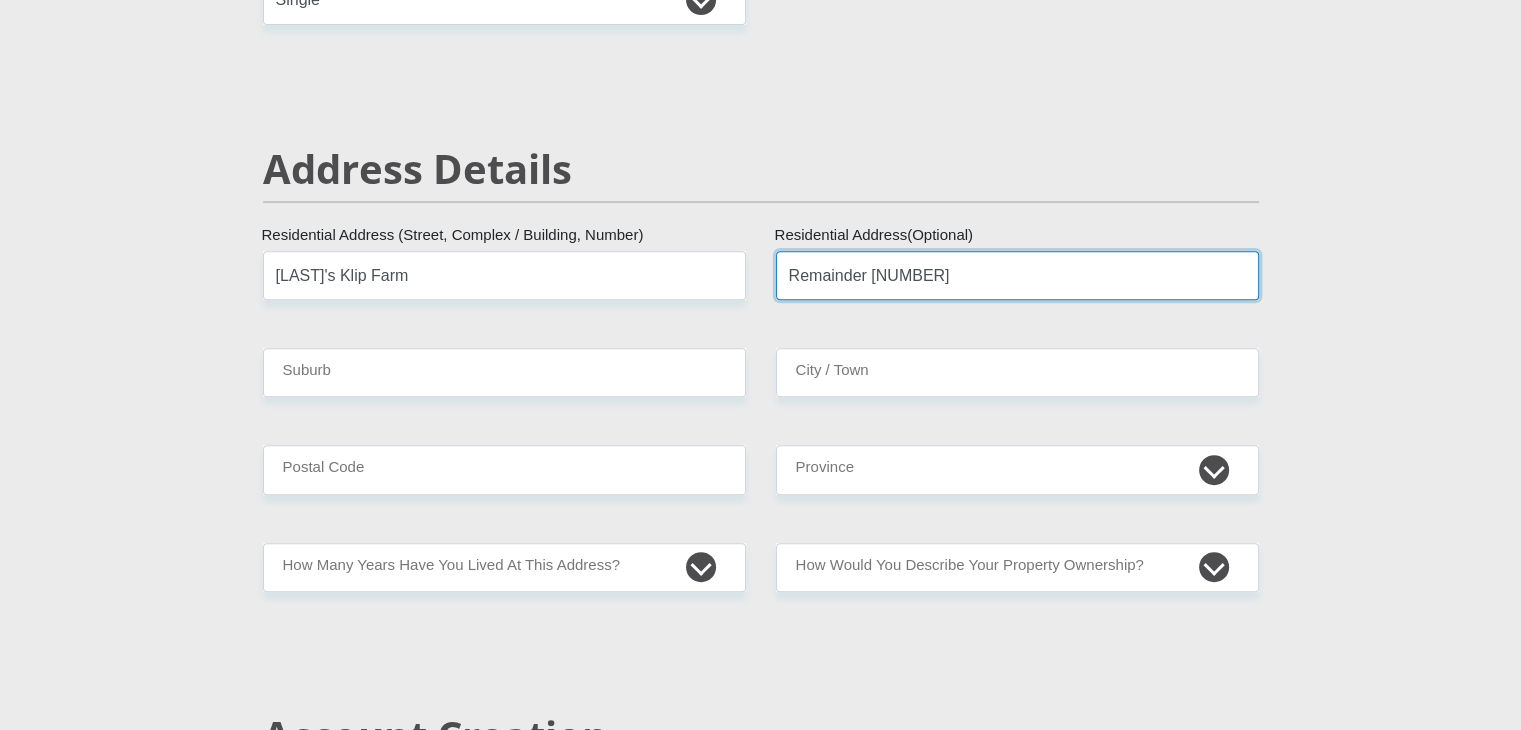 type on "Remainder [NUMBER]" 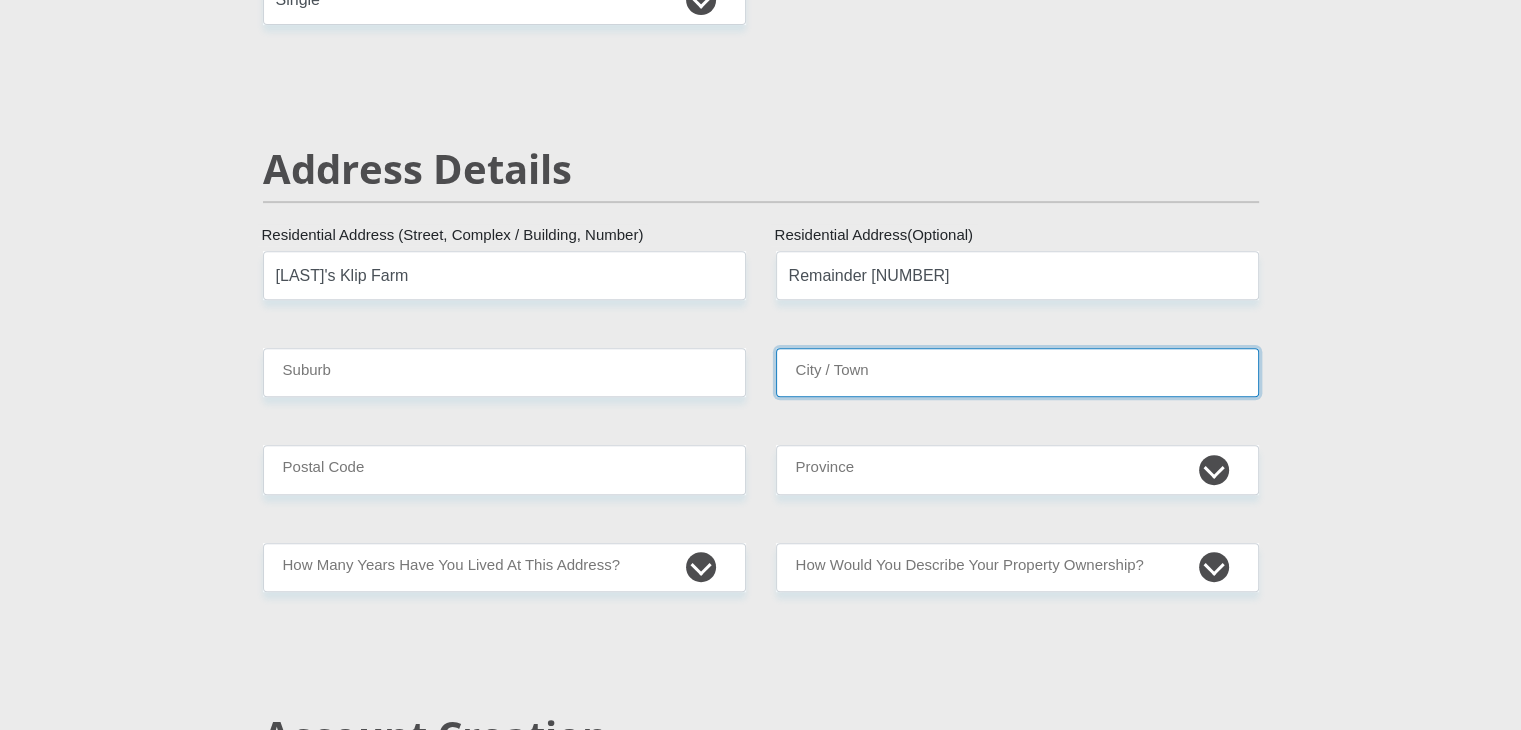 click on "City / Town" at bounding box center (1017, 372) 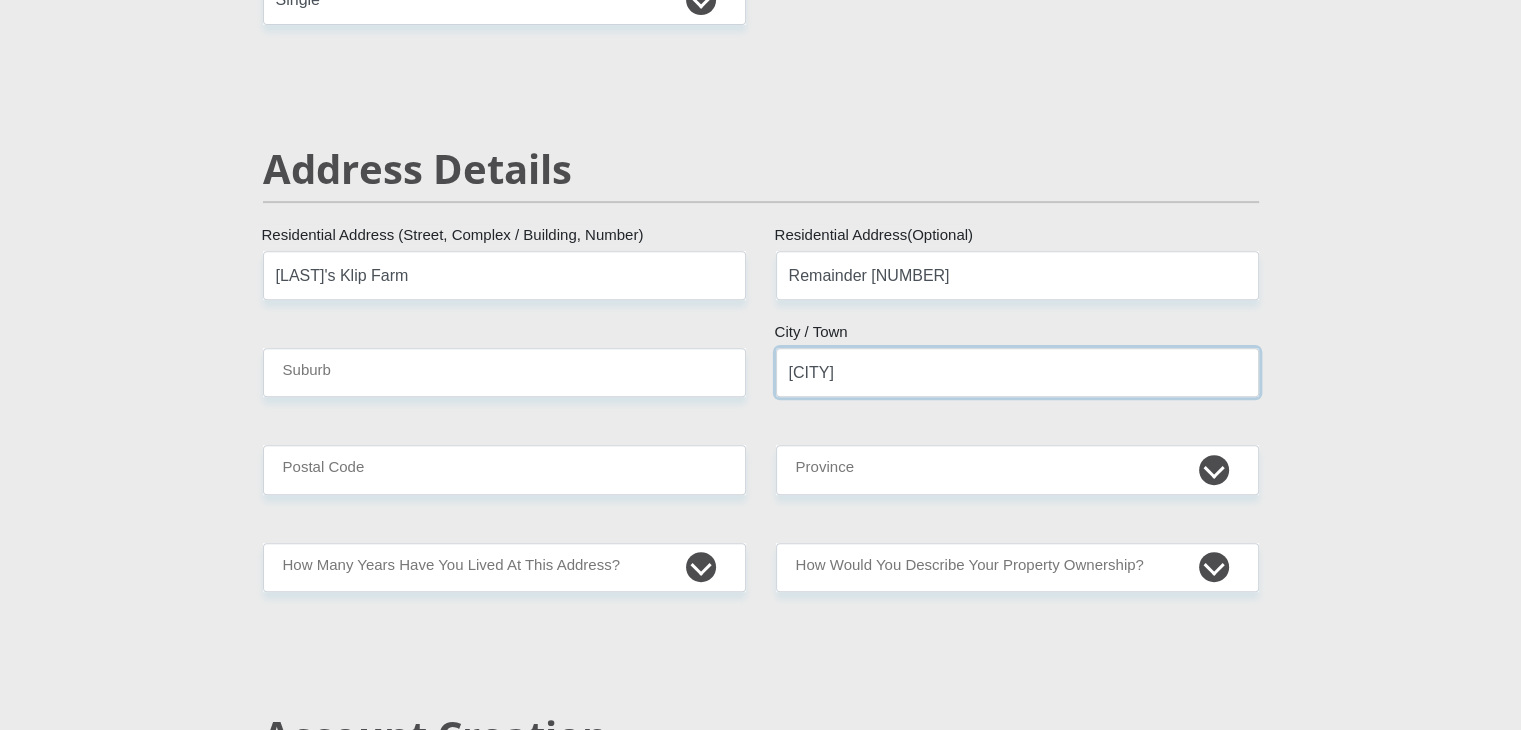 type on "[CITY]" 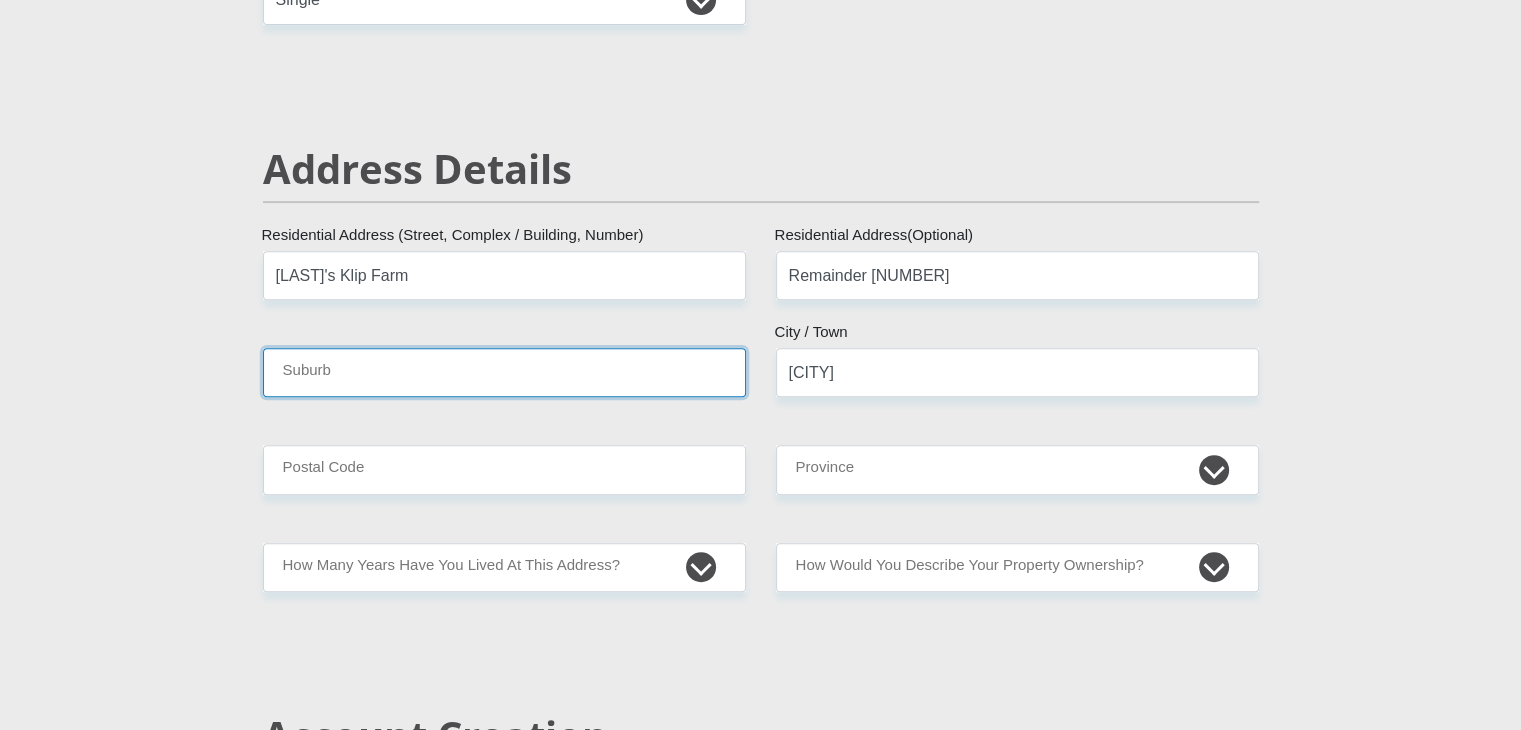 click on "Suburb" at bounding box center [504, 372] 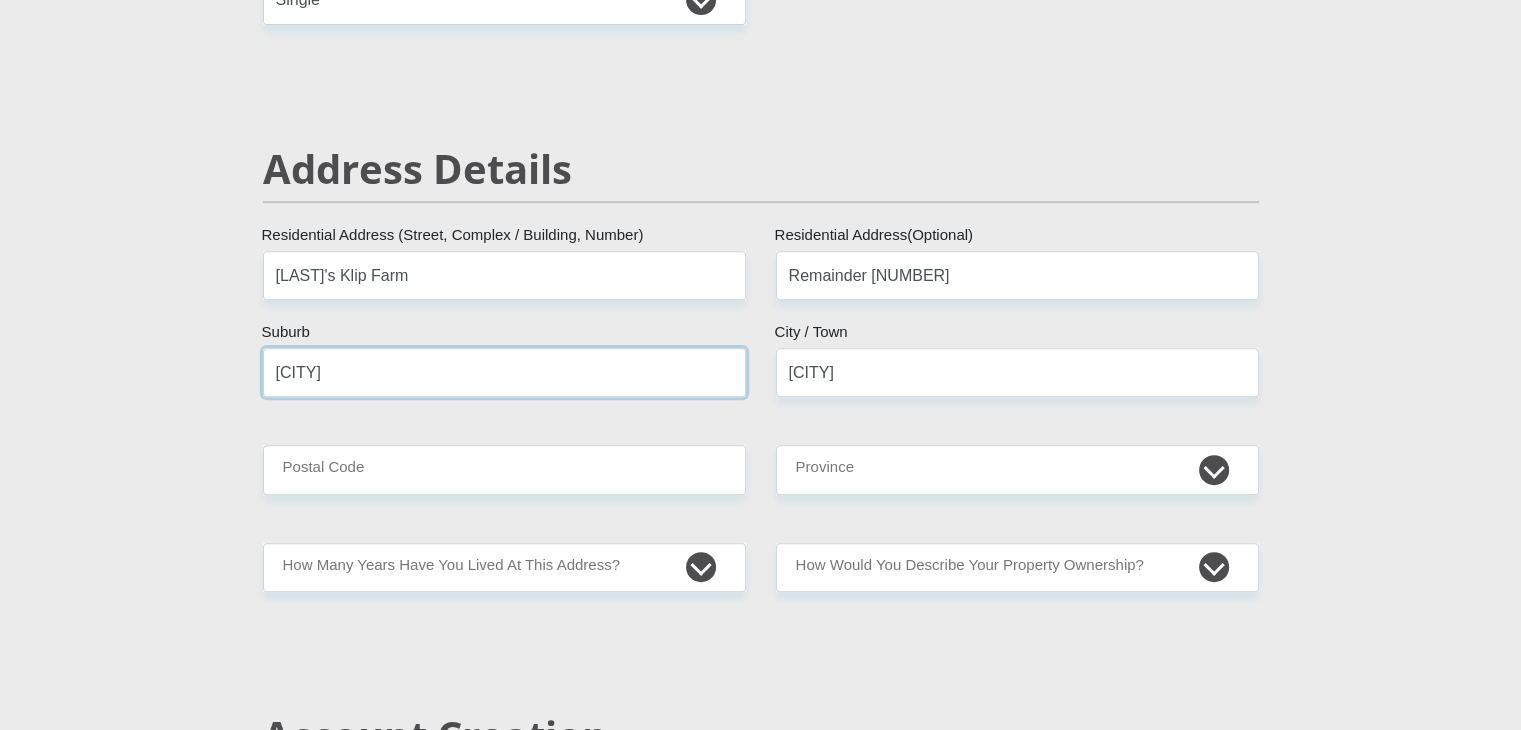 type on "[CITY]" 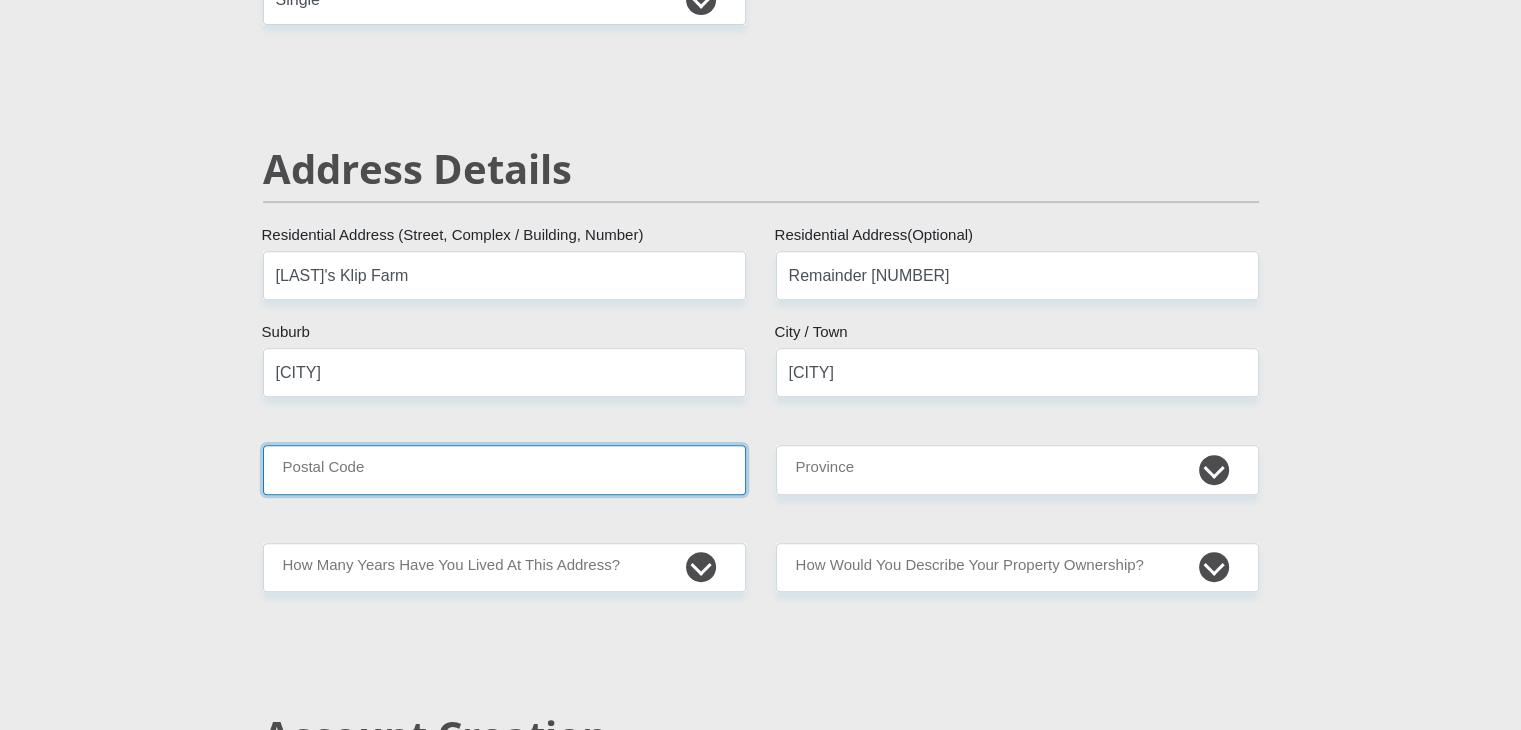 click on "Postal Code" at bounding box center [504, 469] 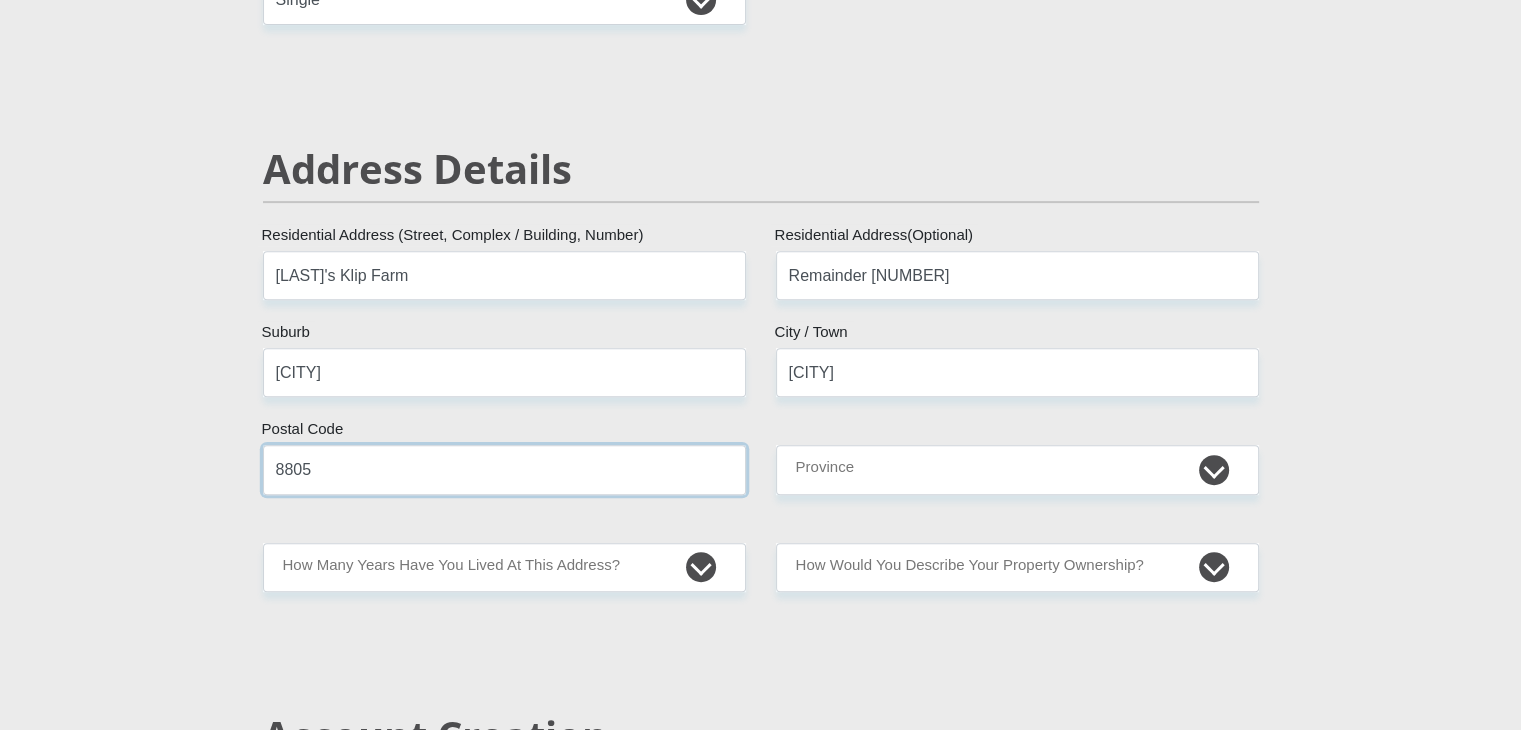 type on "8805" 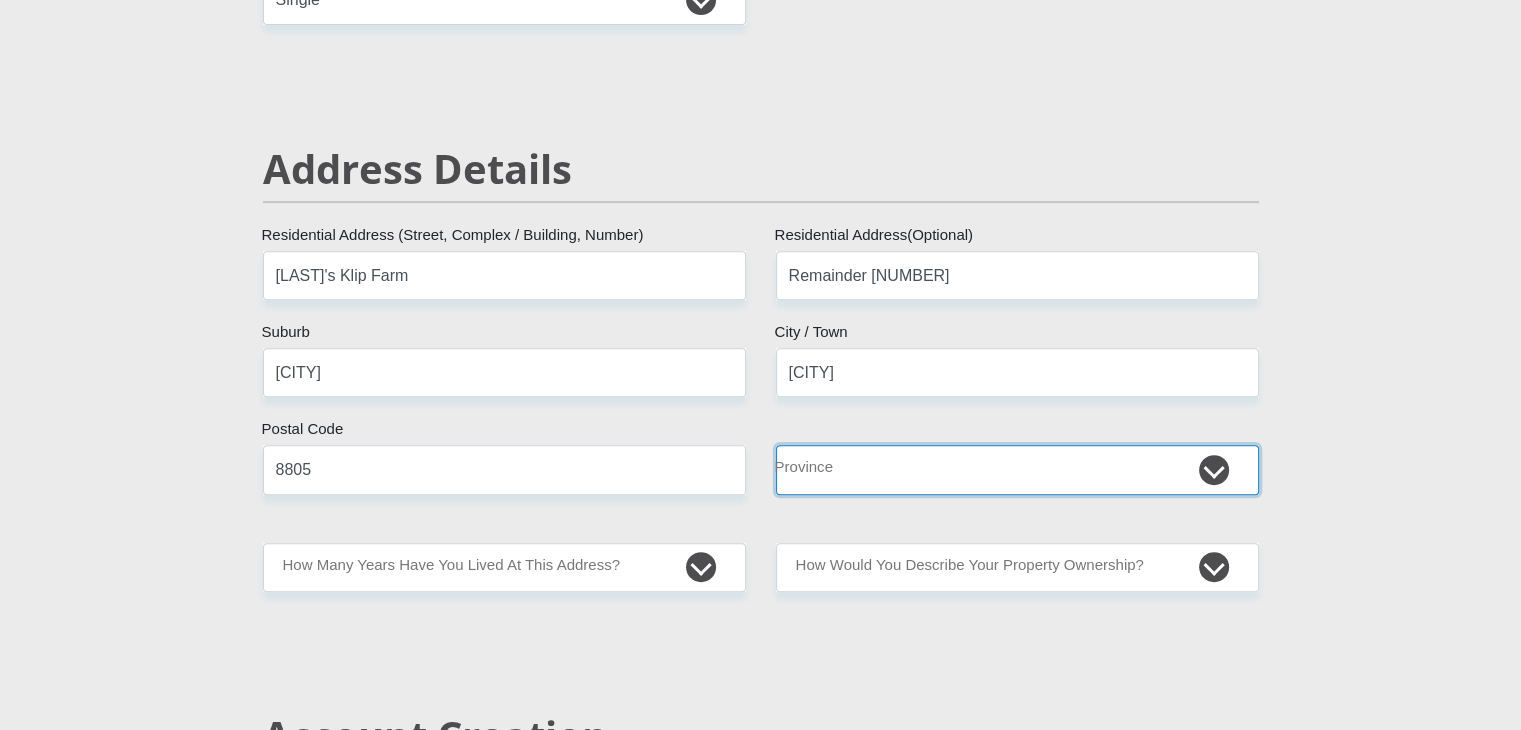 click on "Eastern Cape
Free State
Gauteng
KwaZulu-Natal
Limpopo
Mpumalanga
Northern Cape
North West
Western Cape" at bounding box center (1017, 469) 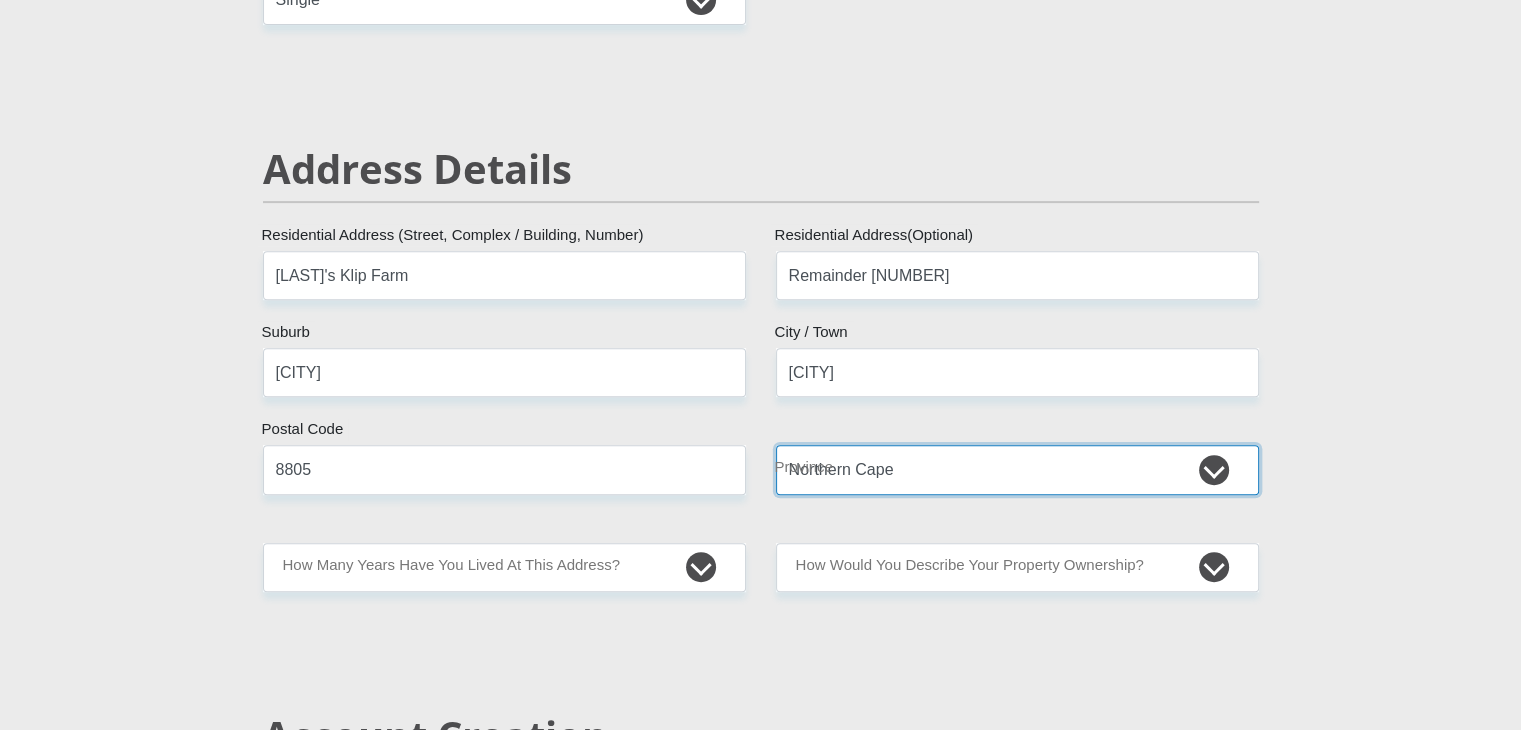 click on "Eastern Cape
Free State
Gauteng
KwaZulu-Natal
Limpopo
Mpumalanga
Northern Cape
North West
Western Cape" at bounding box center [1017, 469] 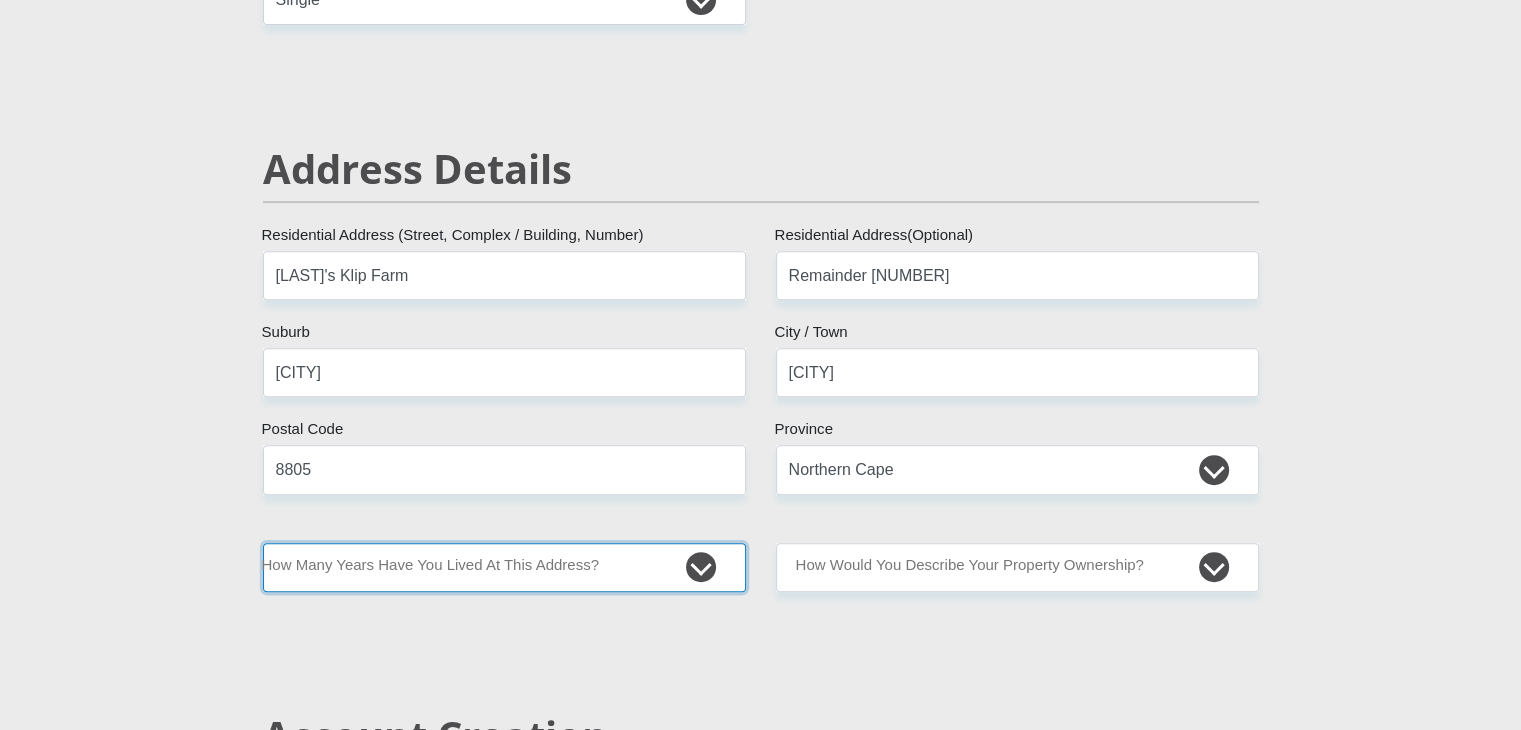 click on "less than 1 year
1-3 years
3-5 years
5+ years" at bounding box center [504, 567] 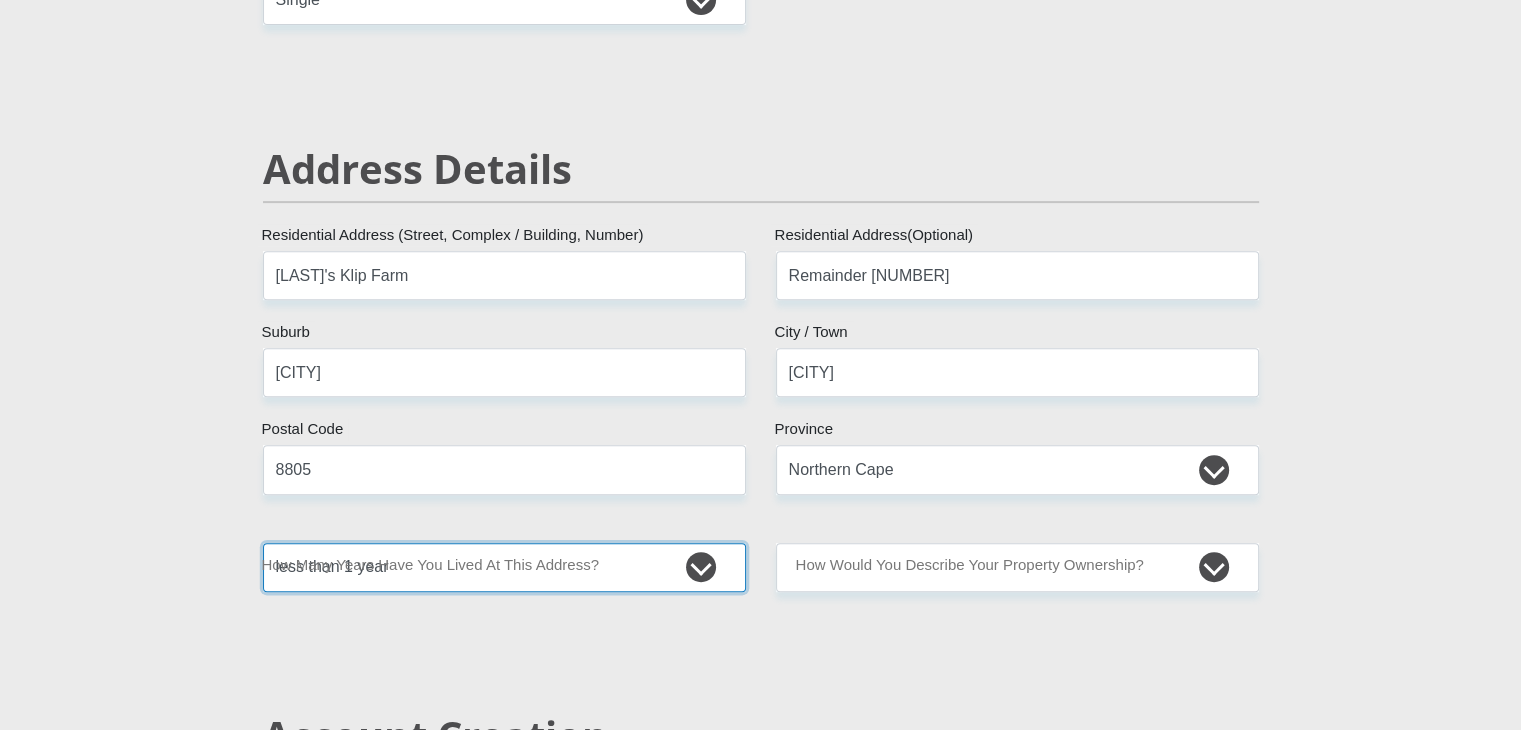 click on "less than 1 year
1-3 years
3-5 years
5+ years" at bounding box center [504, 567] 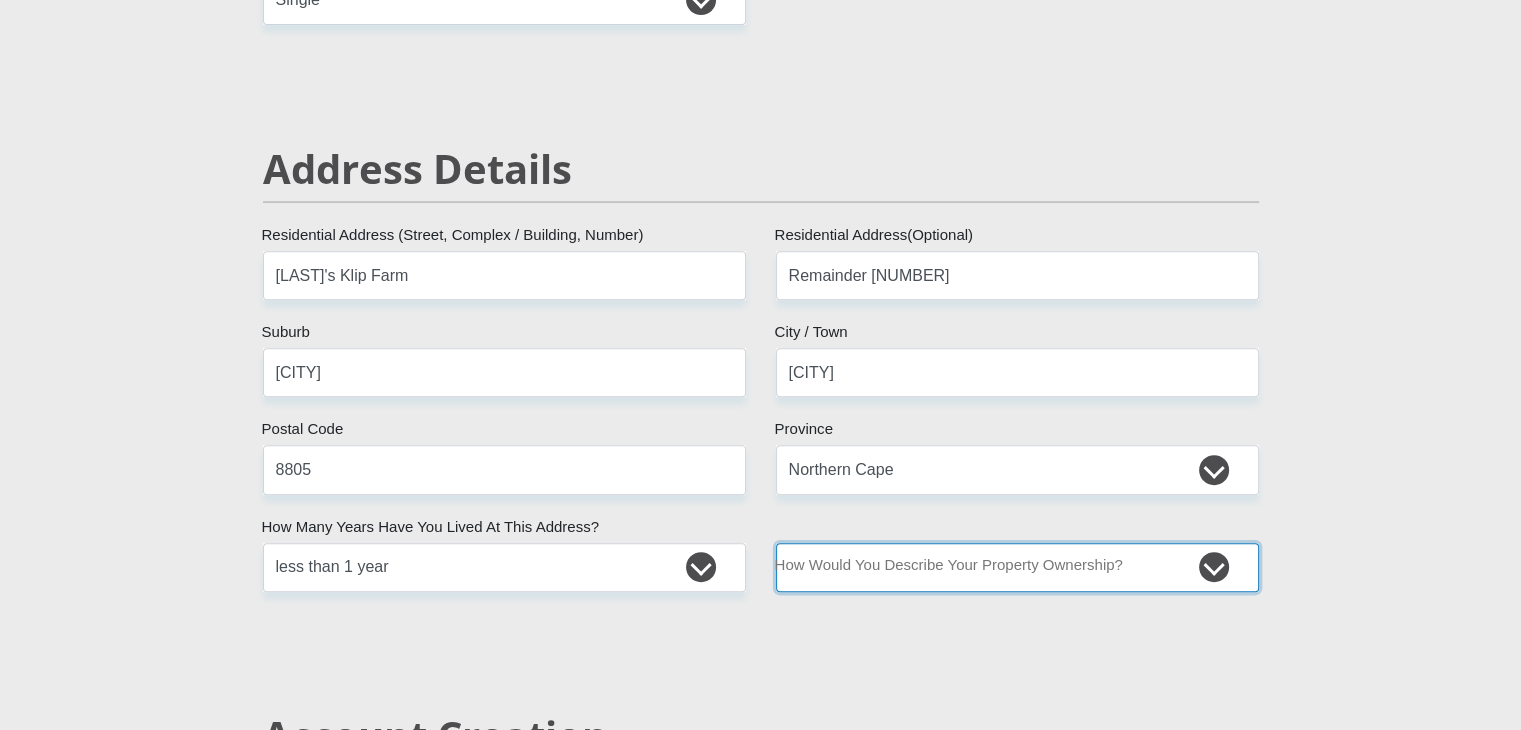 click on "Owned
Rented
Family Owned
Company Dwelling" at bounding box center [1017, 567] 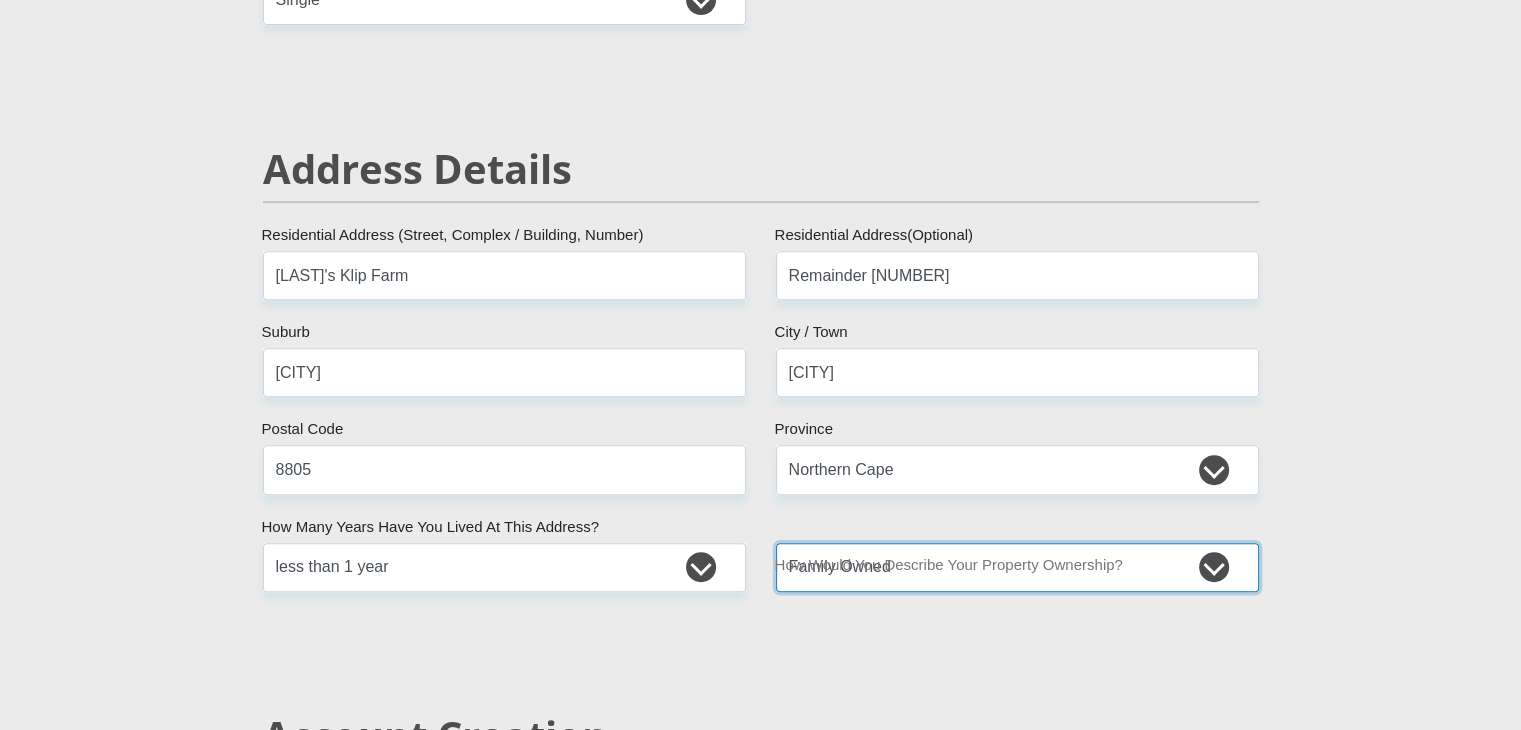 click on "Owned
Rented
Family Owned
Company Dwelling" at bounding box center (1017, 567) 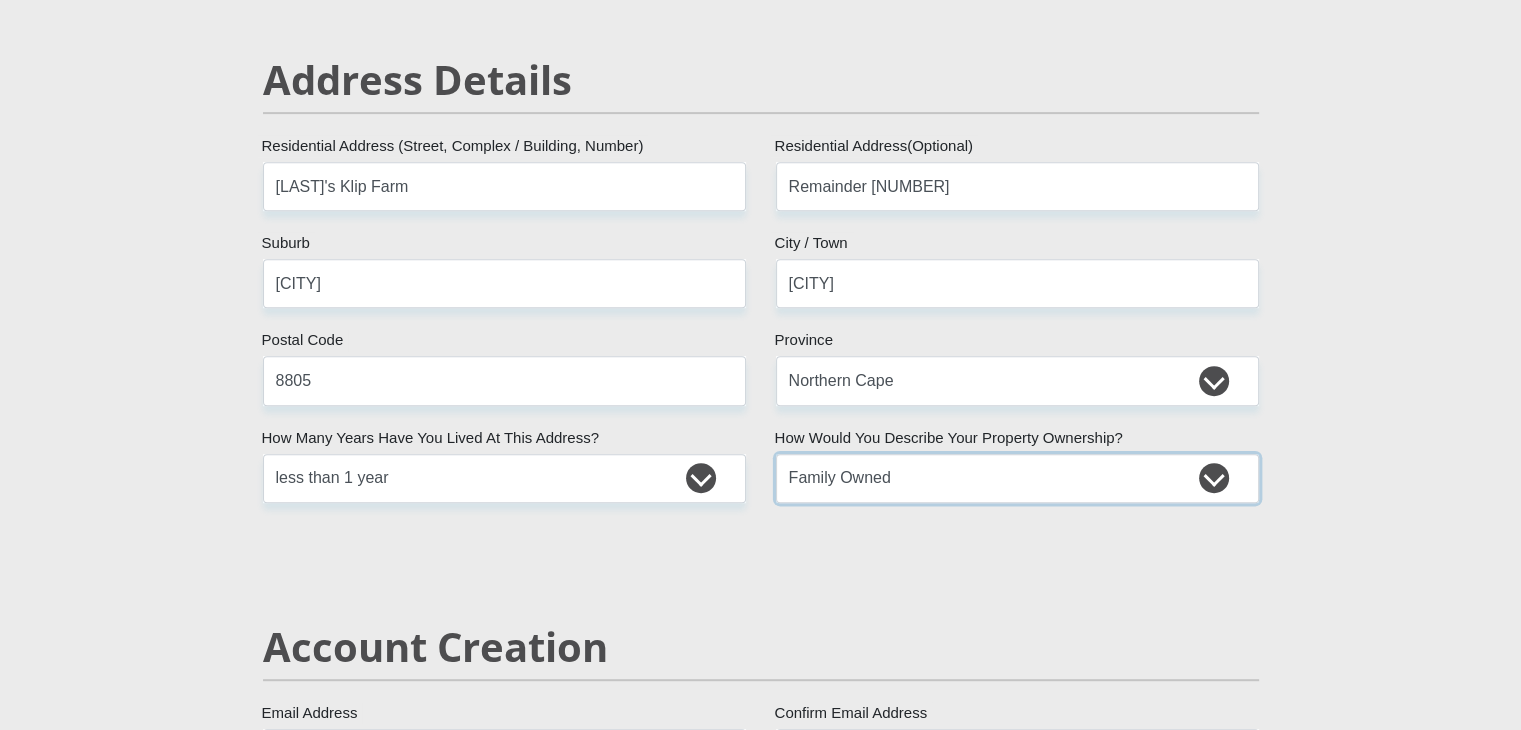 scroll, scrollTop: 839, scrollLeft: 0, axis: vertical 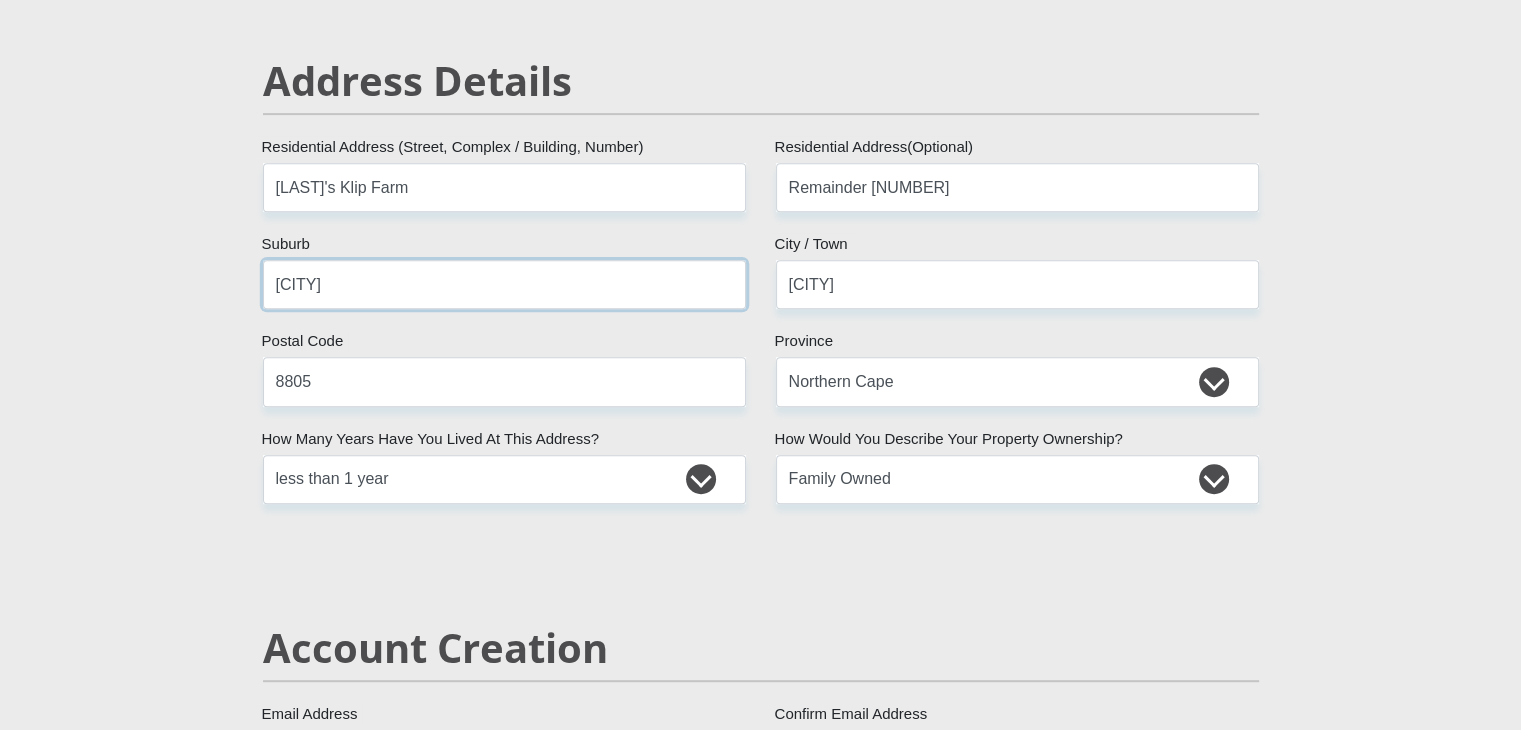 drag, startPoint x: 528, startPoint y: 284, endPoint x: 274, endPoint y: 309, distance: 255.22736 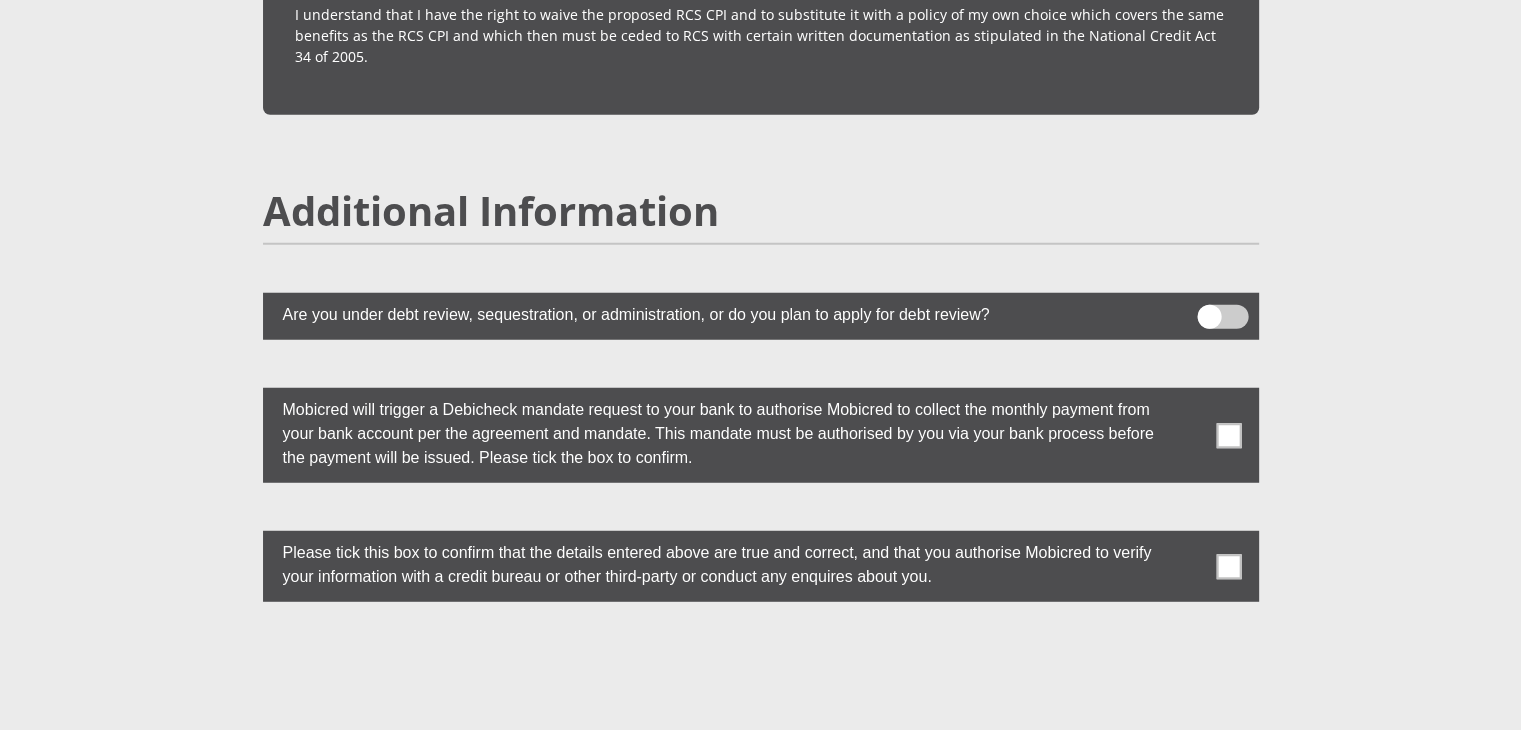 scroll, scrollTop: 5304, scrollLeft: 0, axis: vertical 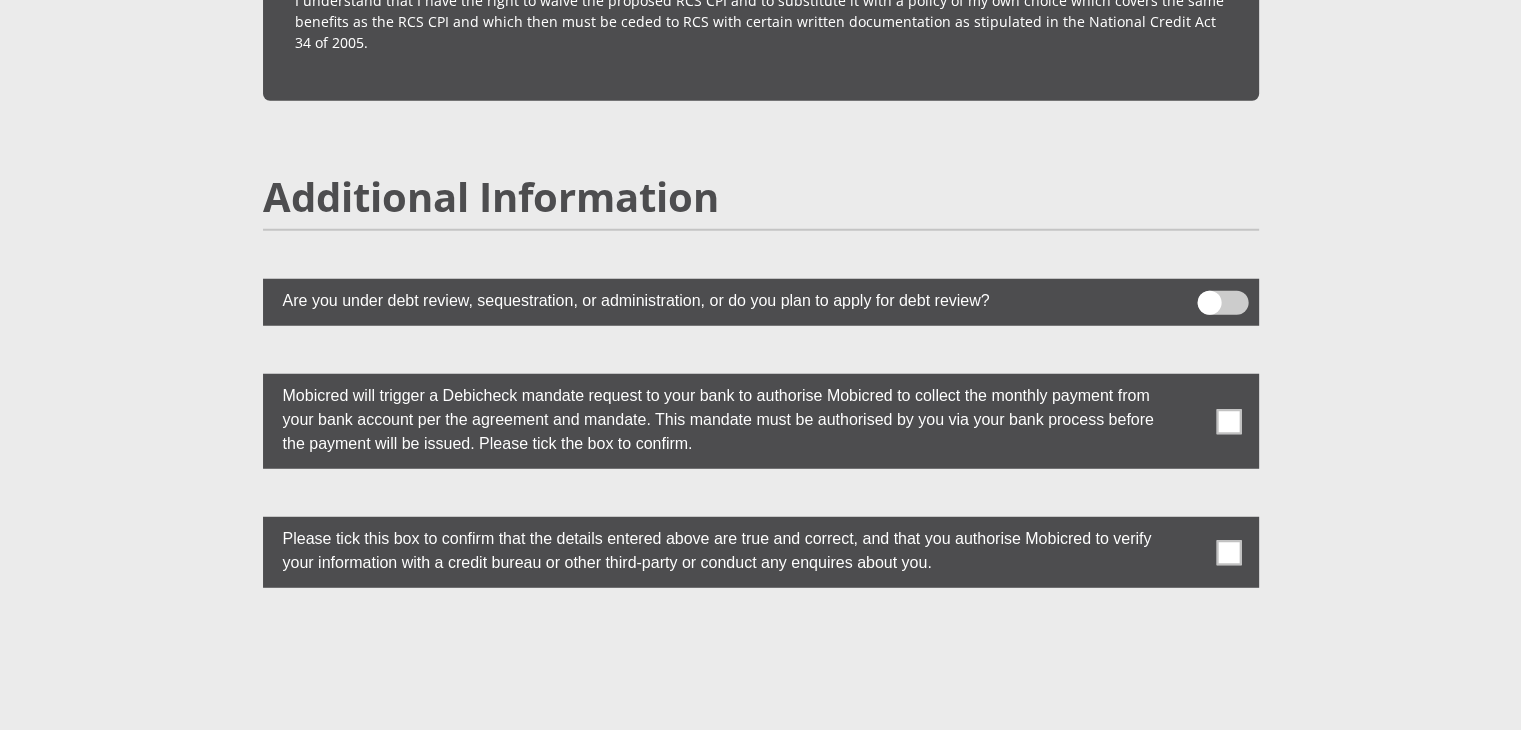 type on "Over Upington" 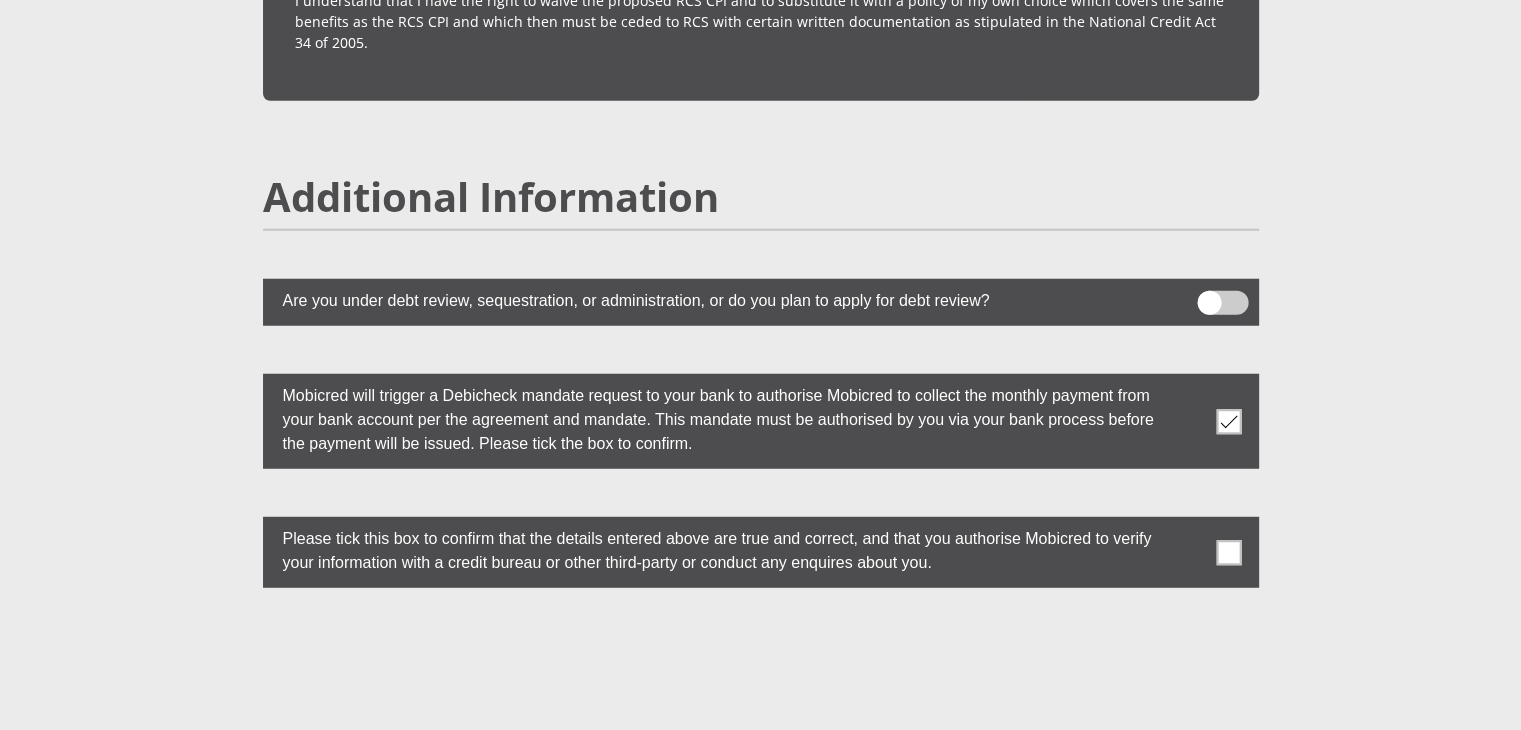 click at bounding box center [1228, 552] 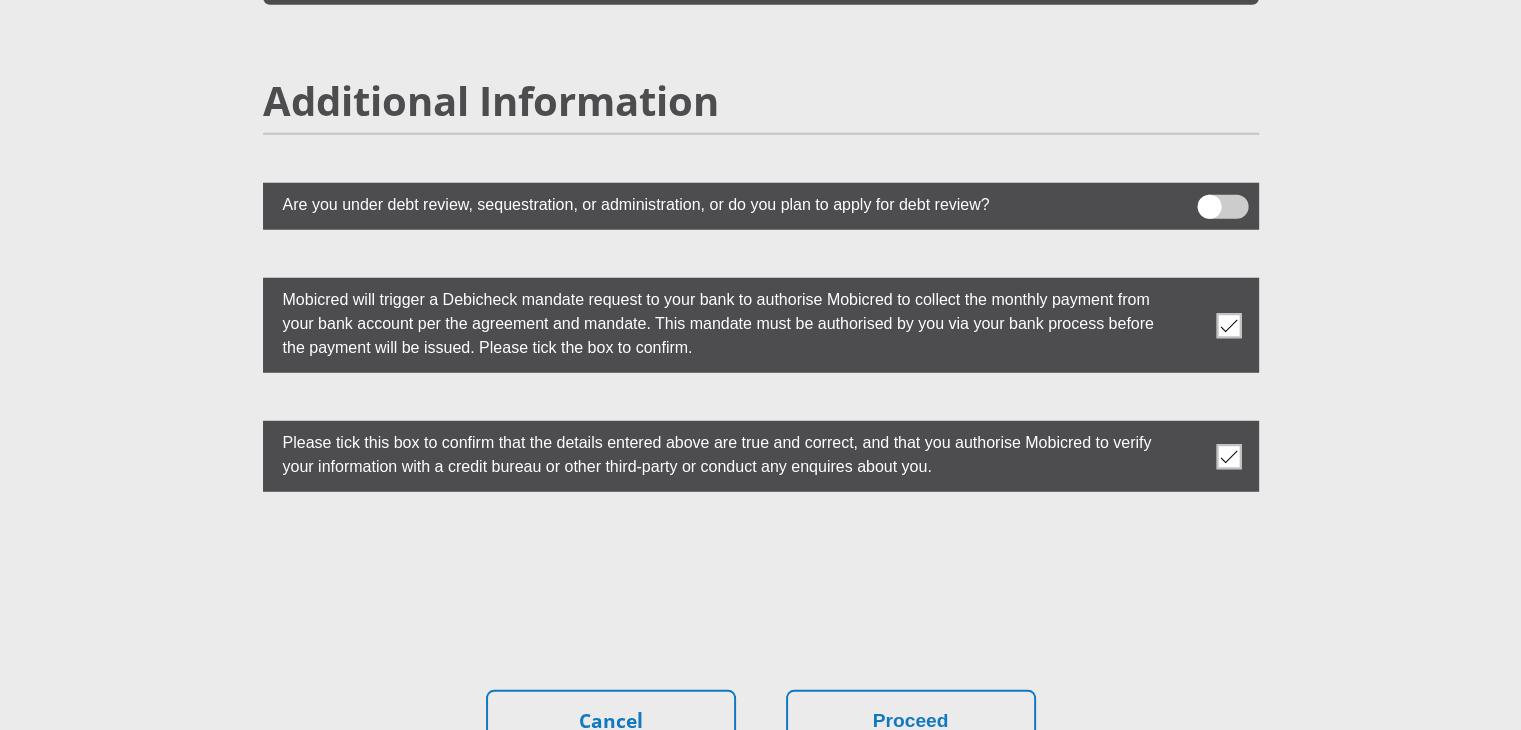 scroll, scrollTop: 5404, scrollLeft: 0, axis: vertical 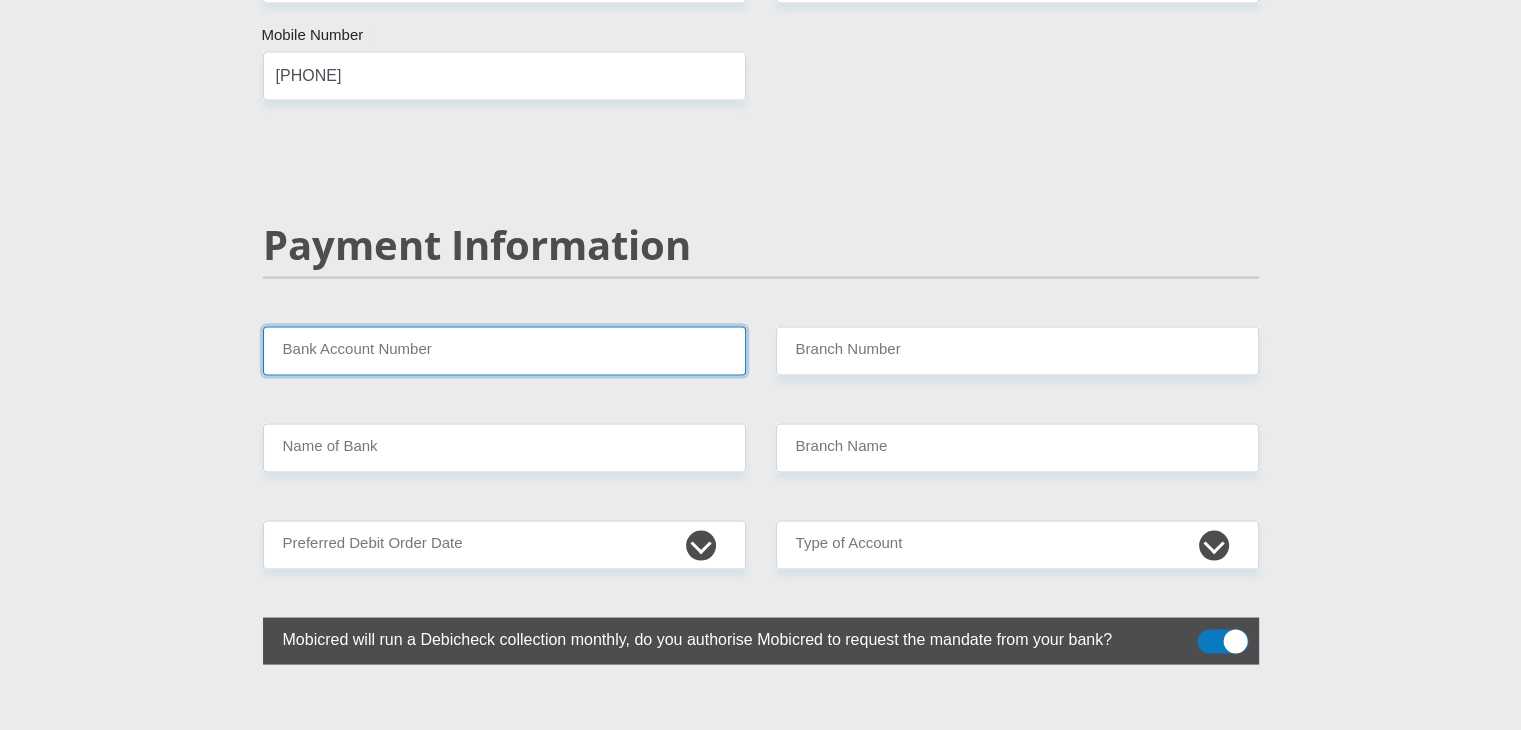 click on "Bank Account Number" at bounding box center [504, 350] 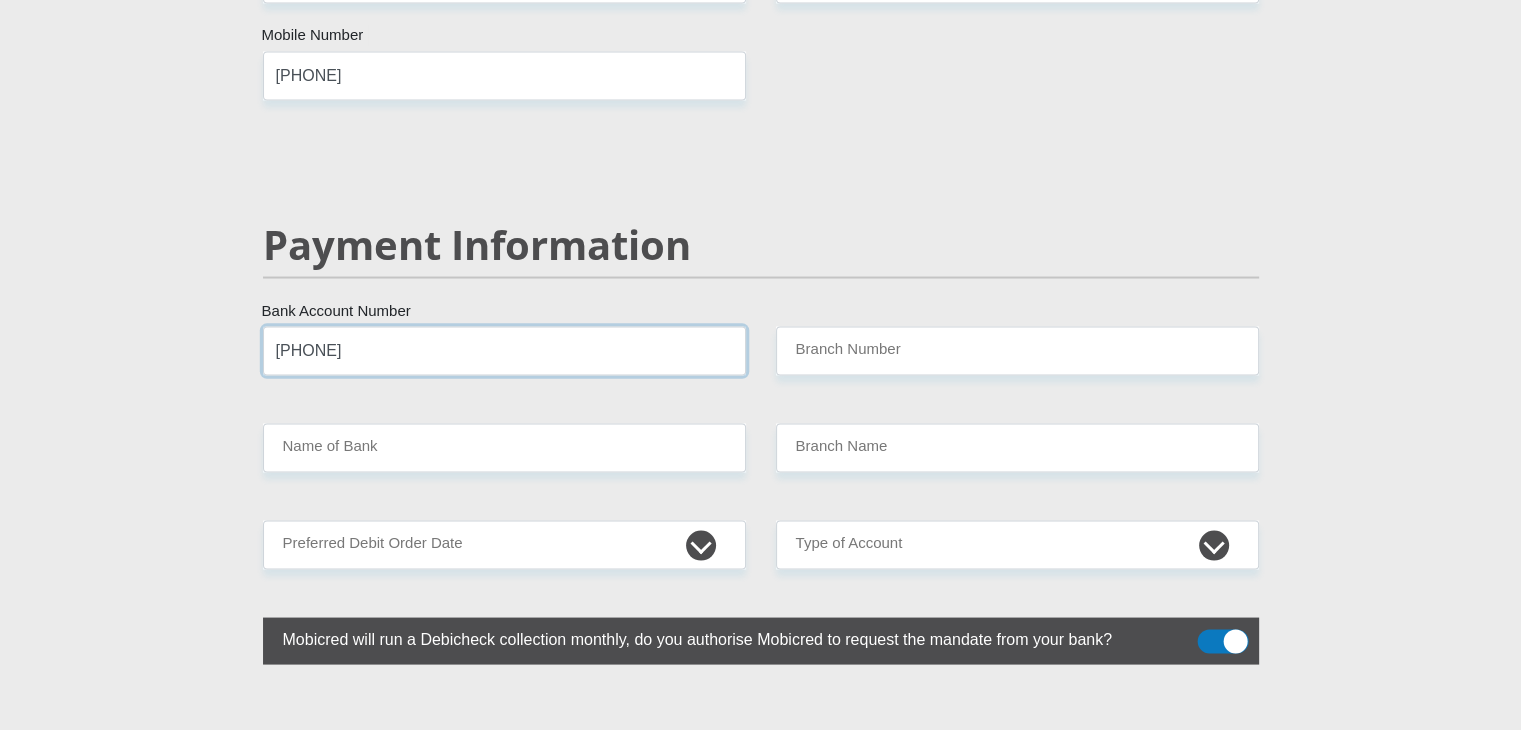 type on "[PHONE]" 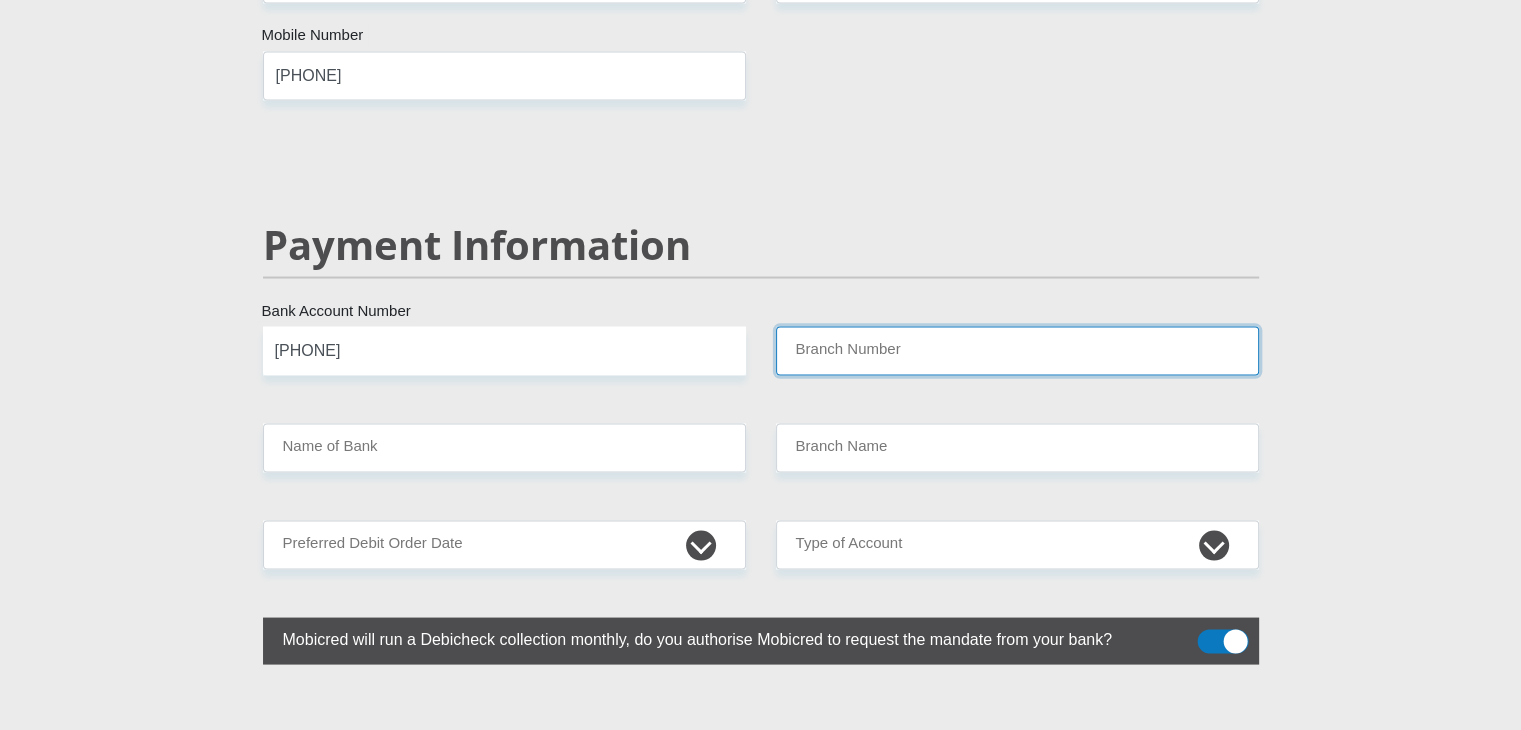 click on "Branch Number" at bounding box center [1017, 350] 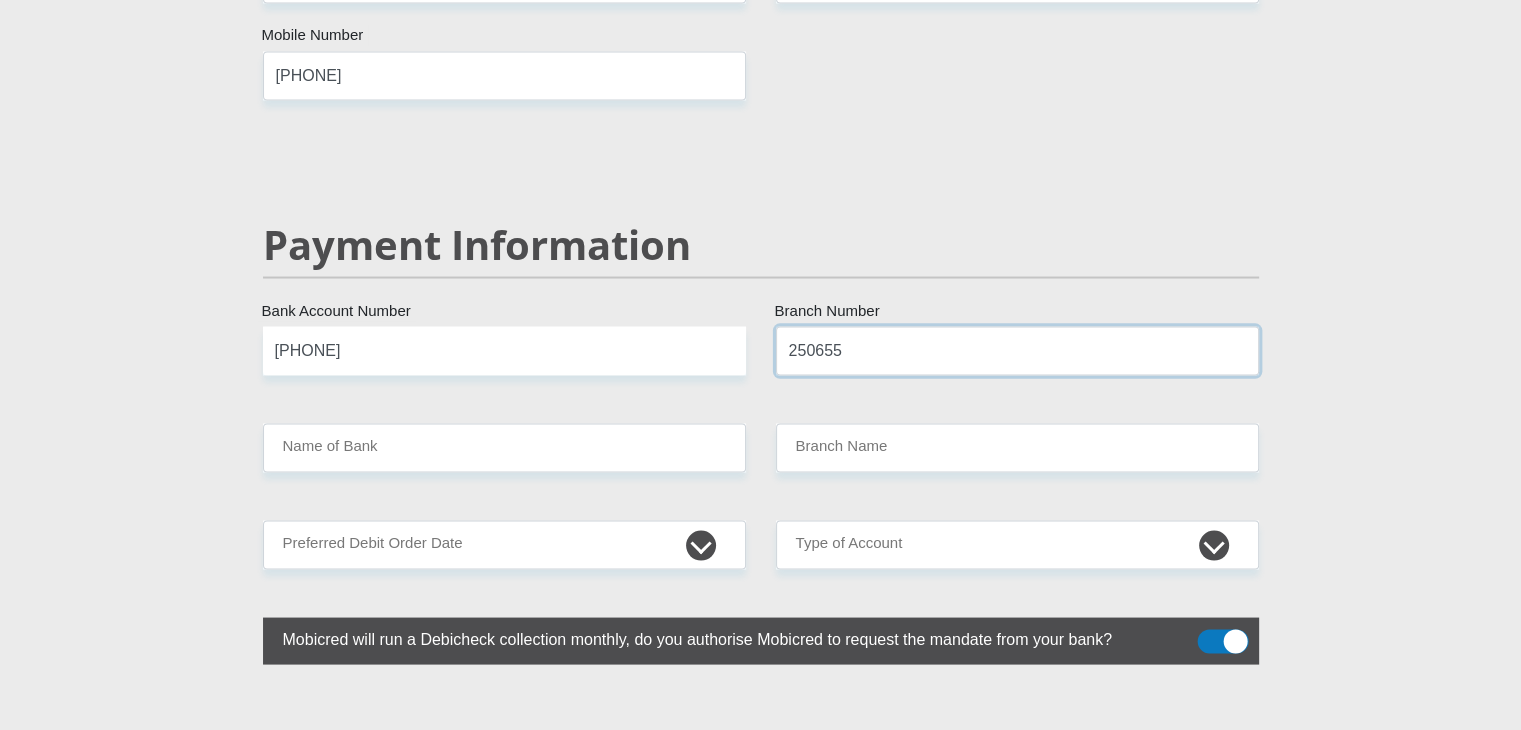 type on "250655" 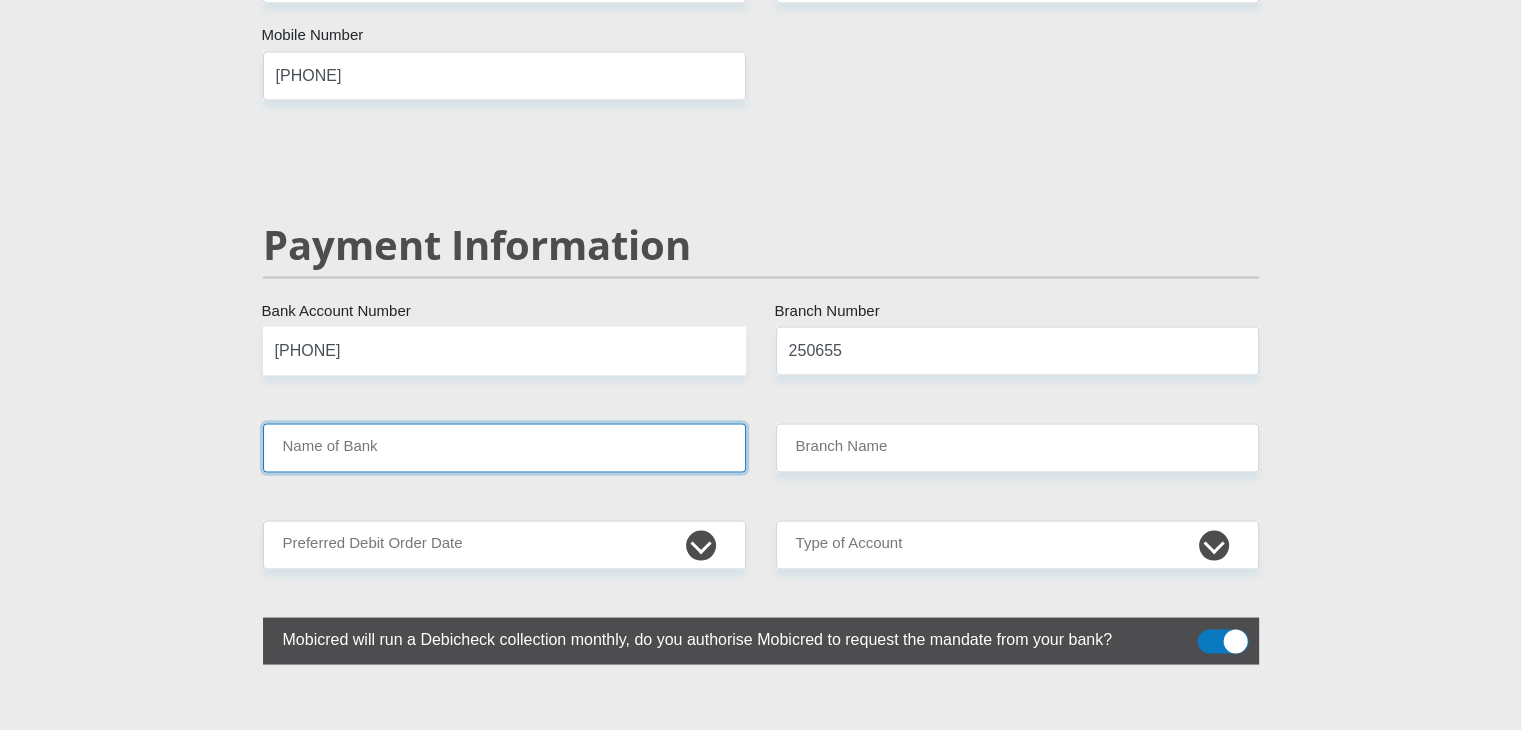 click on "Name of Bank" at bounding box center [504, 447] 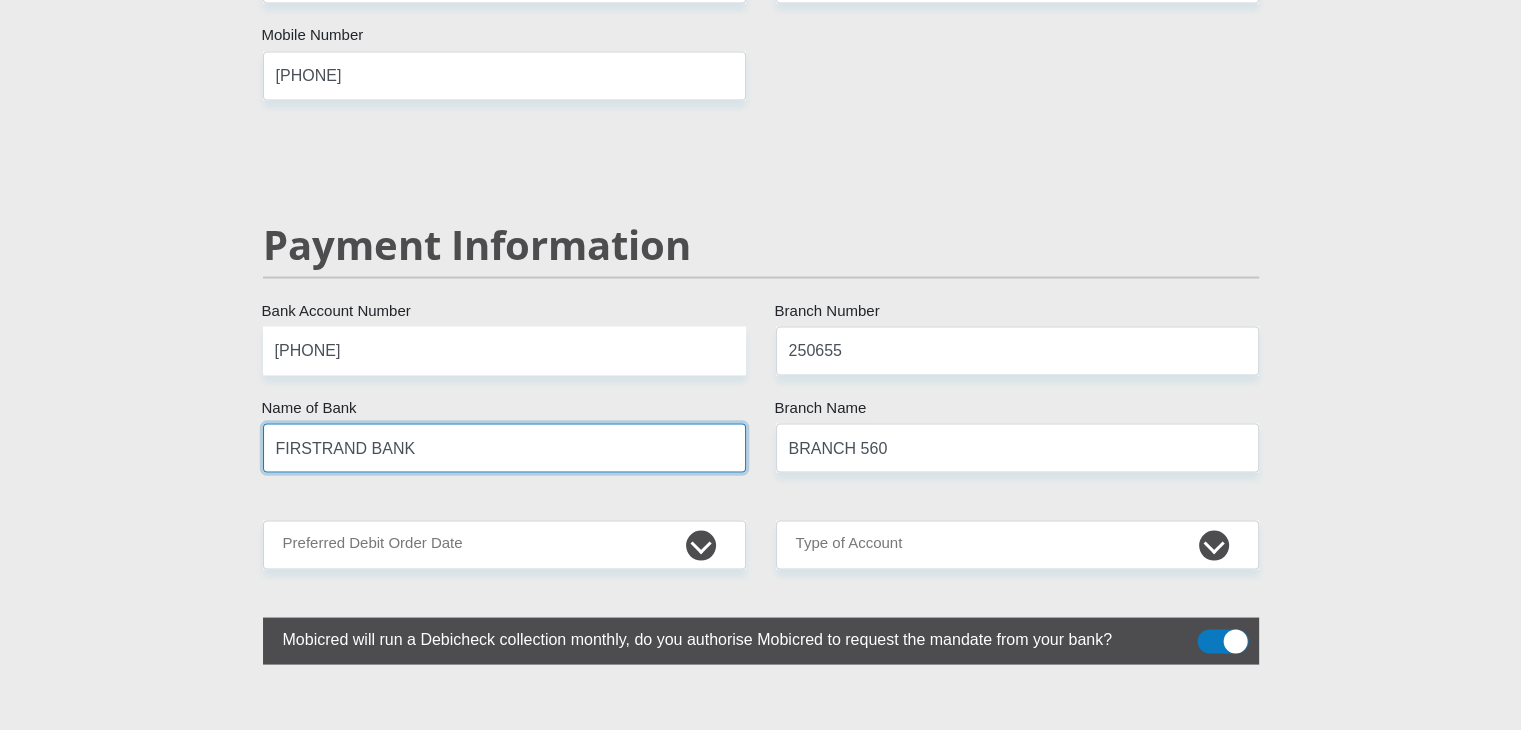 click on "FIRSTRAND BANK" at bounding box center [504, 447] 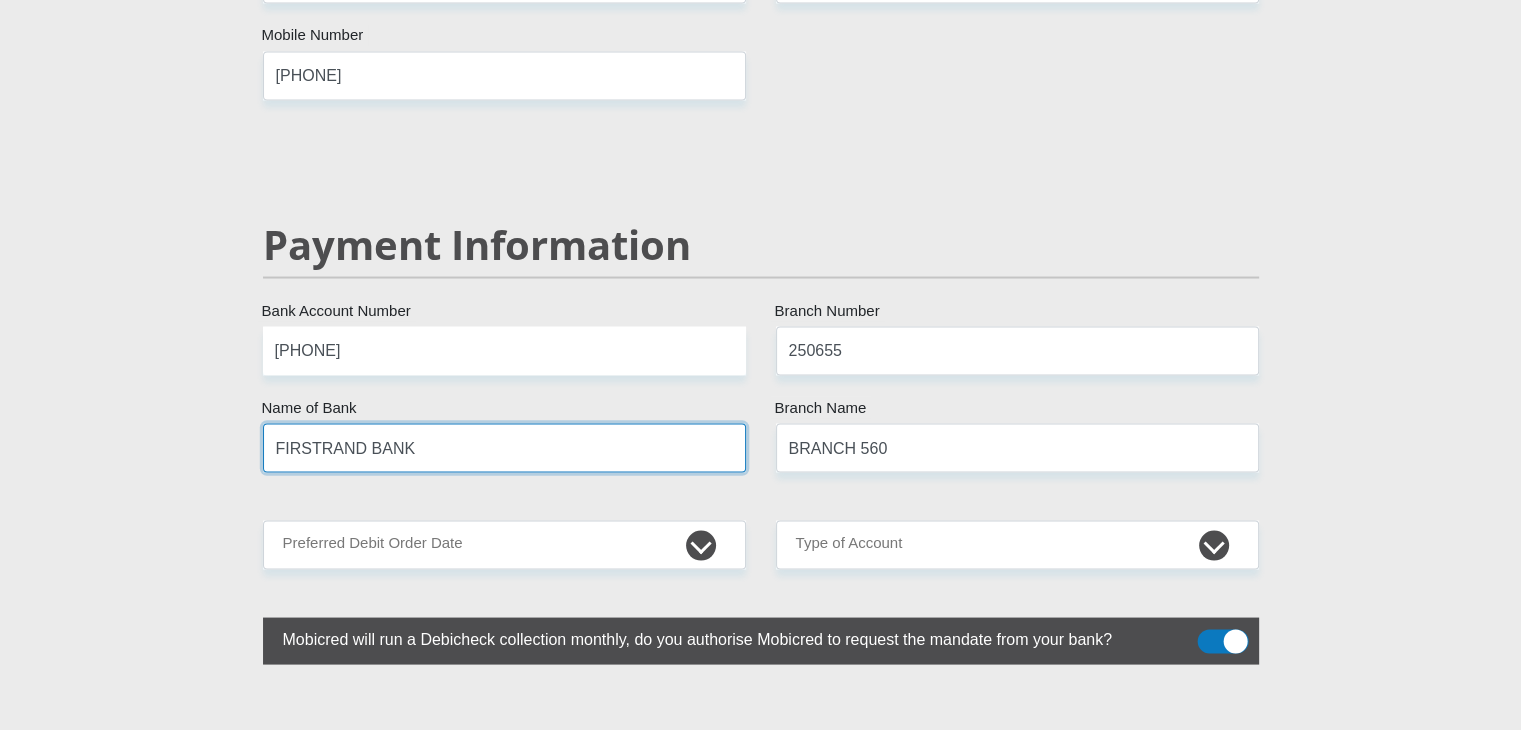 click on "FIRSTRAND BANK" at bounding box center (504, 447) 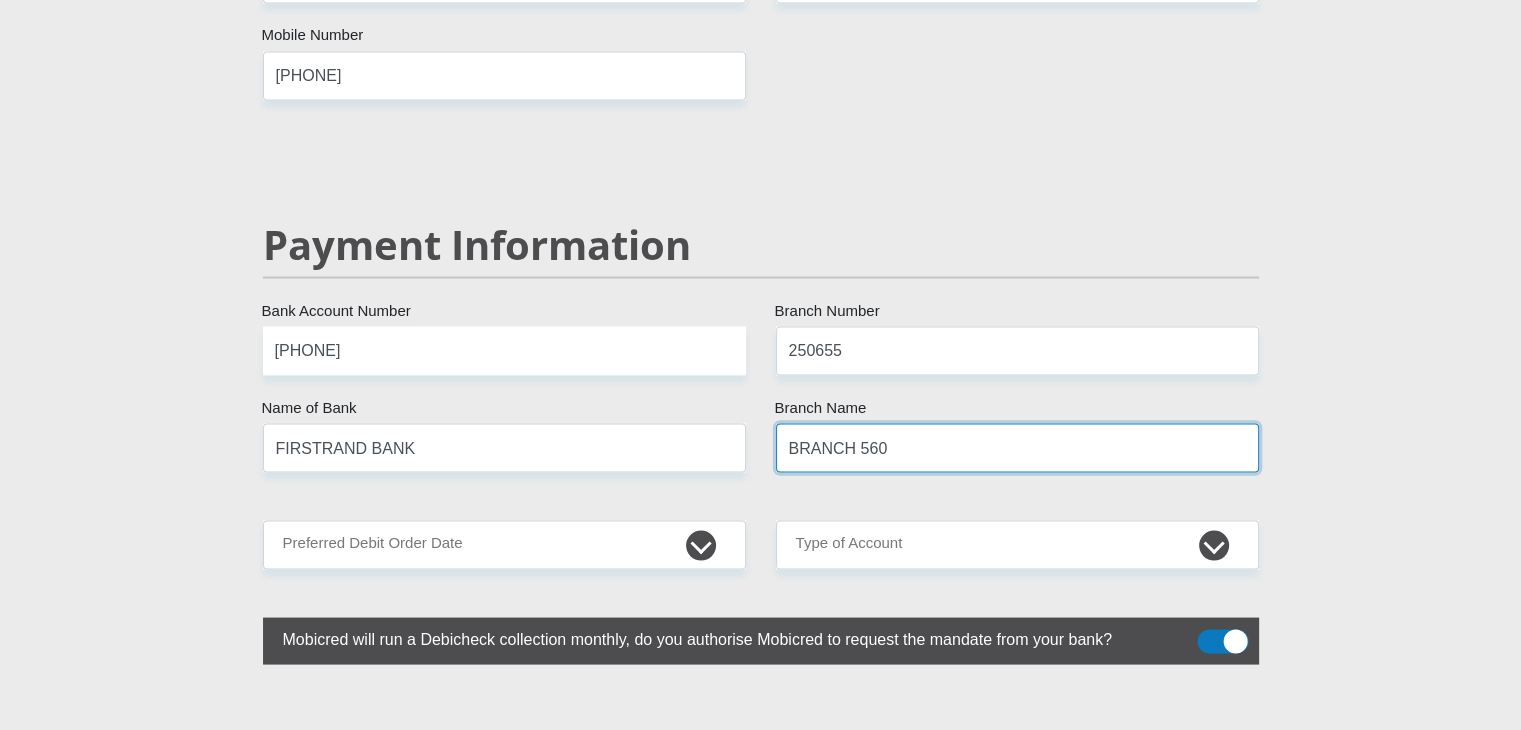 click on "BRANCH 560" at bounding box center (1017, 447) 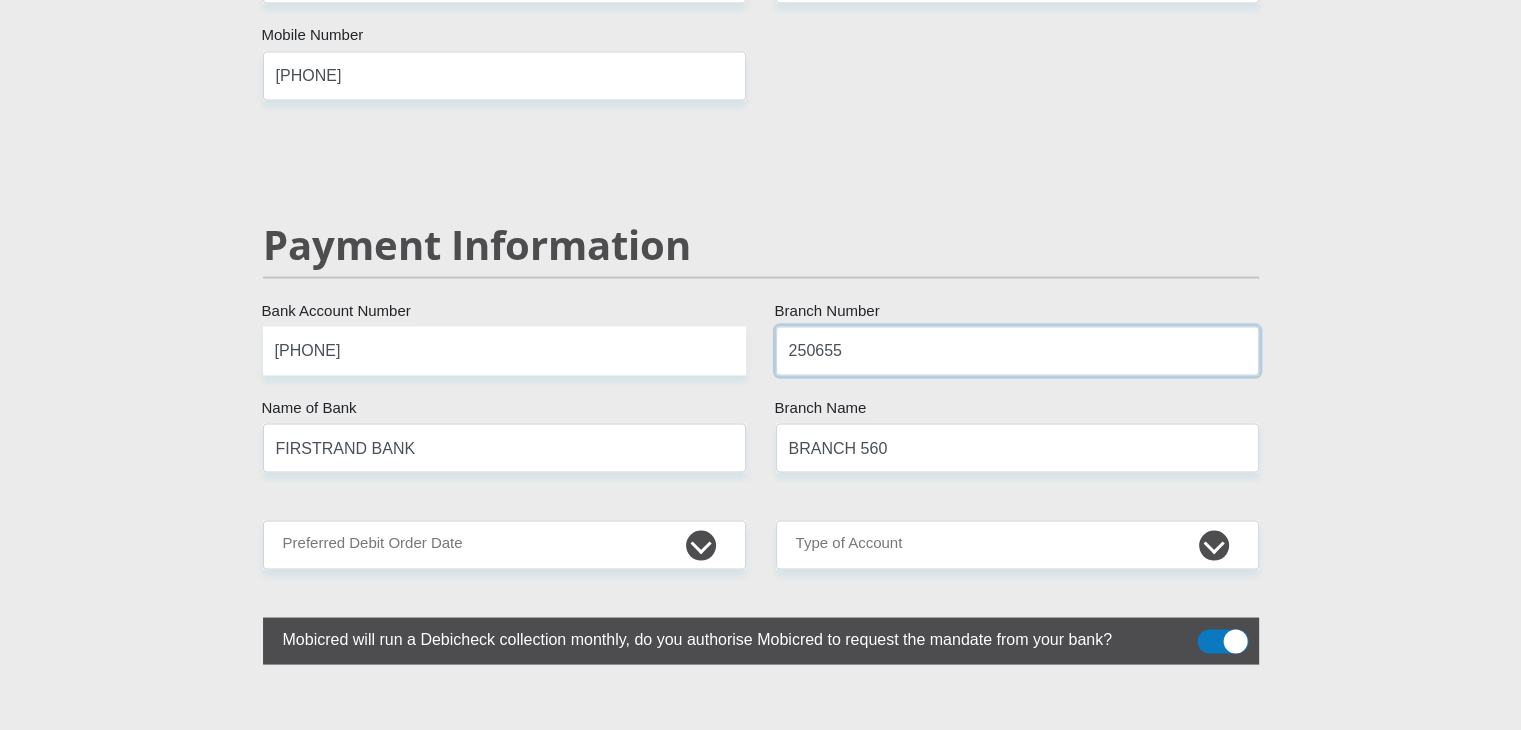 click on "250655" at bounding box center [1017, 350] 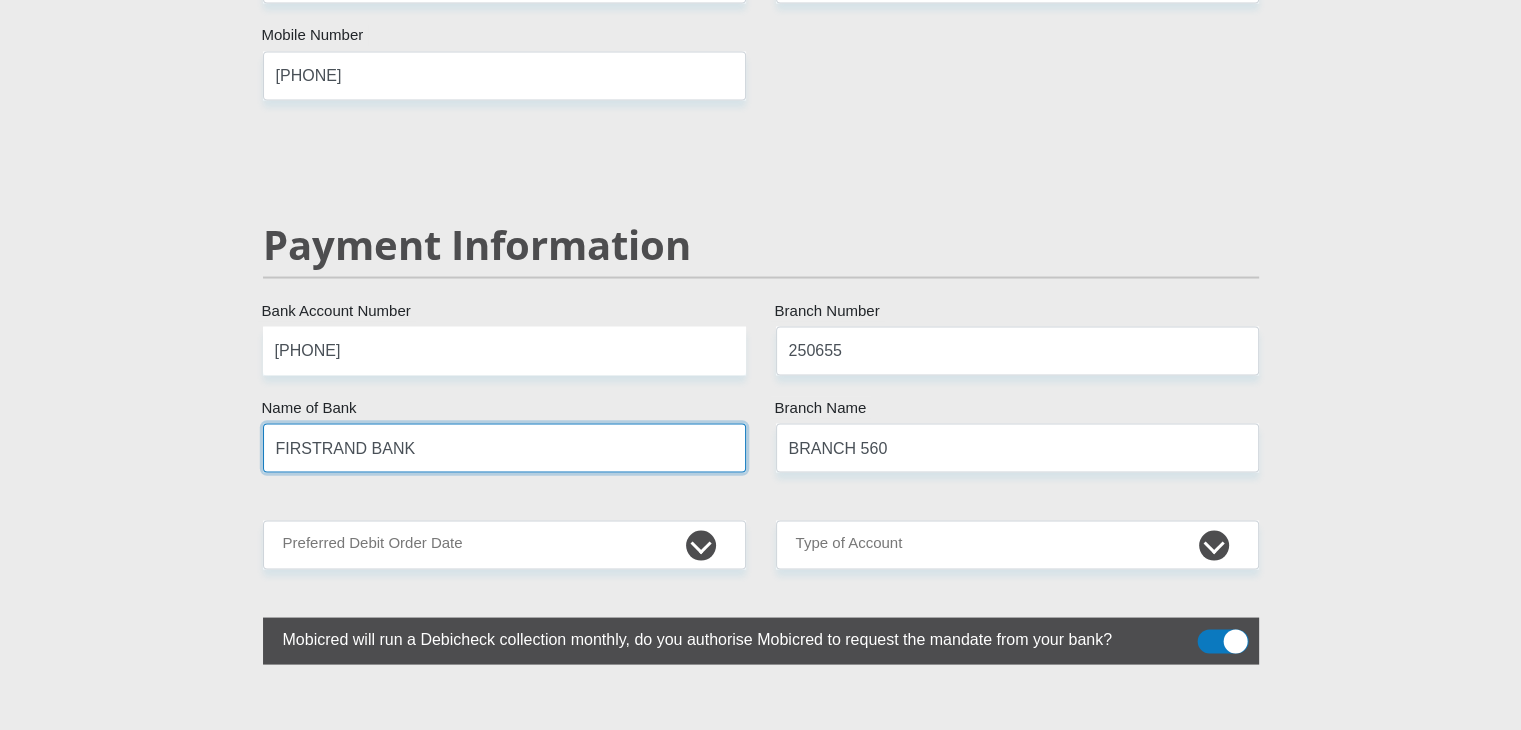 click on "FIRSTRAND BANK" at bounding box center (504, 447) 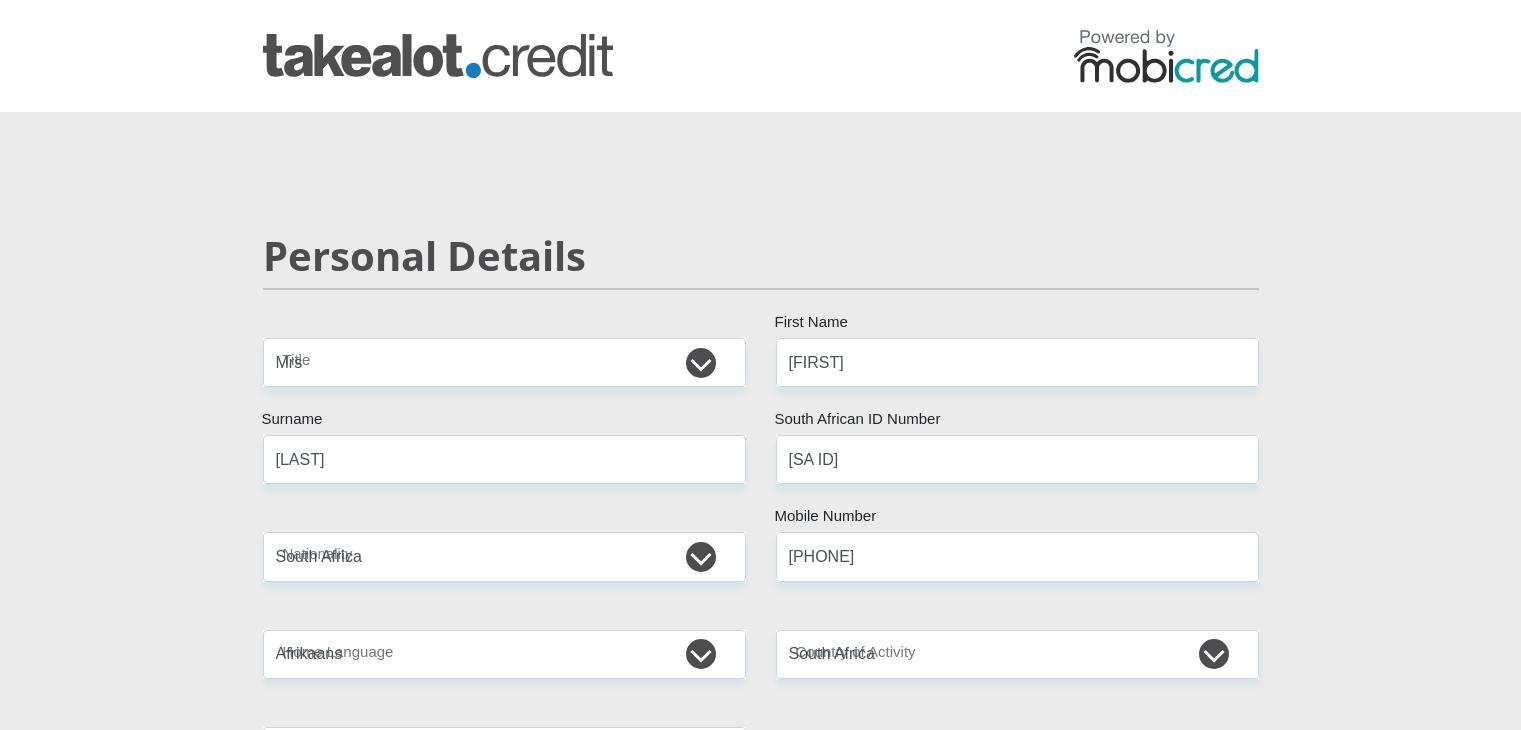 select on "Mrs" 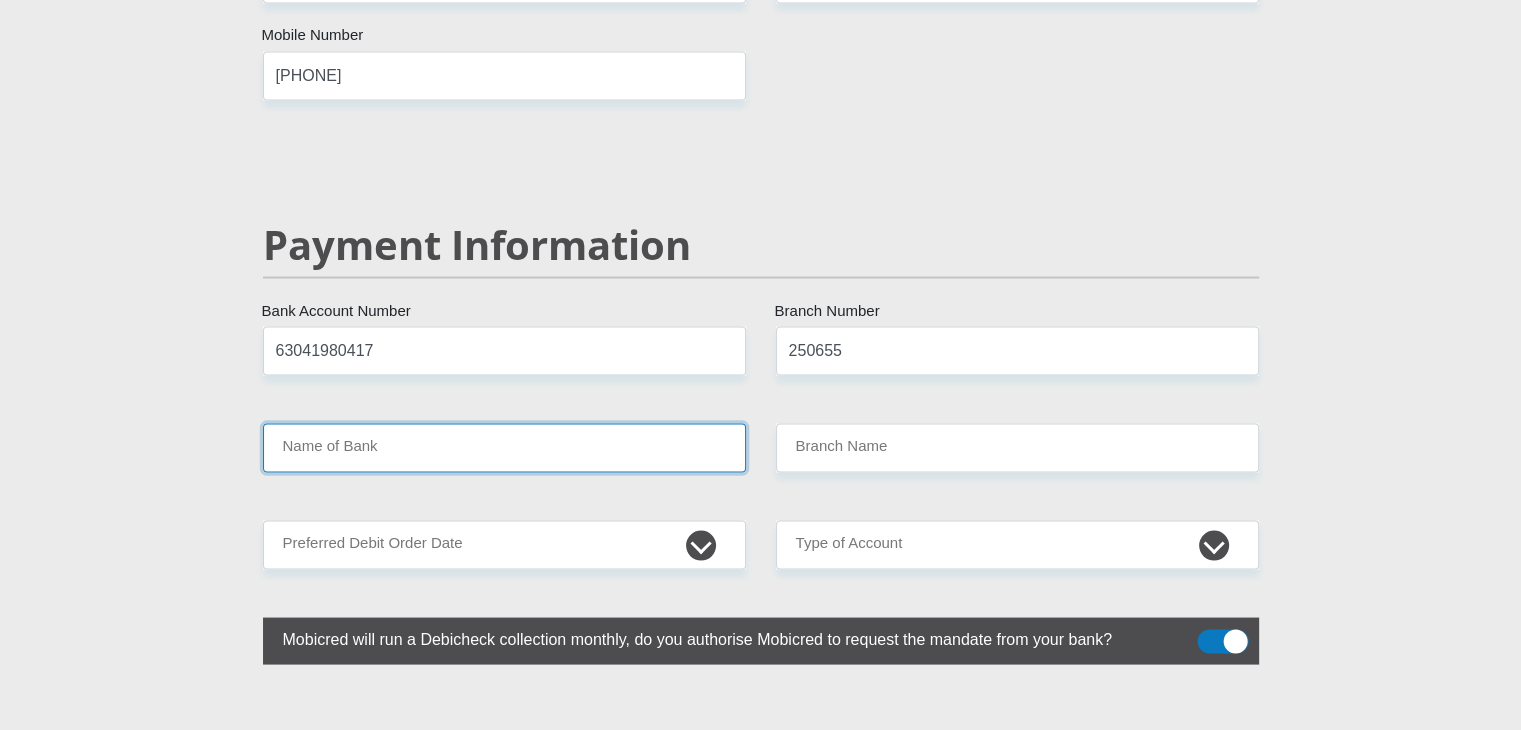 click on "Name of Bank" at bounding box center [504, 447] 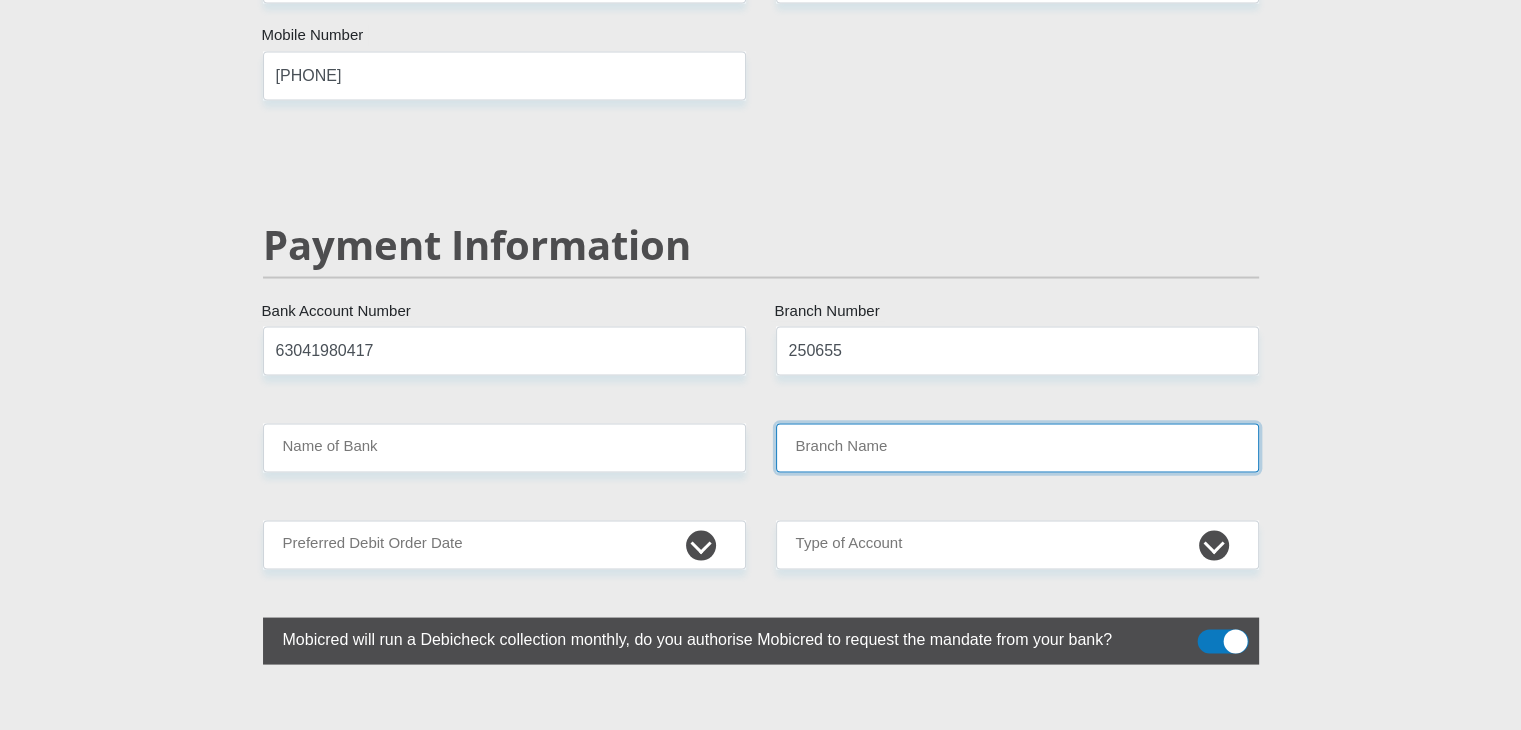 click on "Branch Name" at bounding box center [1017, 447] 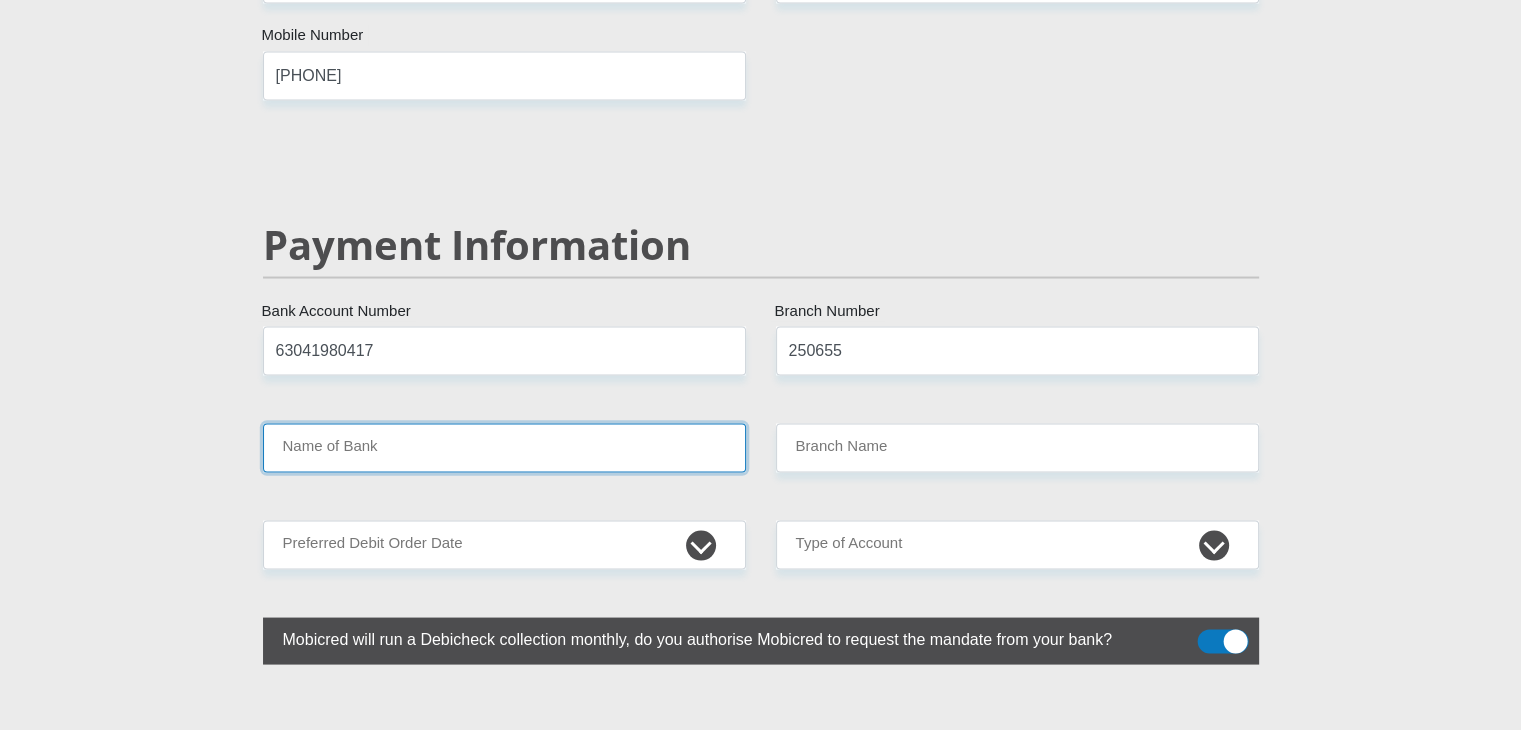 click on "Name of Bank" at bounding box center [504, 447] 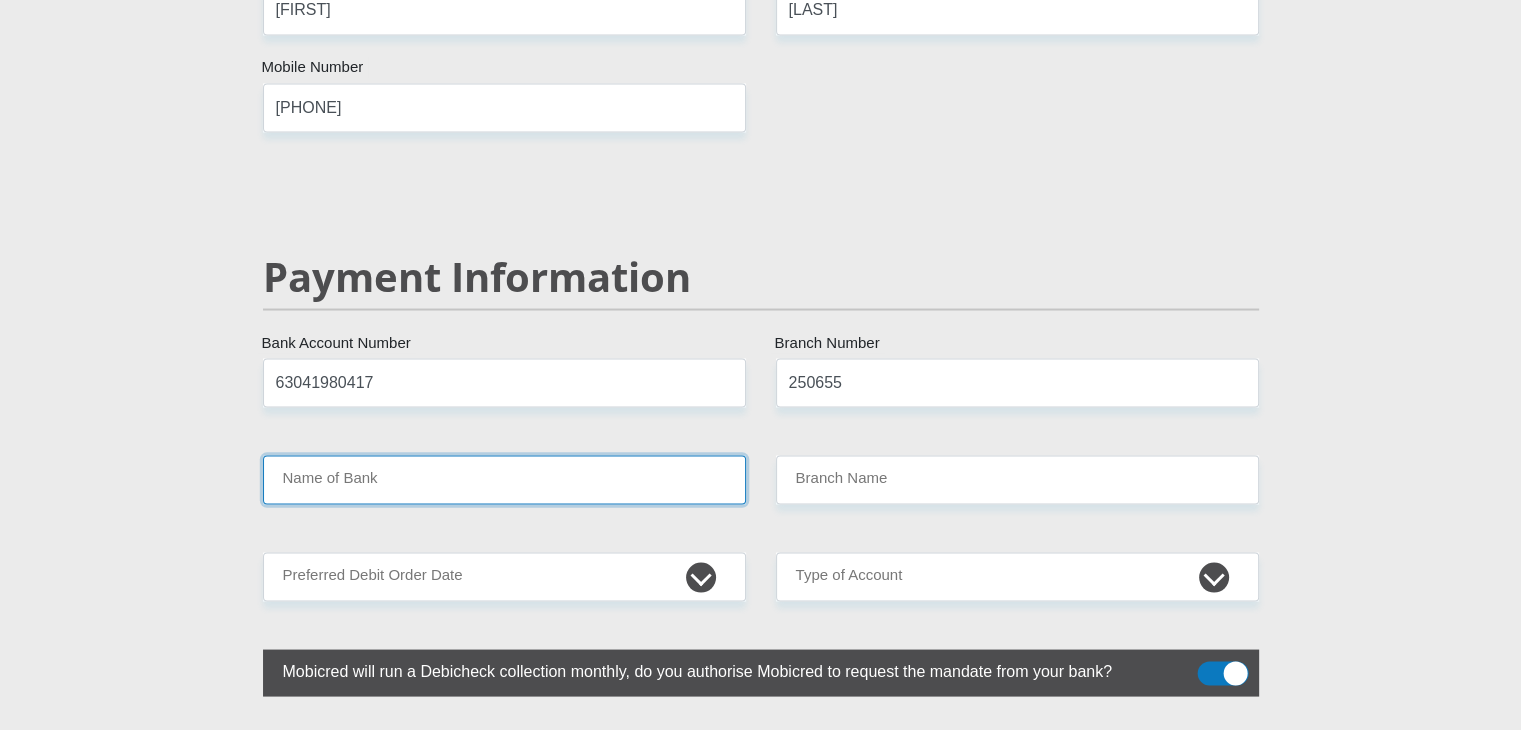 scroll, scrollTop: 3691, scrollLeft: 0, axis: vertical 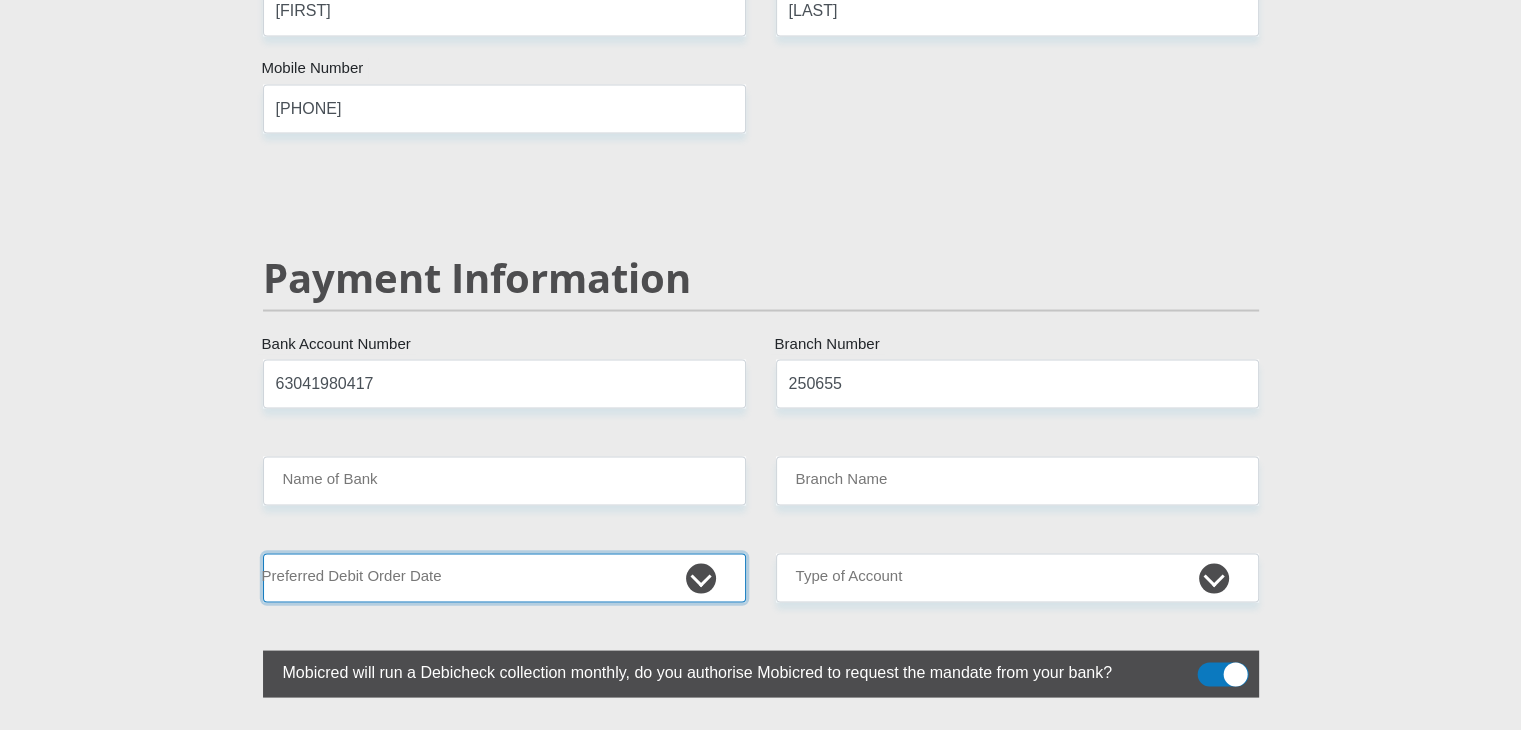 click on "1st
2nd
3rd
4th
5th
7th
18th
19th
20th
21st
22nd
23rd
24th
25th
26th
27th
28th
29th
30th" at bounding box center (504, 577) 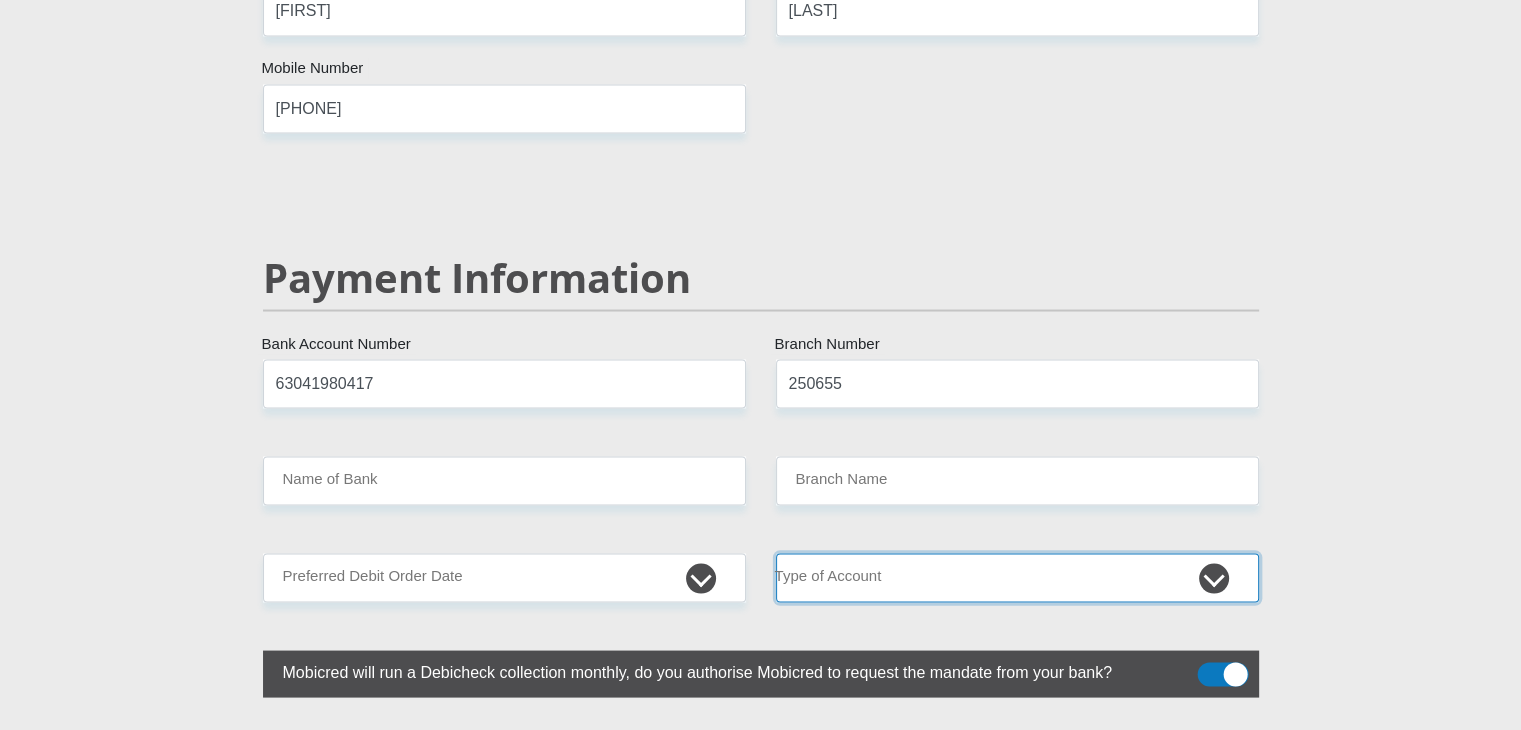 click on "Cheque
Savings" at bounding box center [1017, 577] 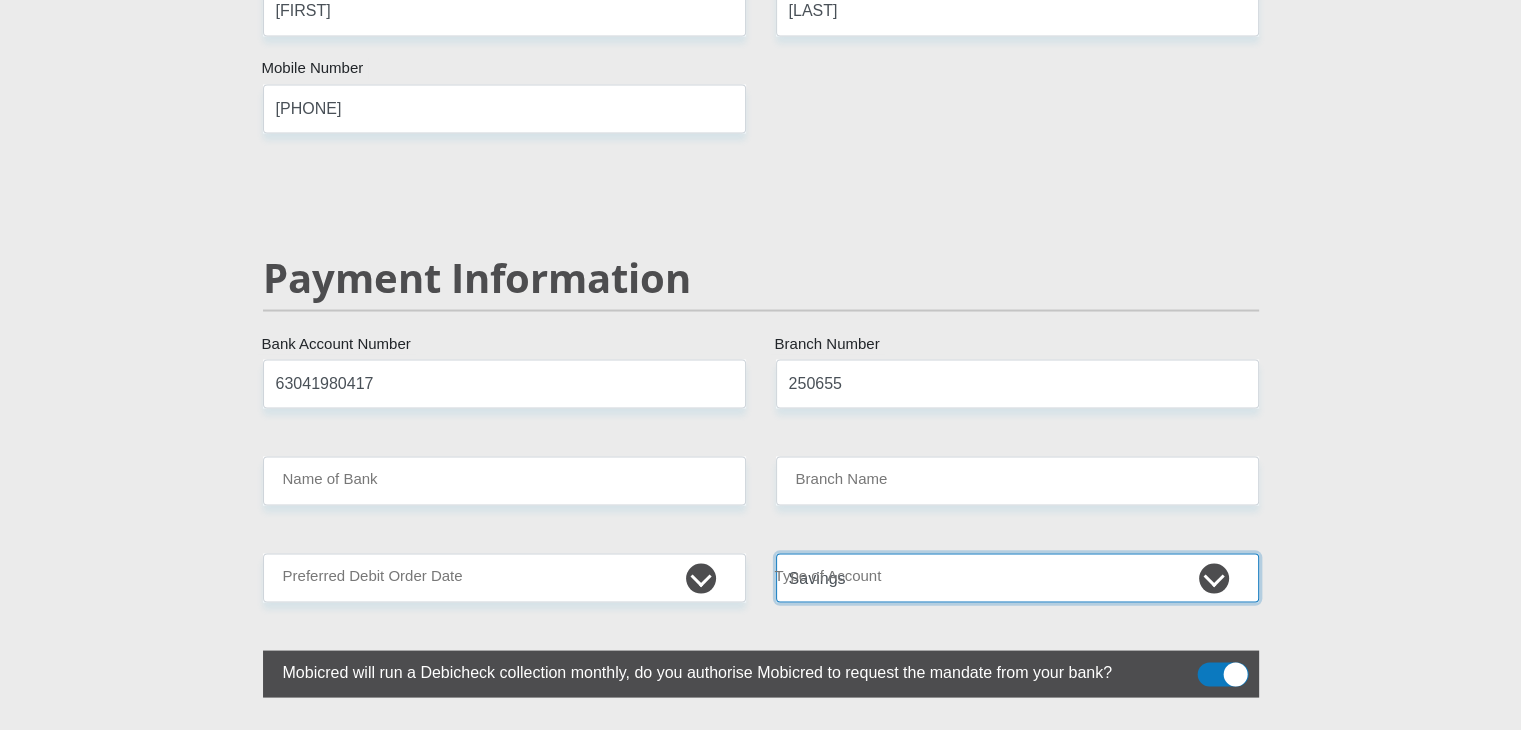 click on "Cheque
Savings" at bounding box center (1017, 577) 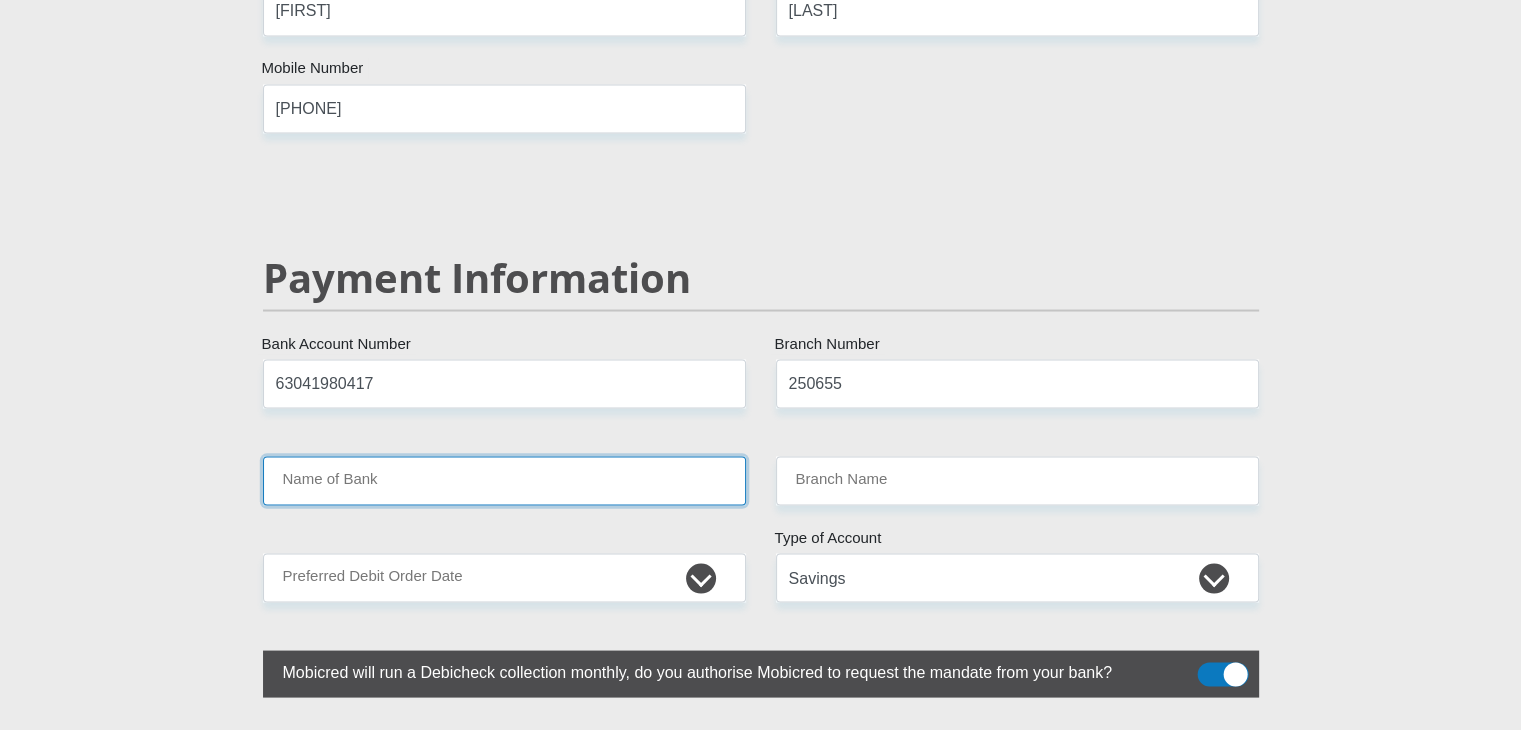 click on "Name of Bank" at bounding box center (504, 480) 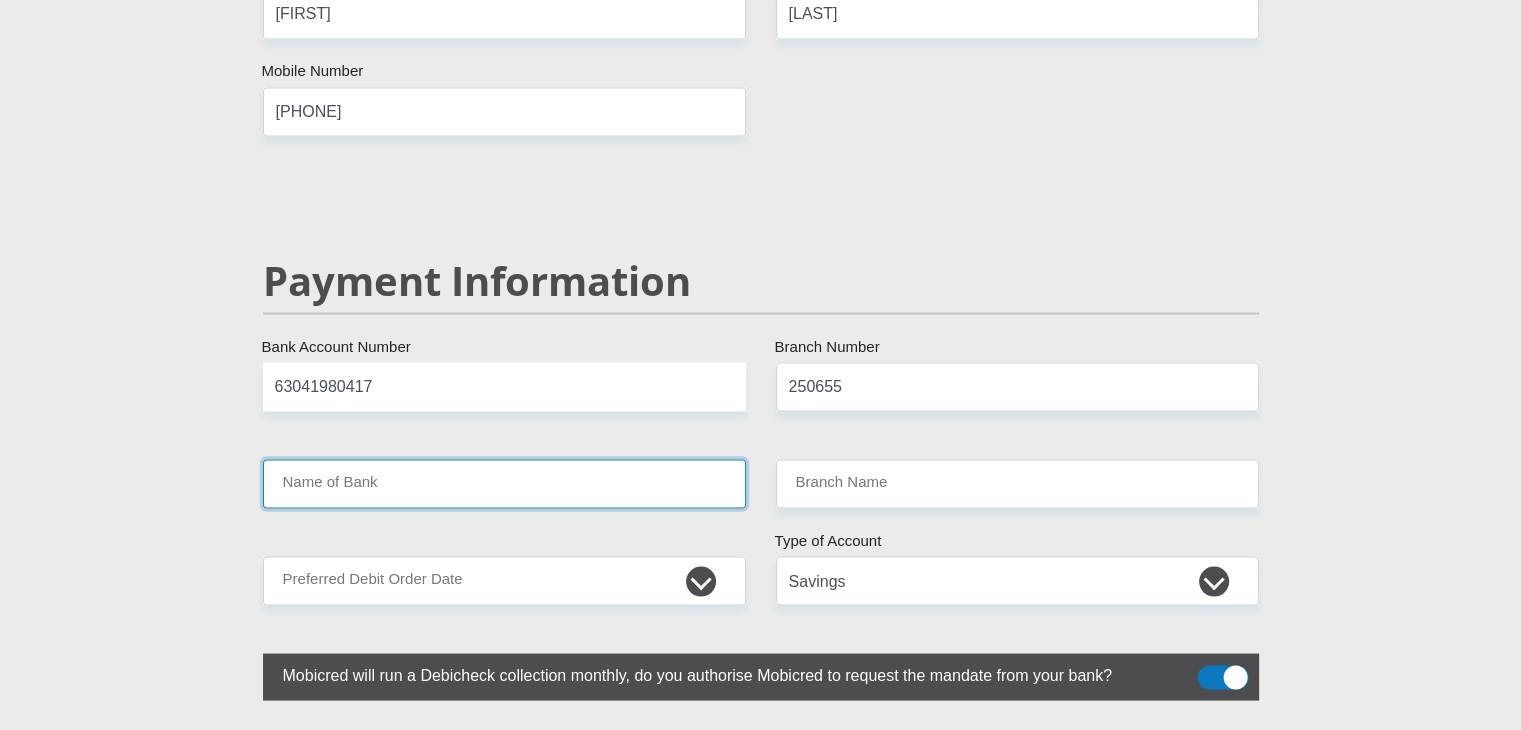 scroll, scrollTop: 3668, scrollLeft: 0, axis: vertical 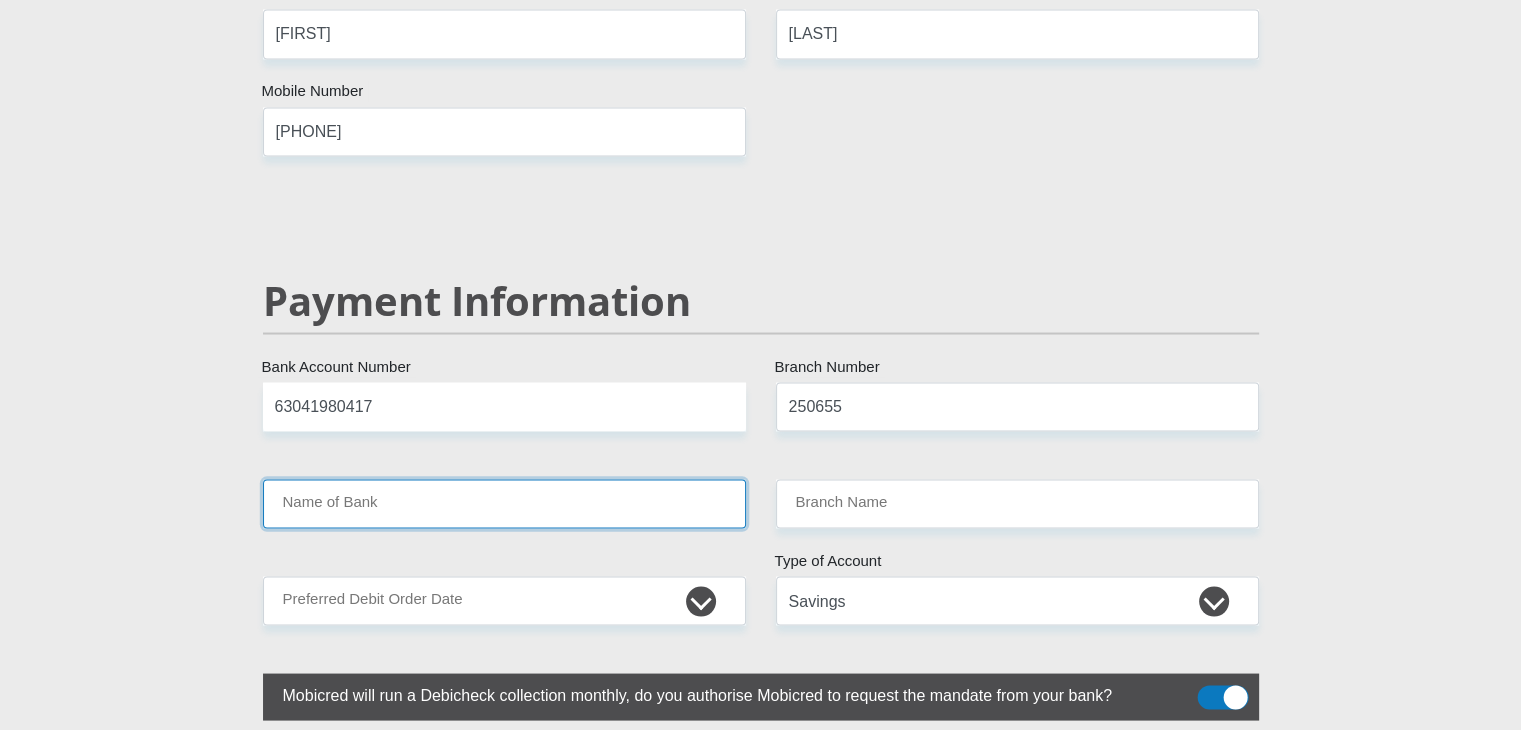 click on "Name of Bank" at bounding box center [504, 503] 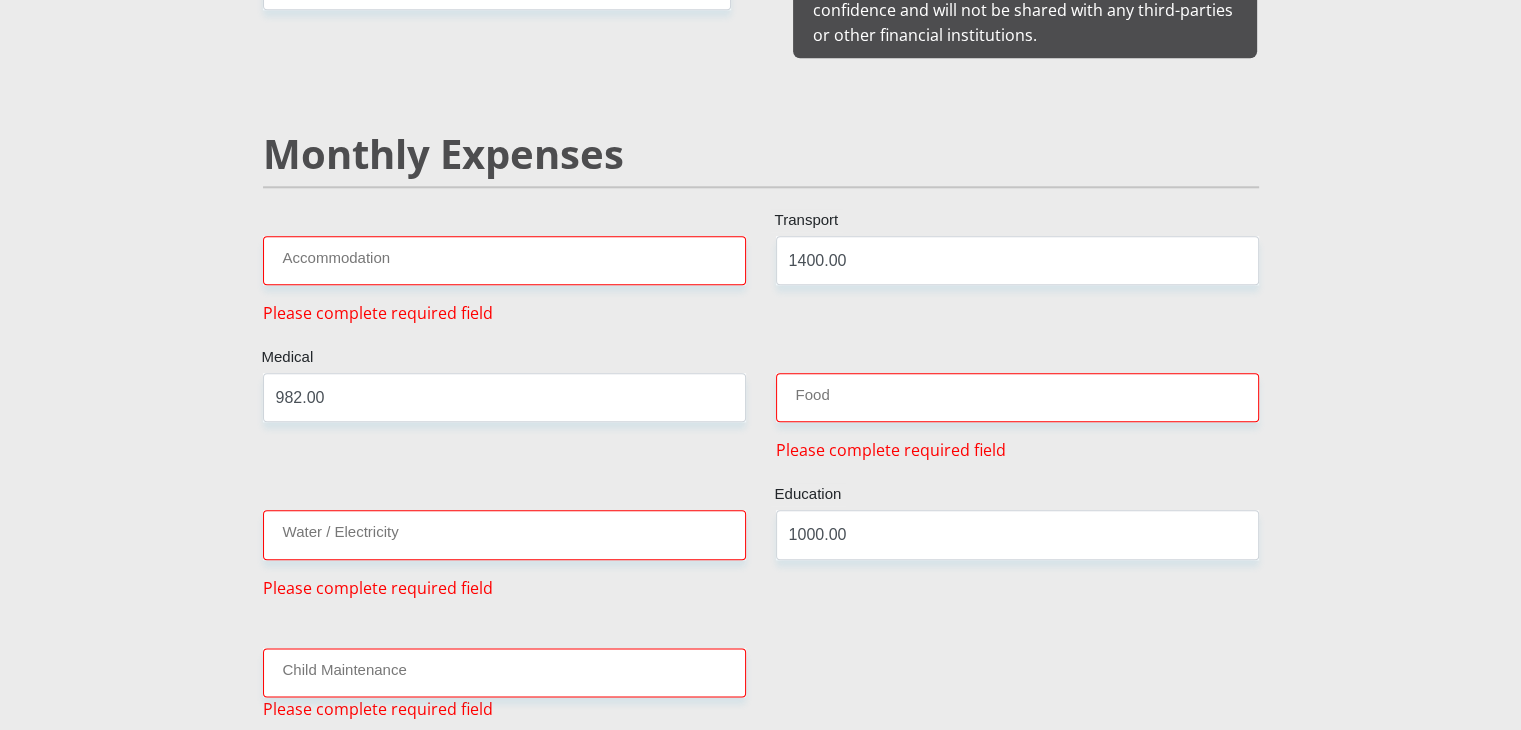 scroll, scrollTop: 2272, scrollLeft: 0, axis: vertical 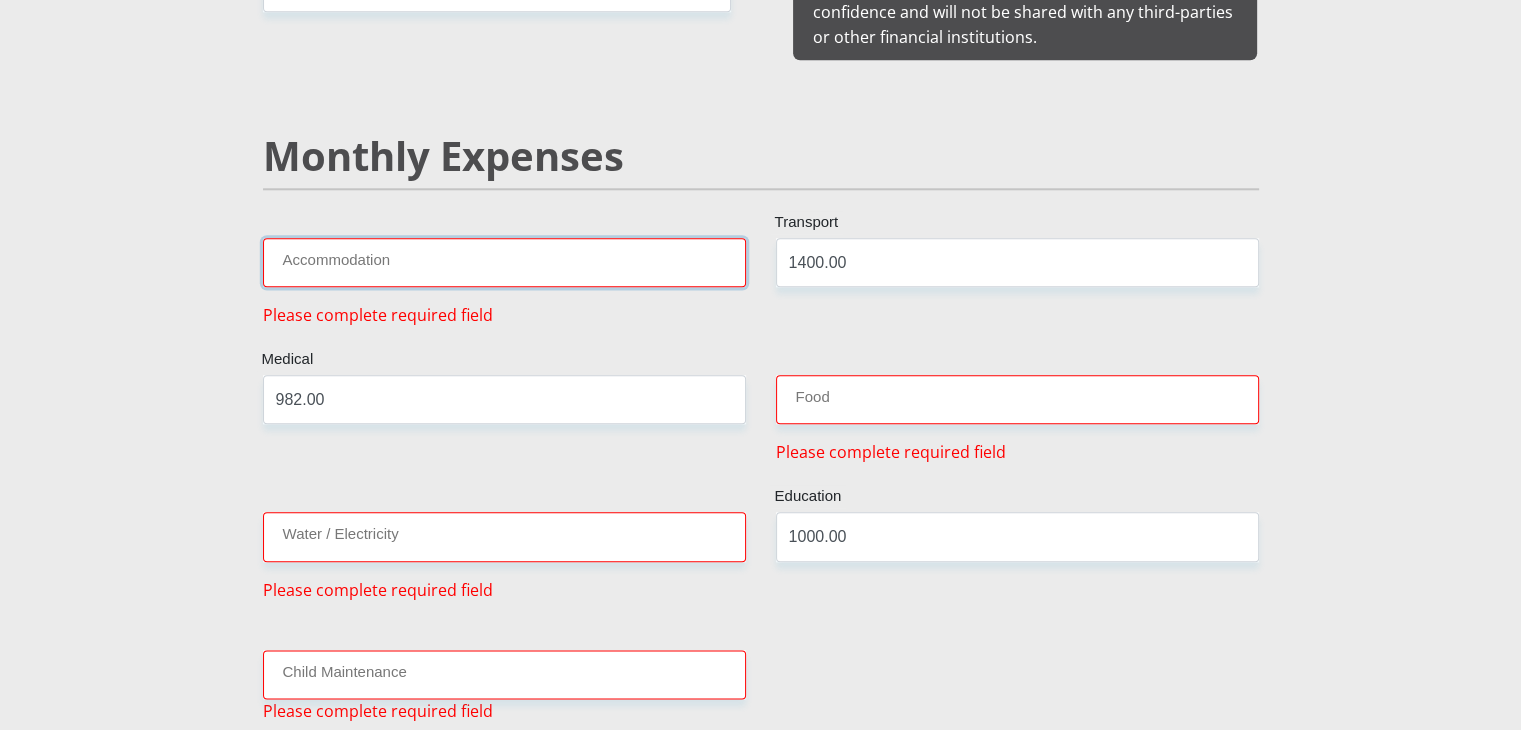 click on "Accommodation" at bounding box center [504, 262] 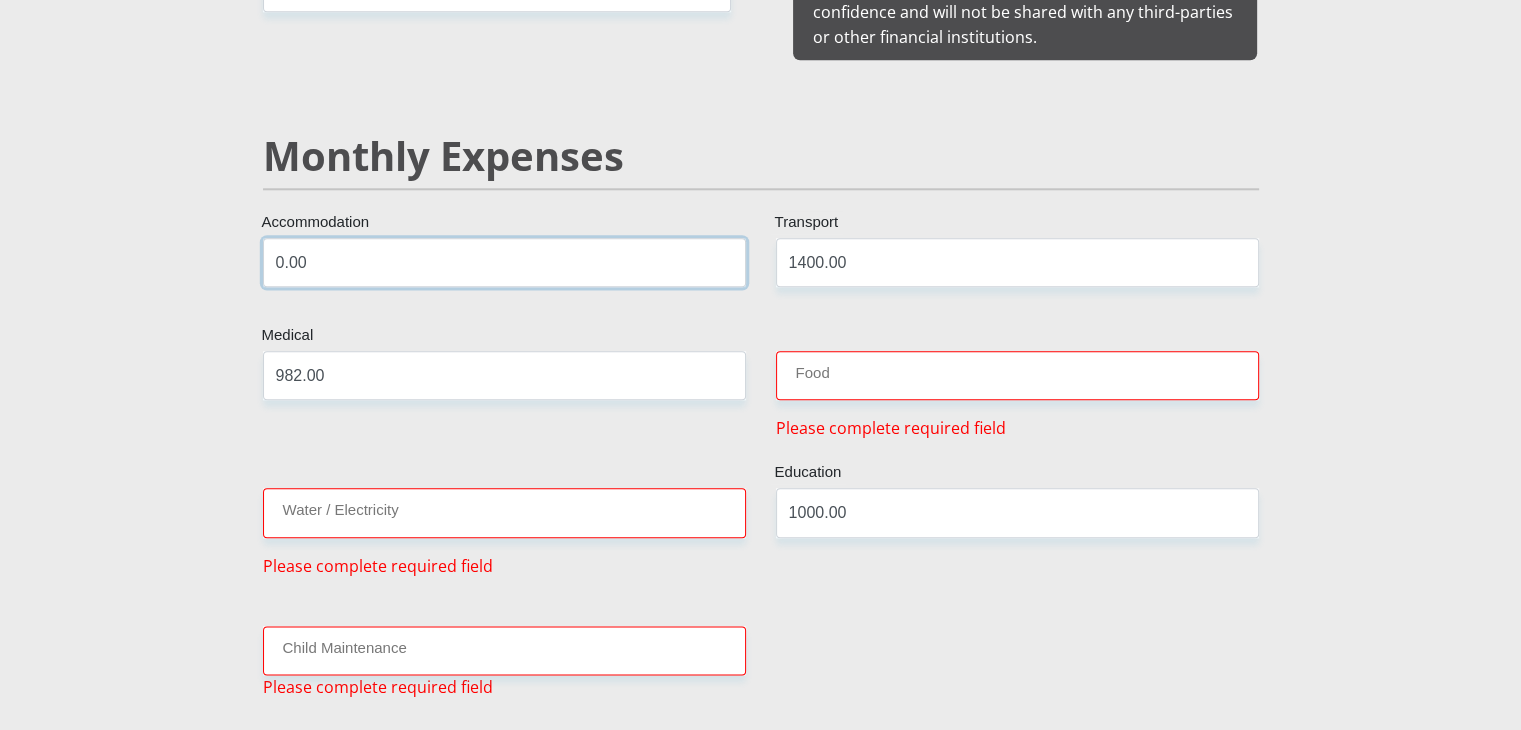 type on "0.00" 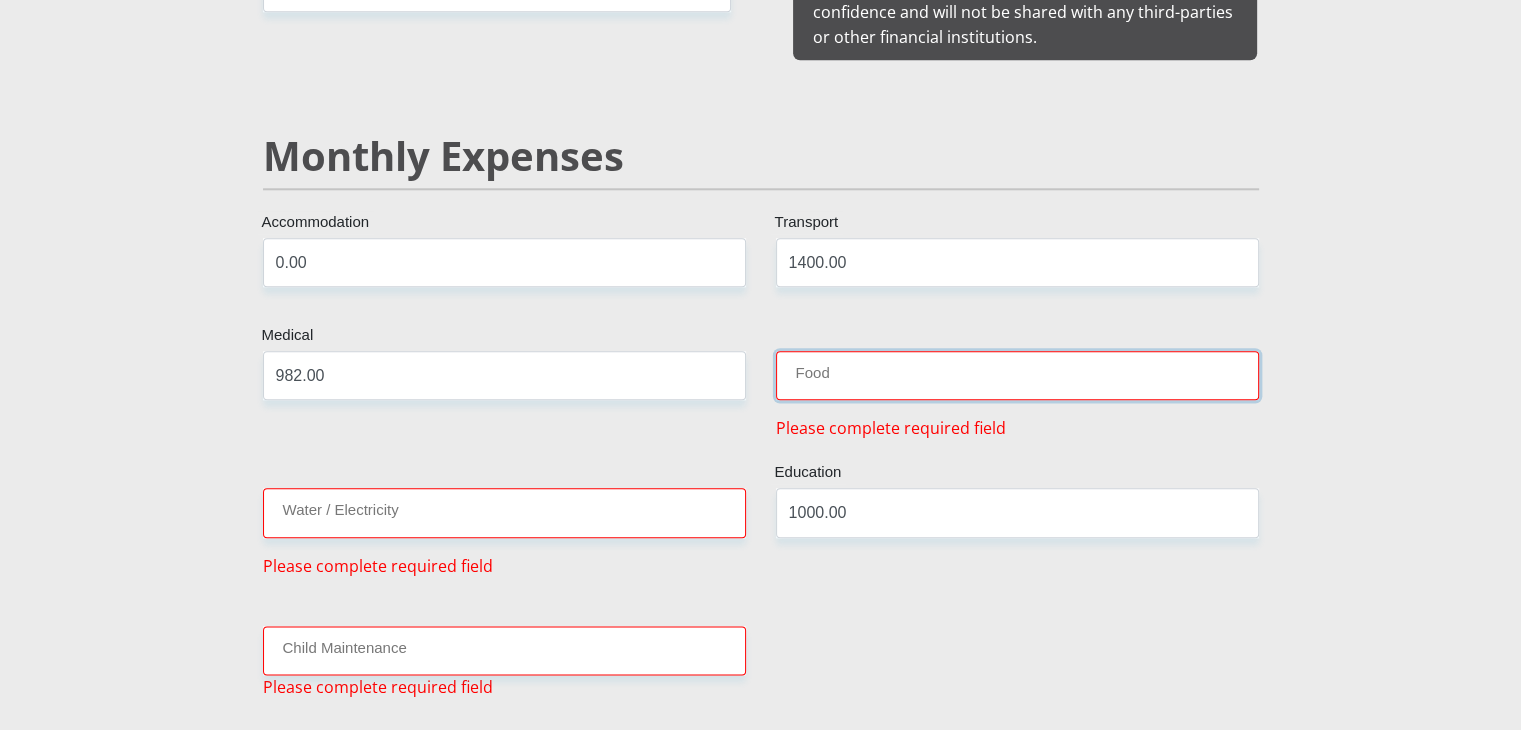 click on "Food" at bounding box center [1017, 375] 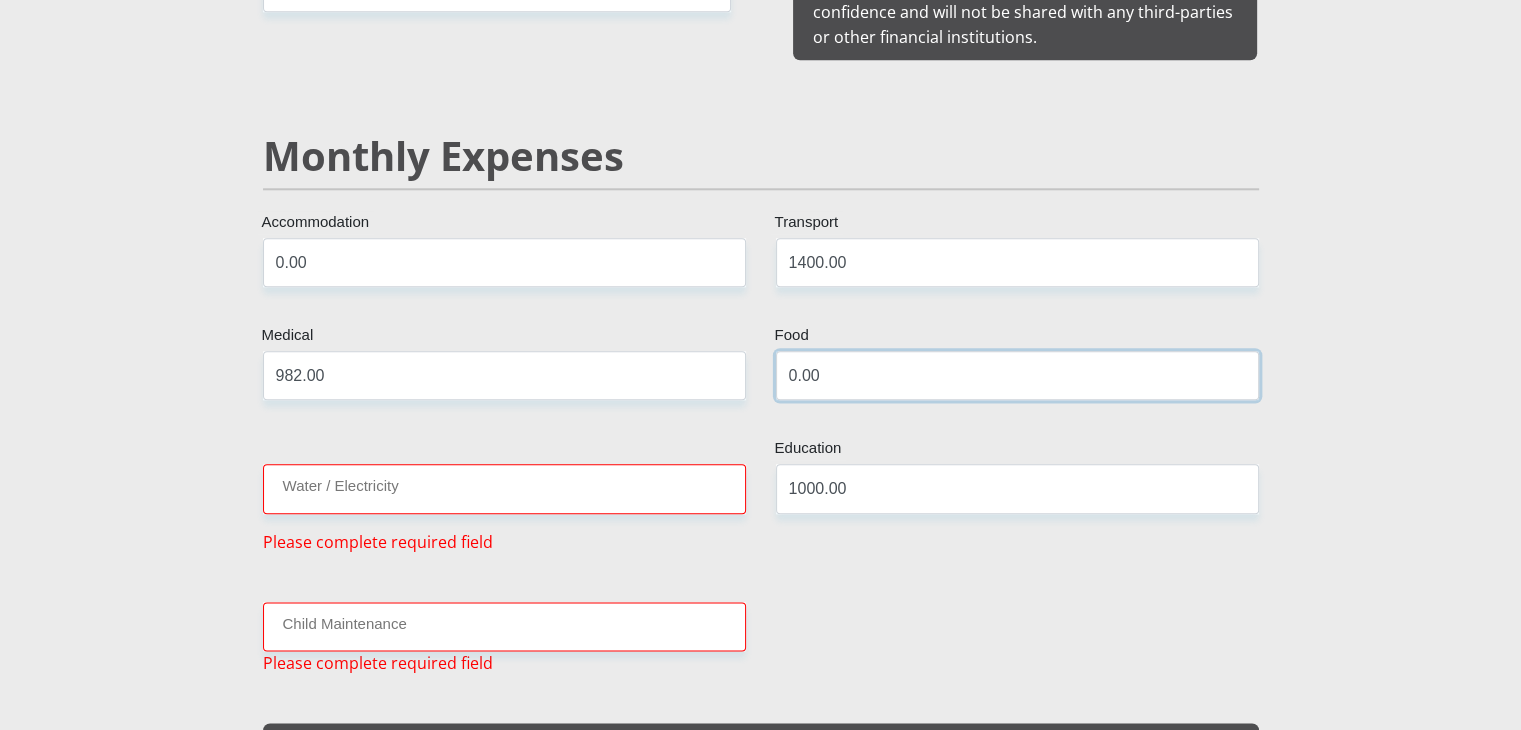 type on "0.00" 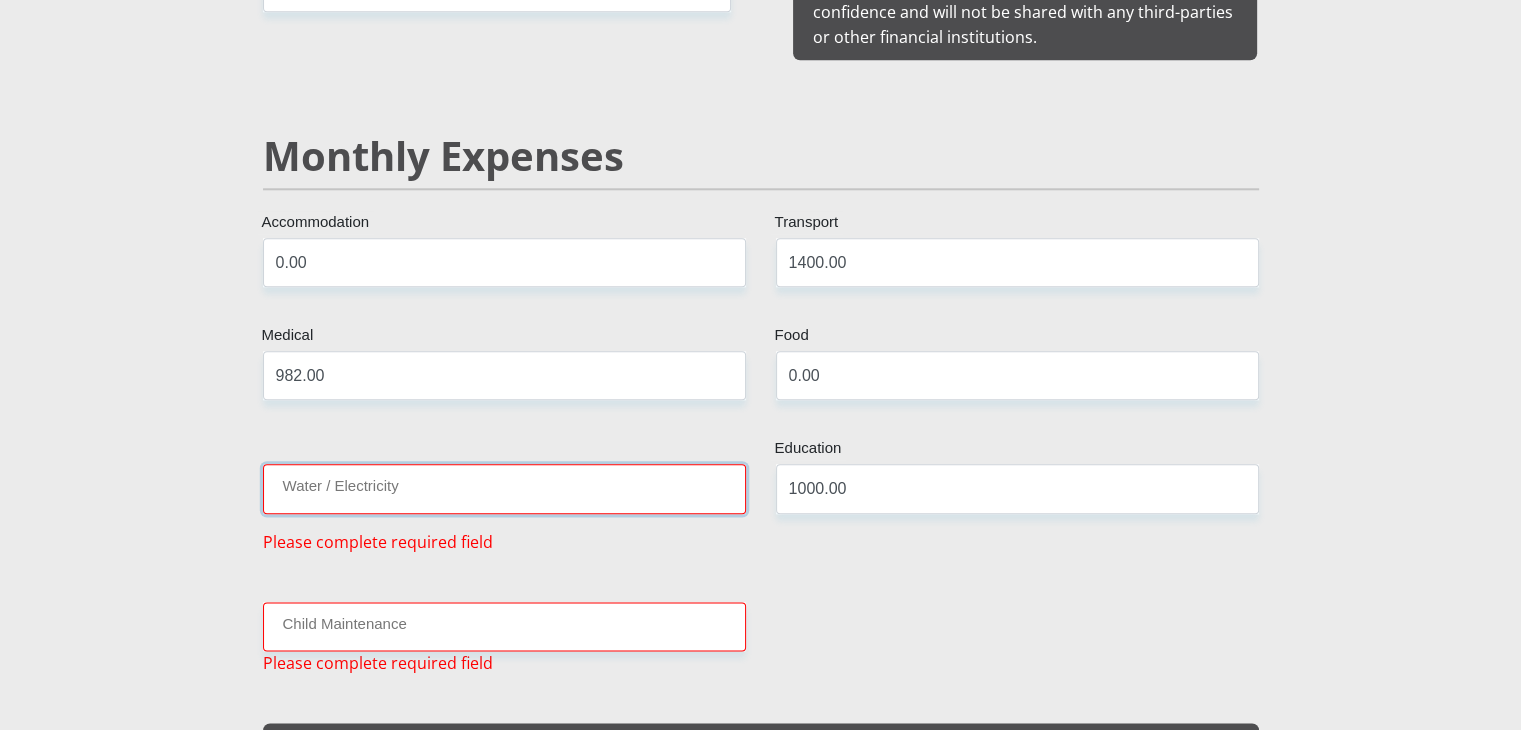 click on "Water / Electricity" at bounding box center [504, 488] 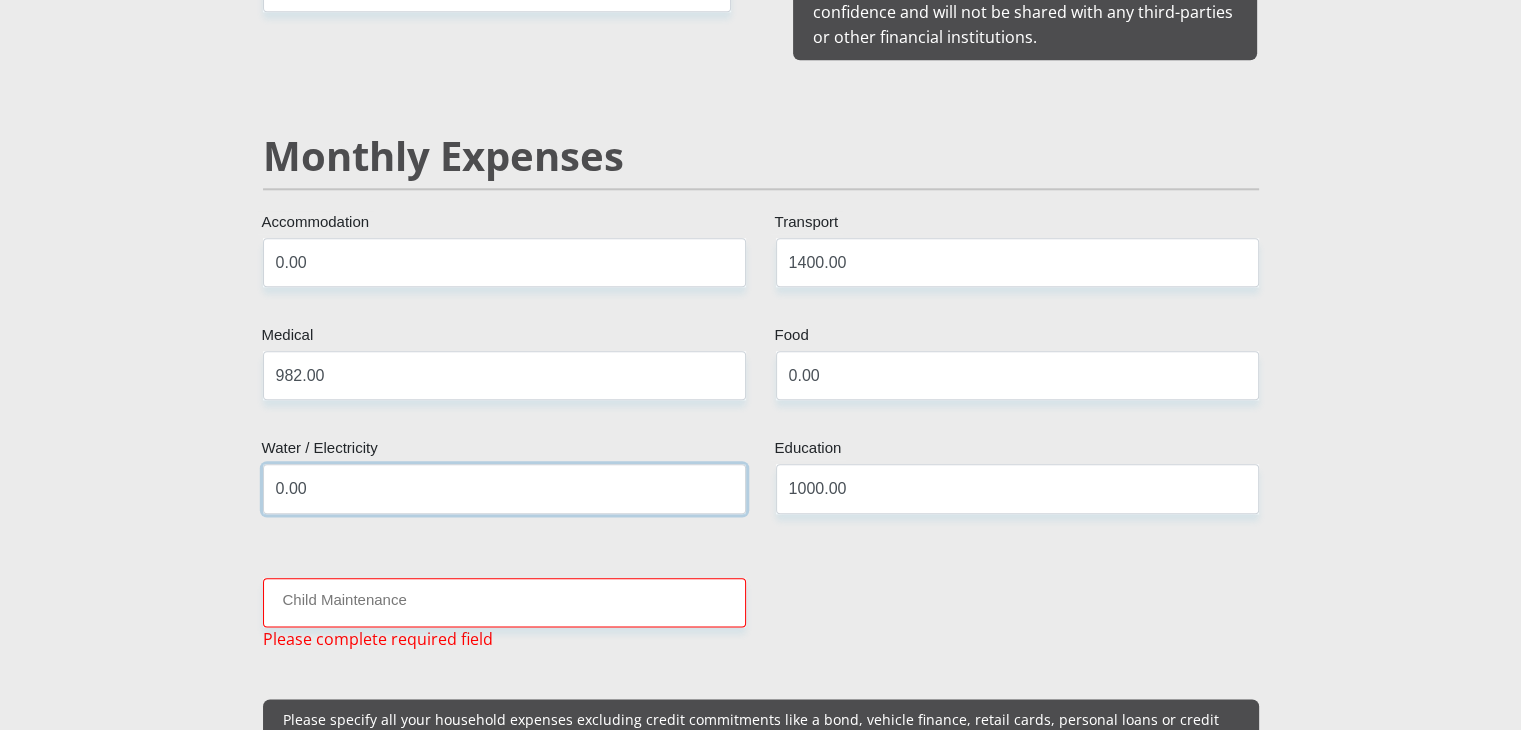 type on "0.00" 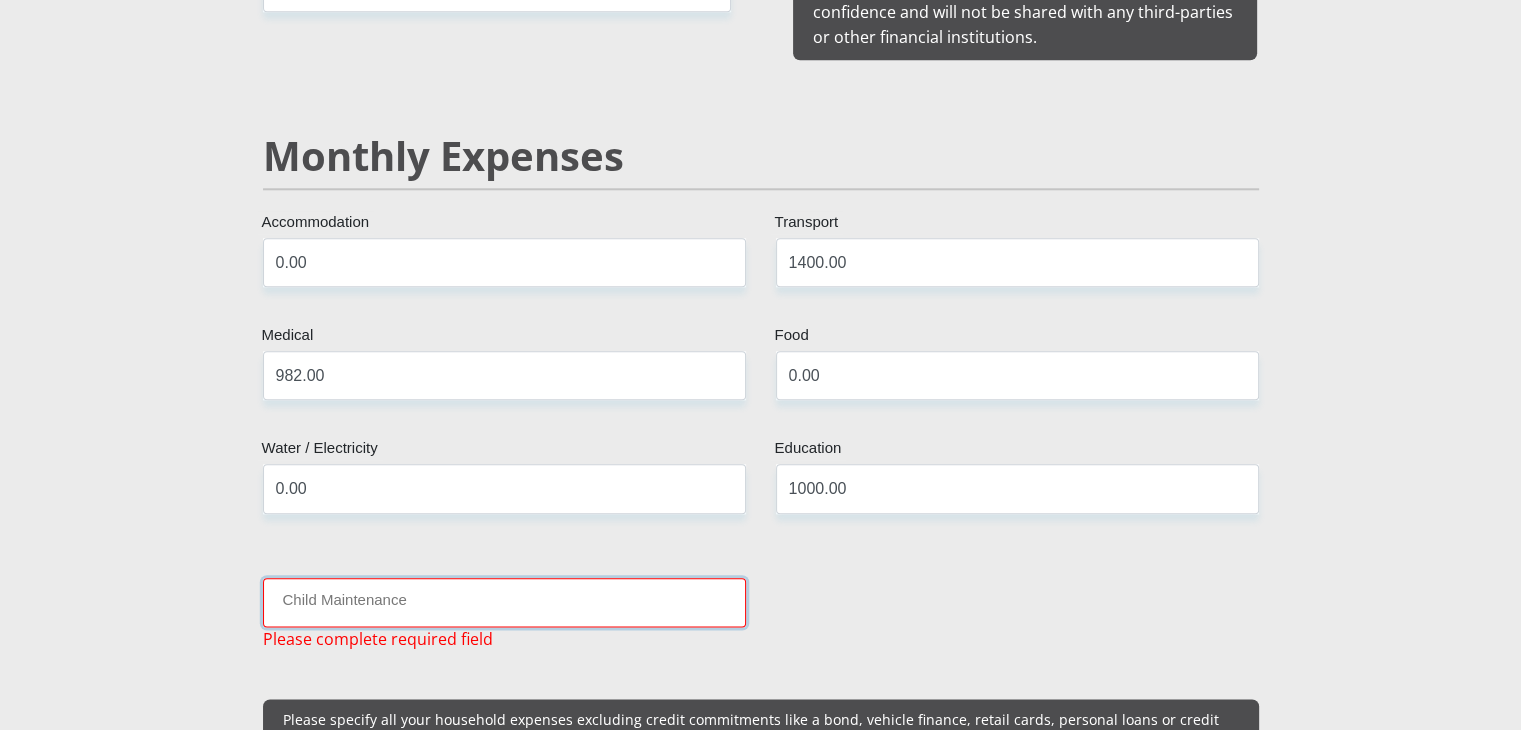 click on "Child Maintenance" at bounding box center [504, 602] 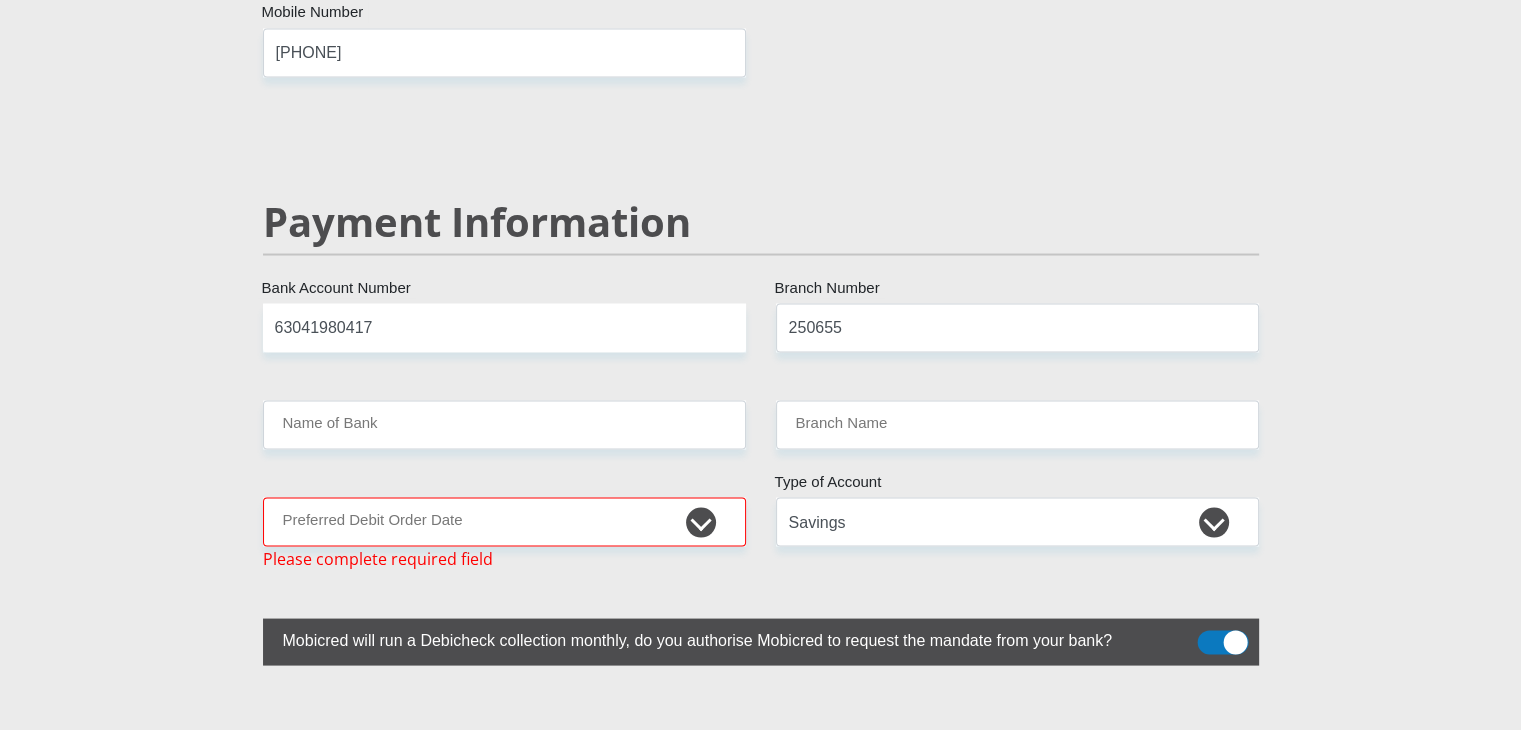 scroll, scrollTop: 3749, scrollLeft: 0, axis: vertical 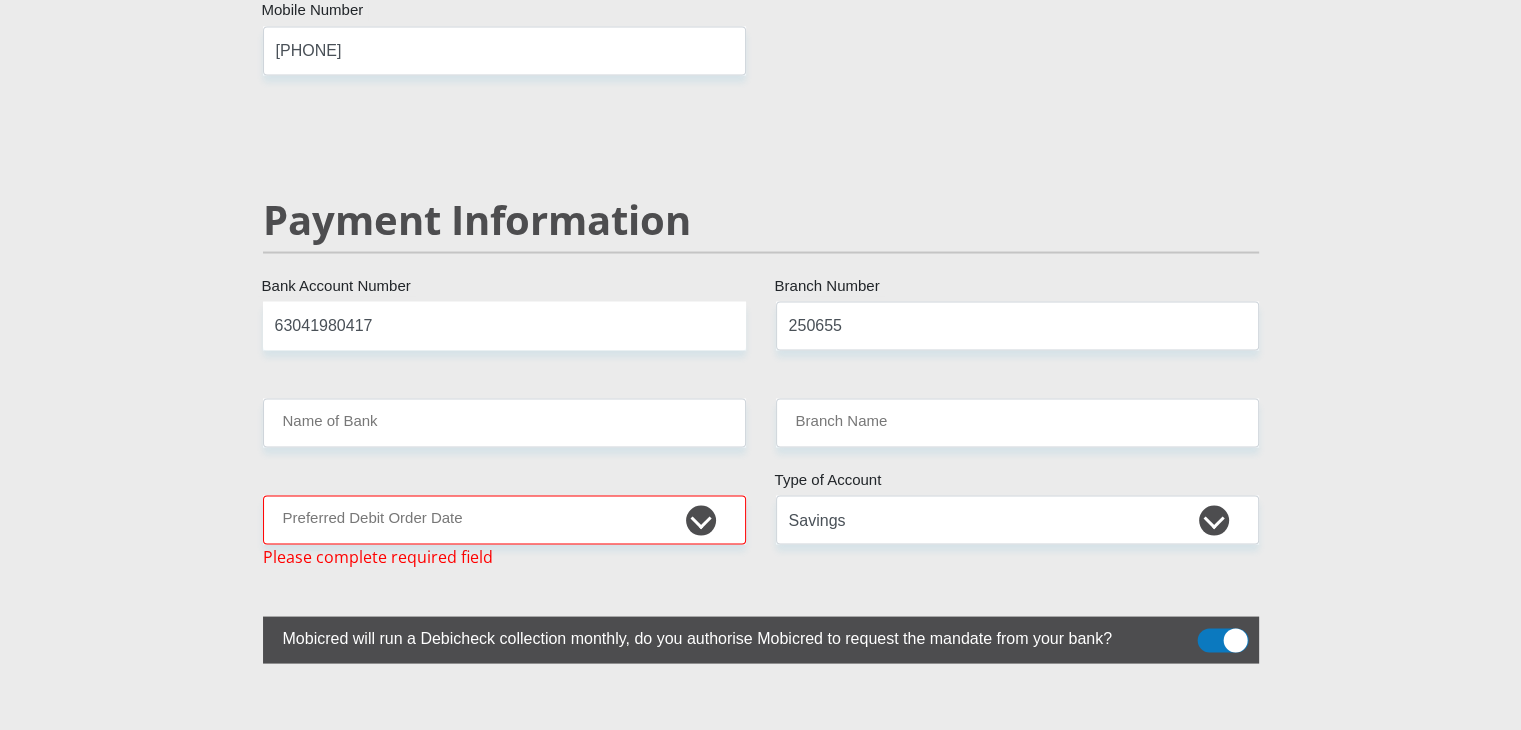 type on "0.00" 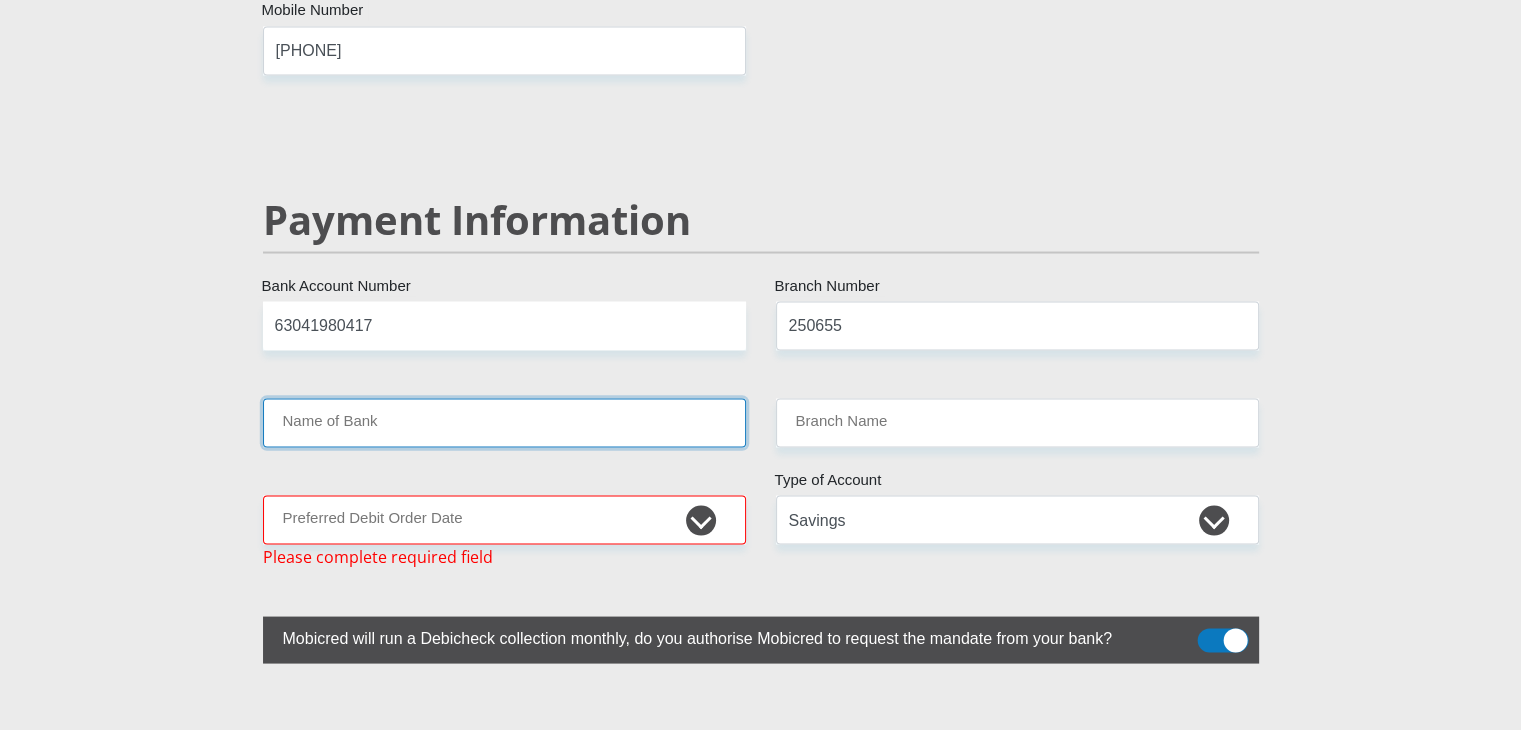 click on "Name of Bank" at bounding box center (504, 422) 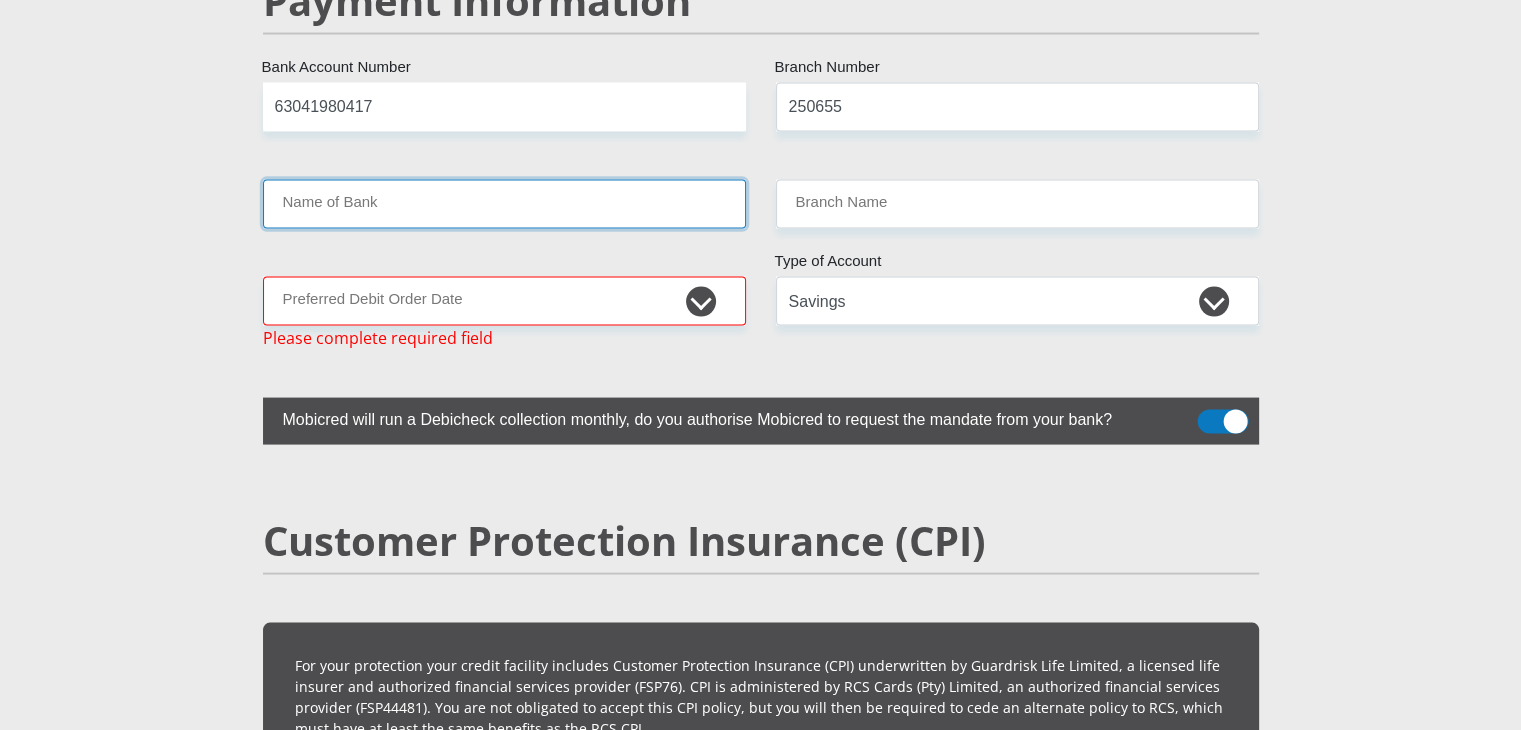 scroll, scrollTop: 3968, scrollLeft: 0, axis: vertical 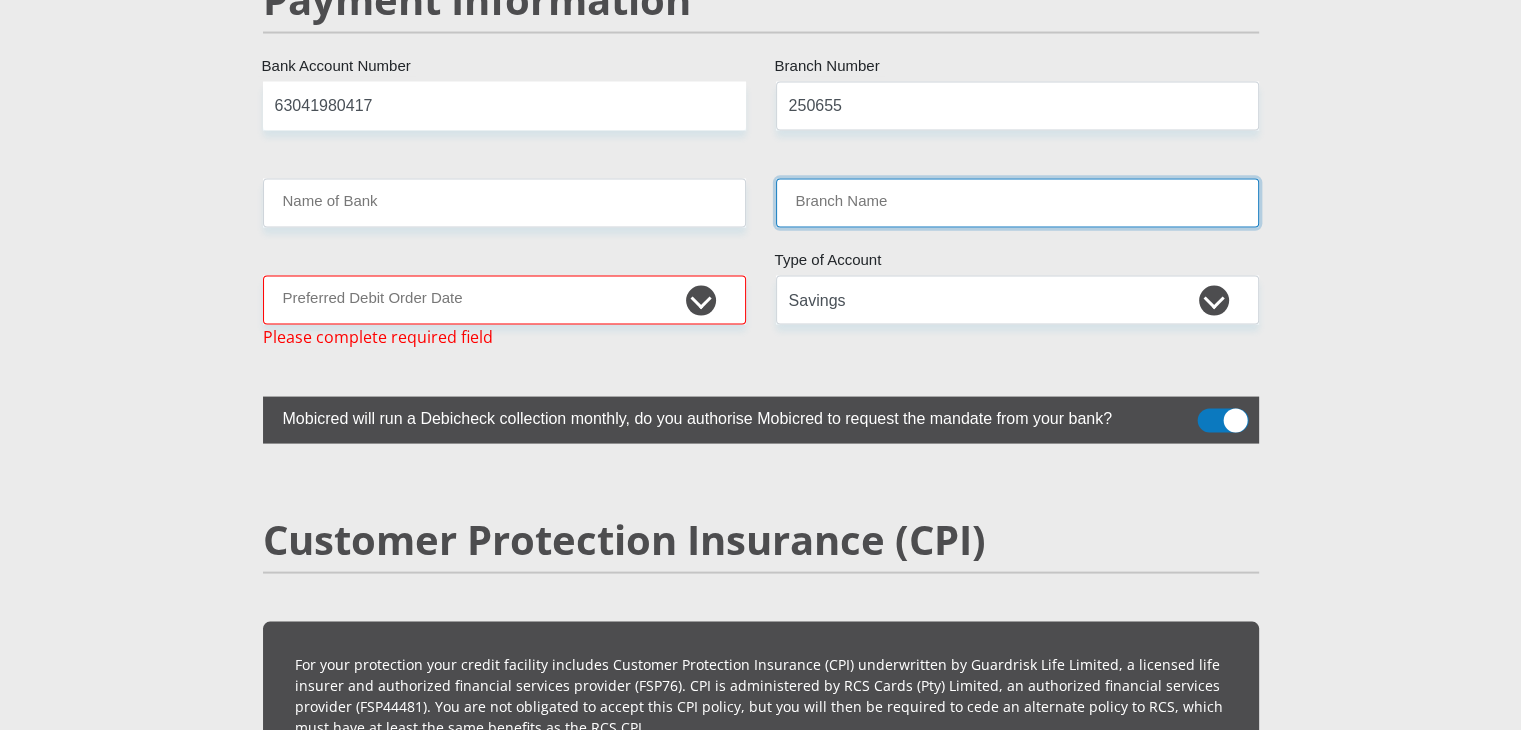 click on "Branch Name" at bounding box center (1017, 203) 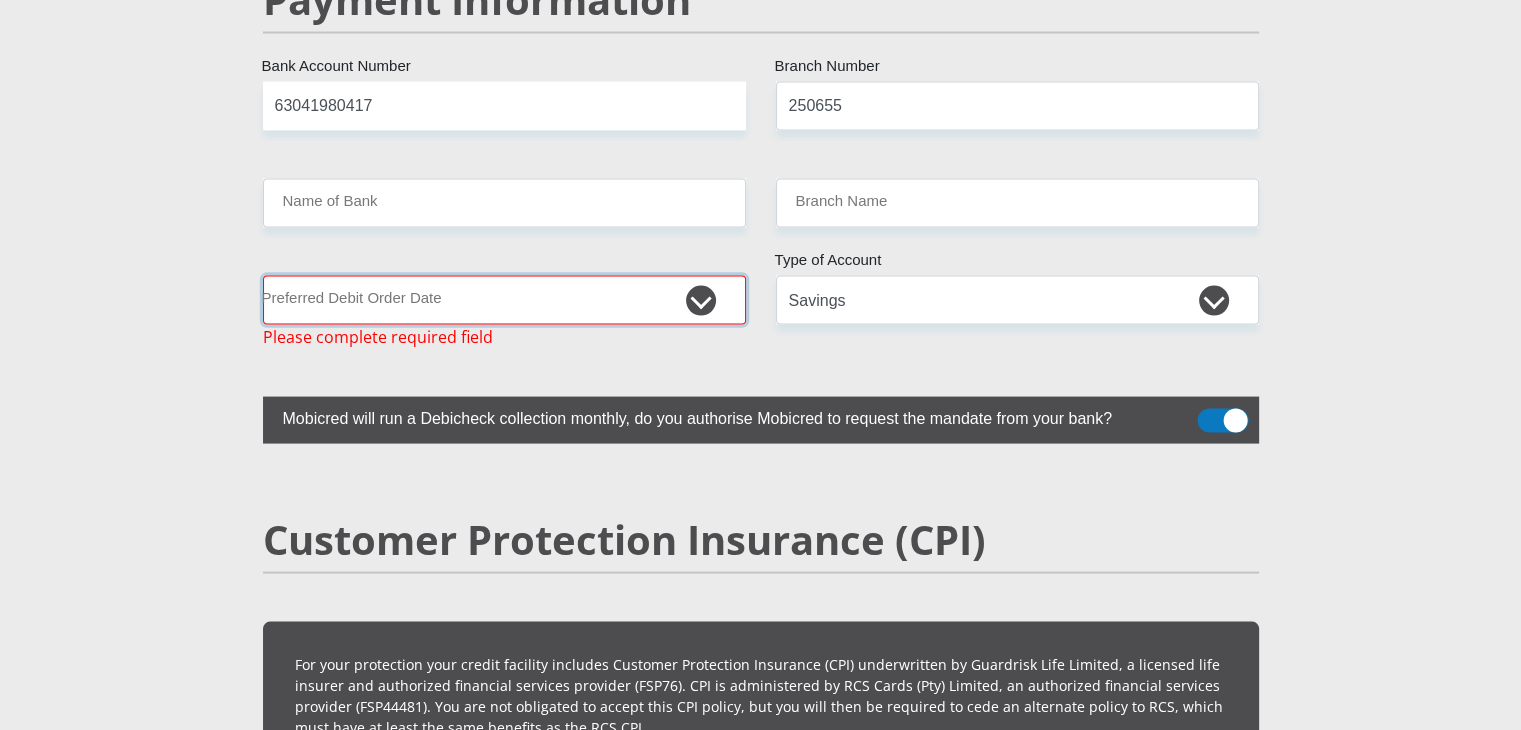 click on "1st
2nd
3rd
4th
5th
7th
18th
19th
20th
21st
22nd
23rd
24th
25th
26th
27th
28th
29th
30th" at bounding box center [504, 300] 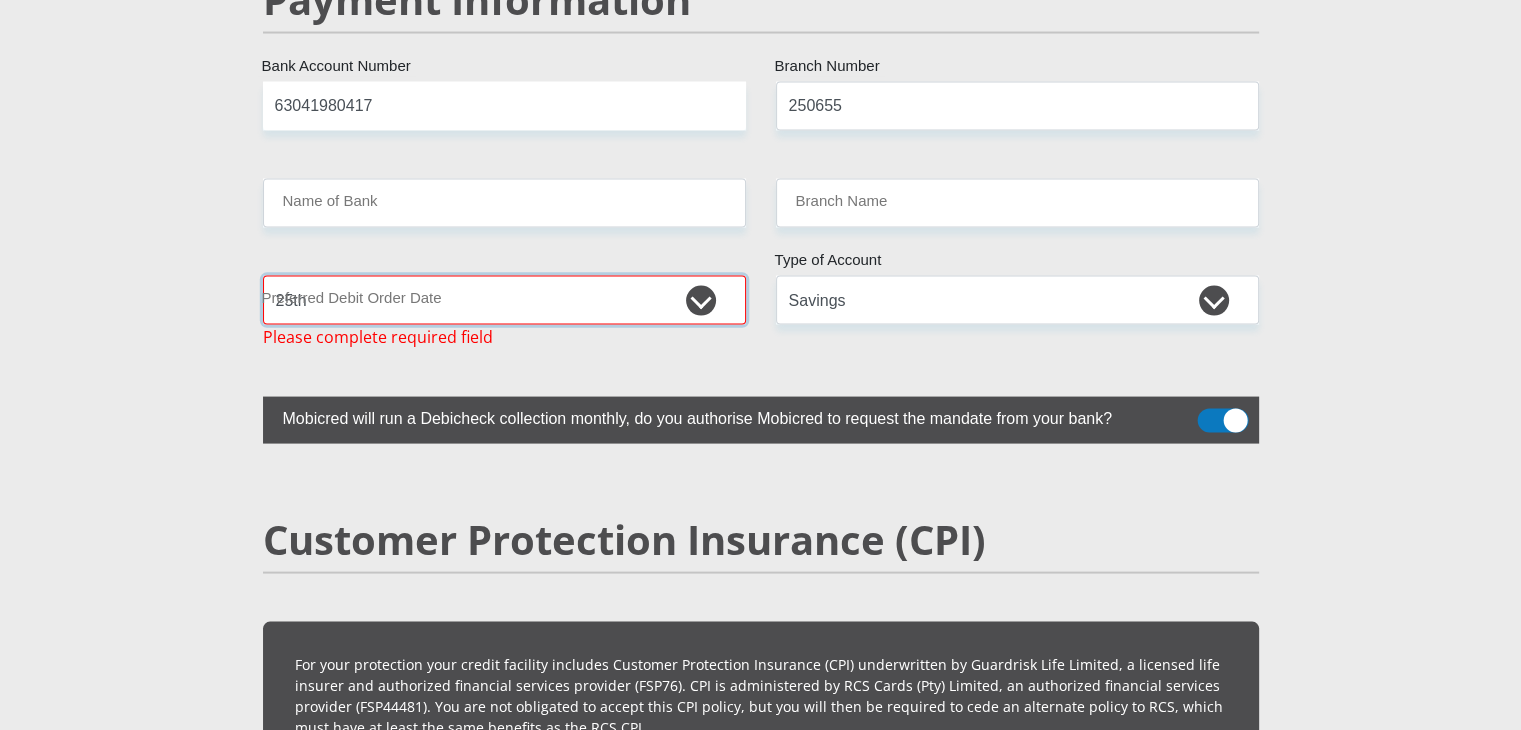 click on "1st
2nd
3rd
4th
5th
7th
18th
19th
20th
21st
22nd
23rd
24th
25th
26th
27th
28th
29th
30th" at bounding box center (504, 300) 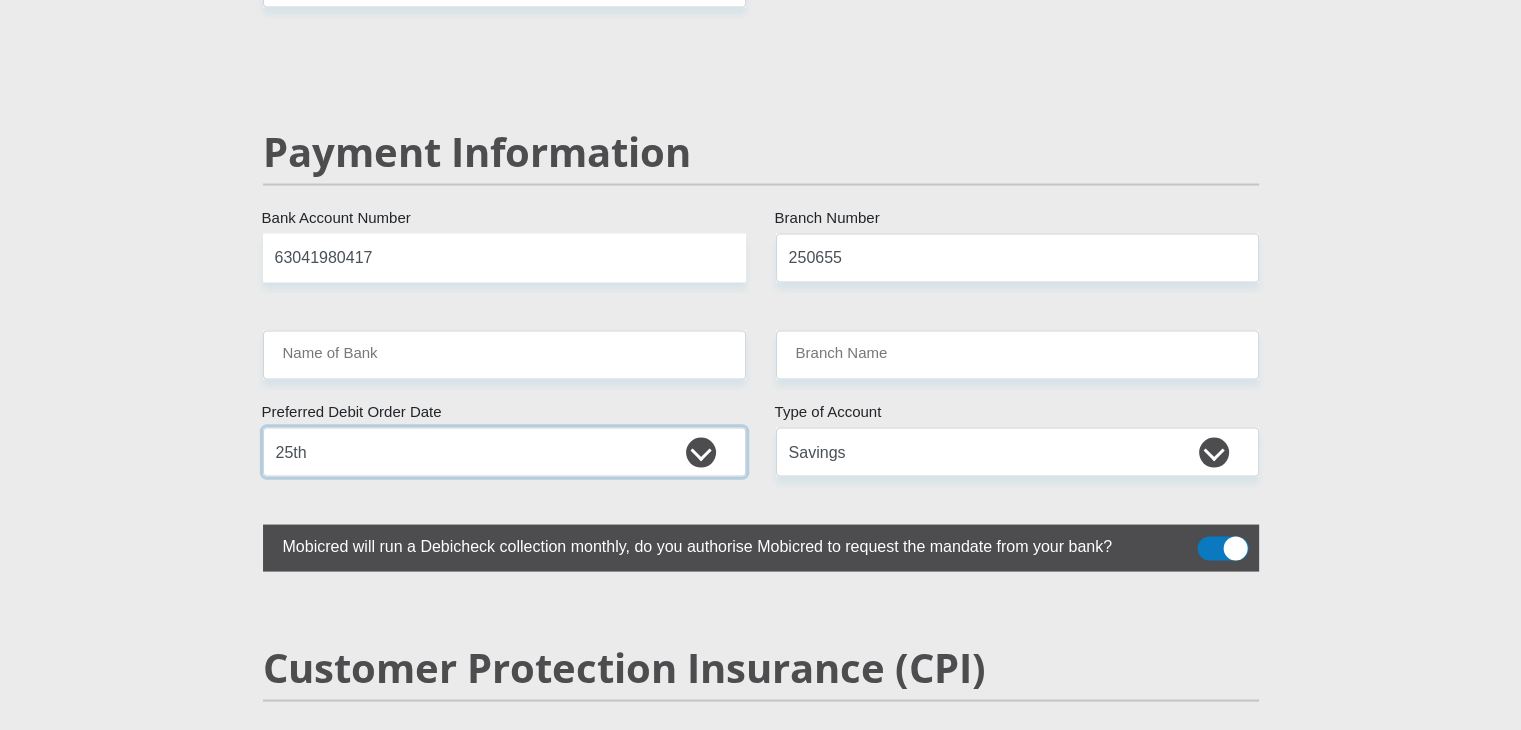 scroll, scrollTop: 3812, scrollLeft: 0, axis: vertical 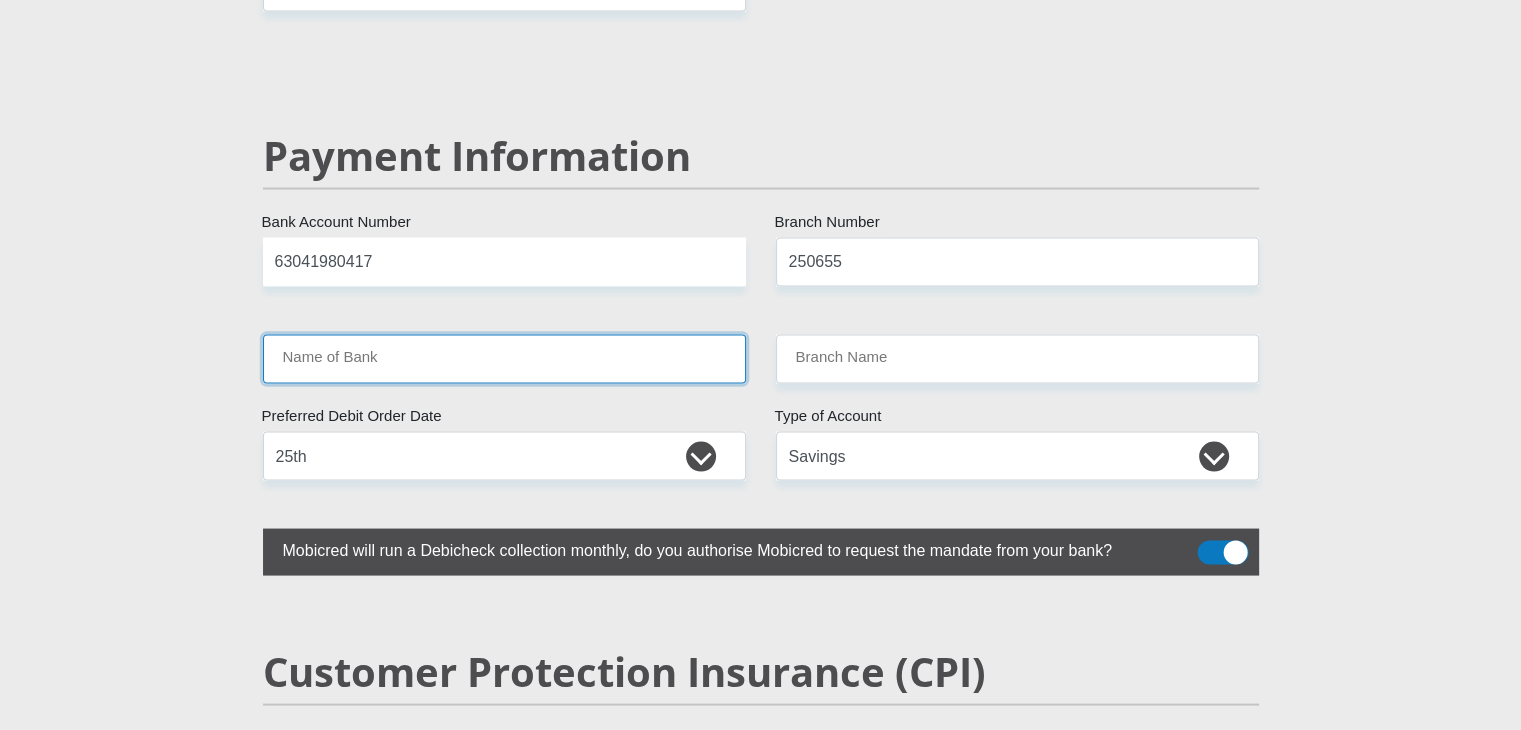 click on "Name of Bank" at bounding box center (504, 359) 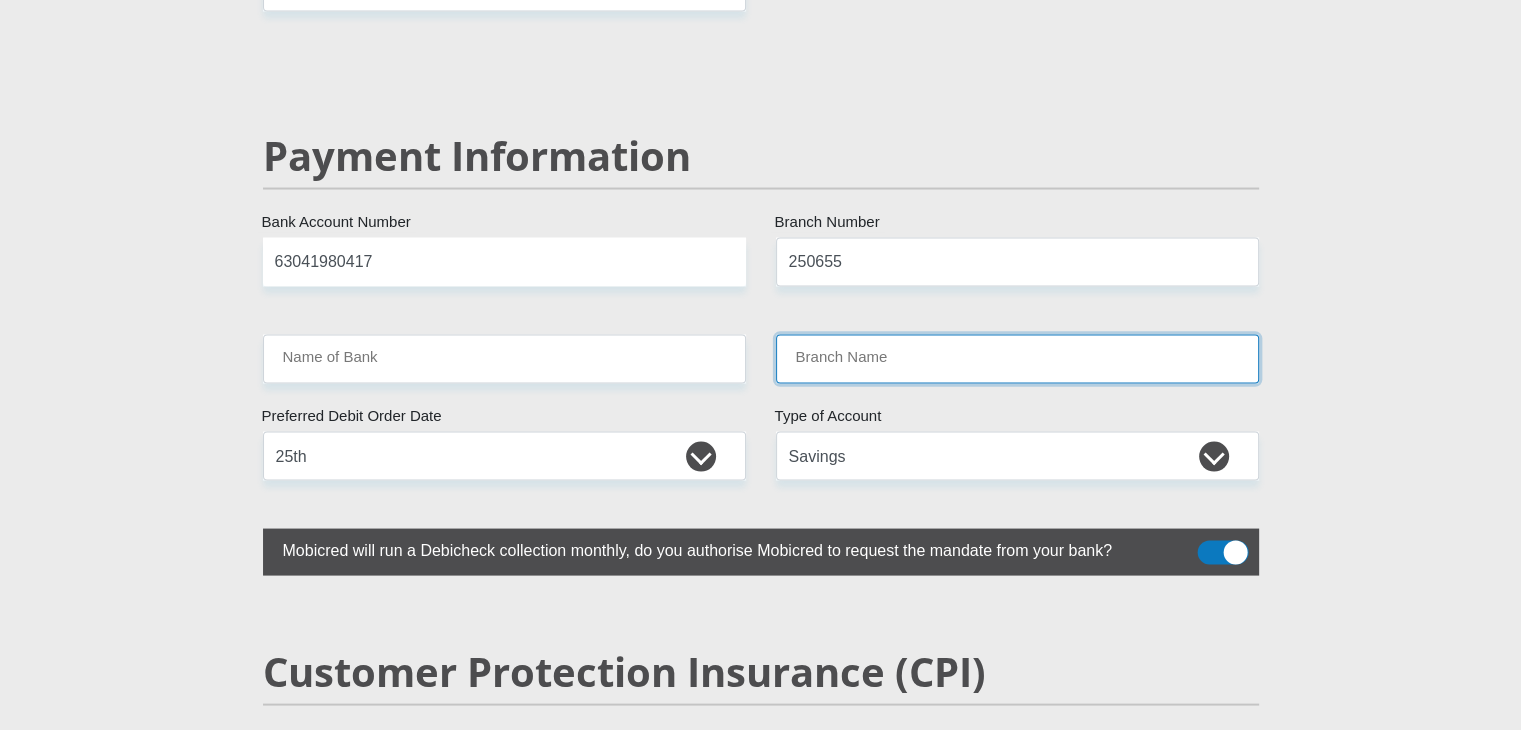 scroll, scrollTop: 0, scrollLeft: 0, axis: both 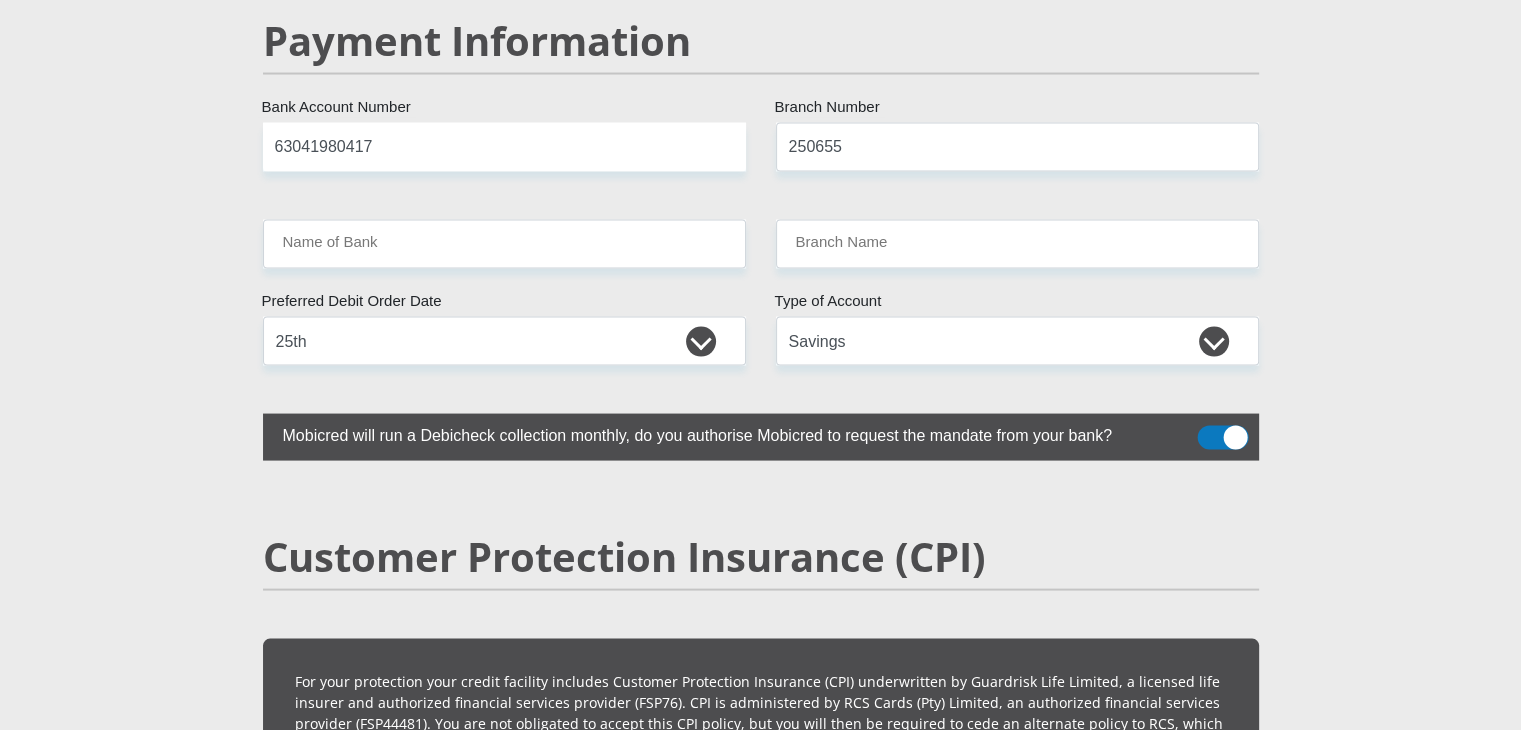 click on "Personal Details
Mr
Ms
Mrs
Dr
Other
Title
[FIRST] [LAST]
First Name
[LAST]
Surname
[ID]
South African ID Number
Please input valid ID number
South Africa
Afghanistan
Aland Islands
Albania
Algeria
America Samoa
American Virgin Islands
Andorra
Angola
Anguilla
Antarctica
Antigua and Barbuda
Argentina" at bounding box center [761, -749] 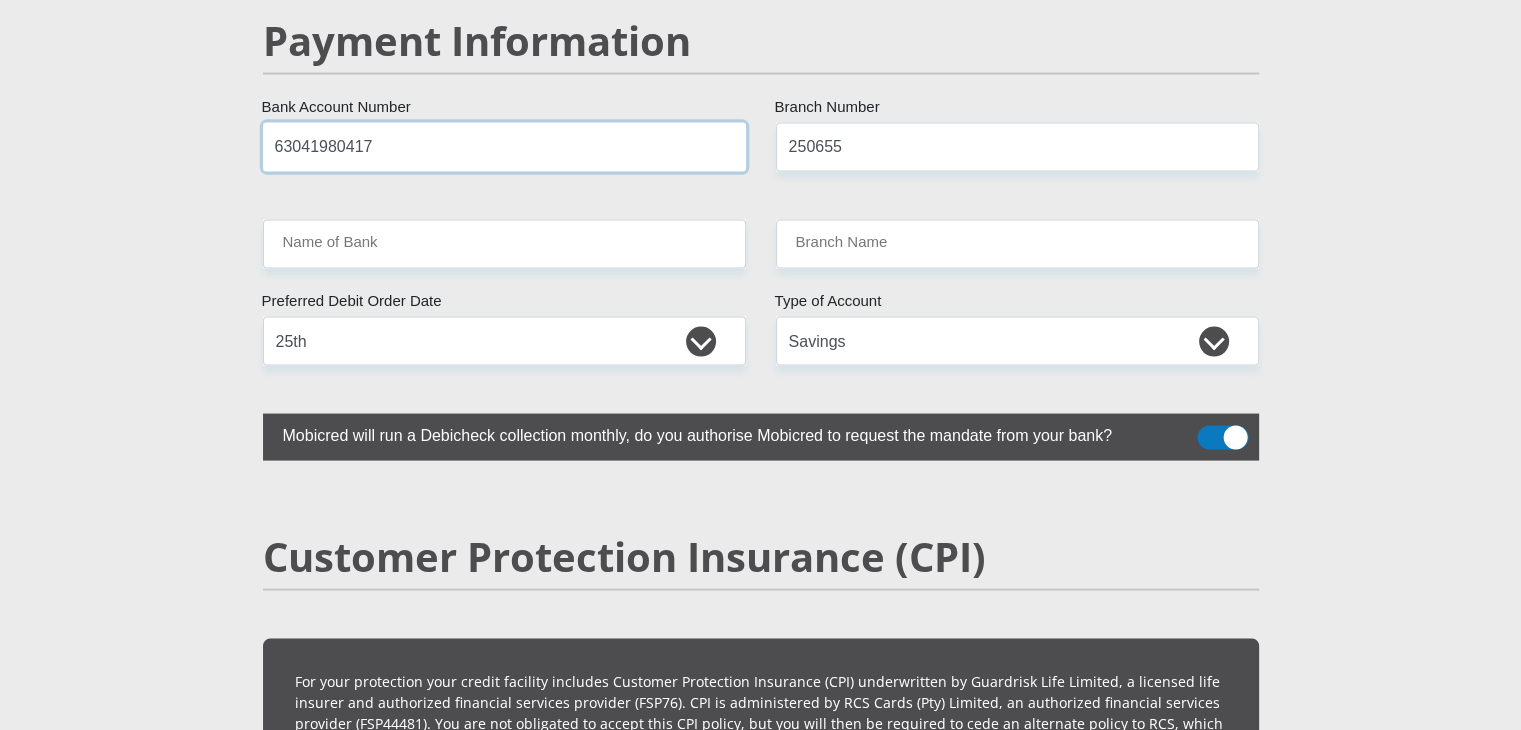click on "[PHONE]" at bounding box center [504, 147] 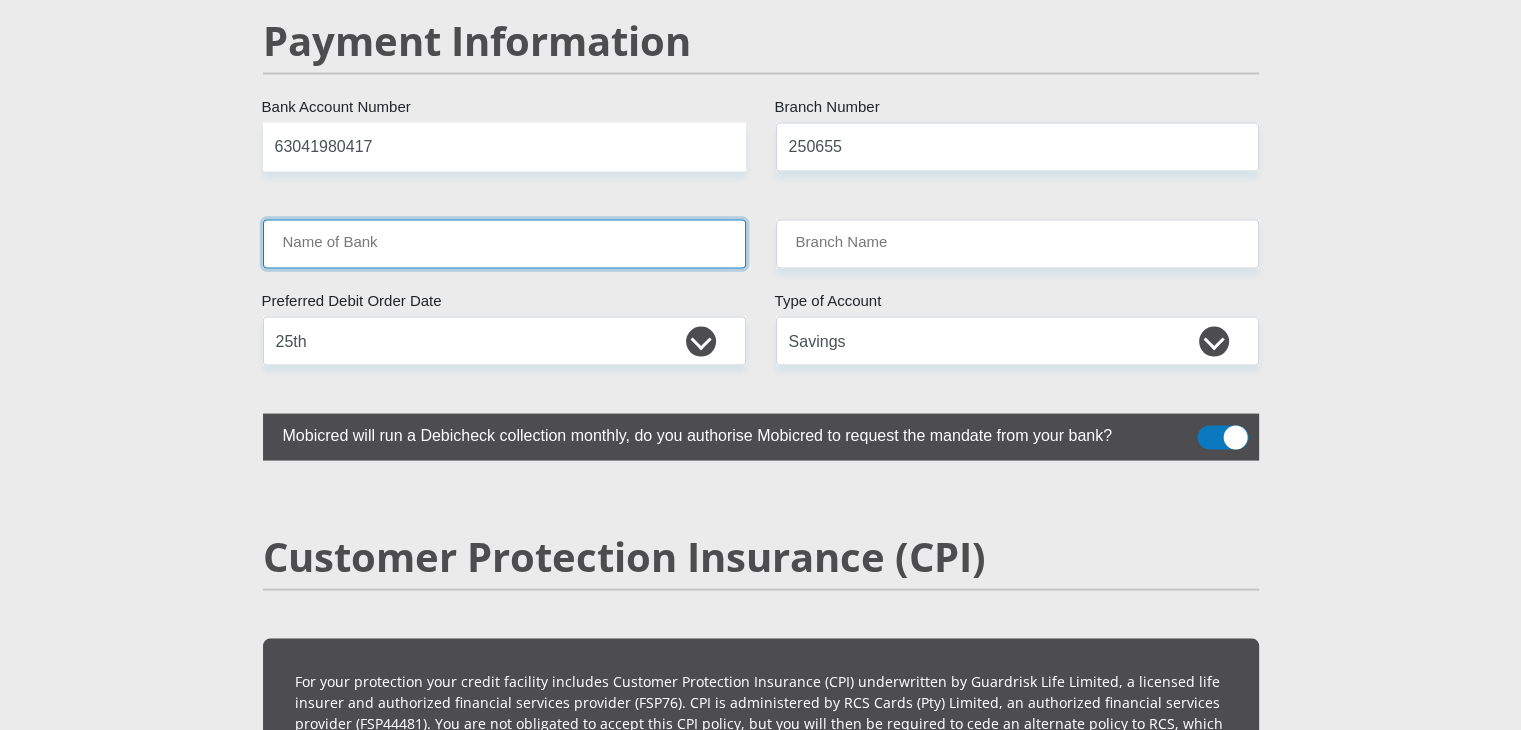 click on "Name of Bank" at bounding box center (504, 244) 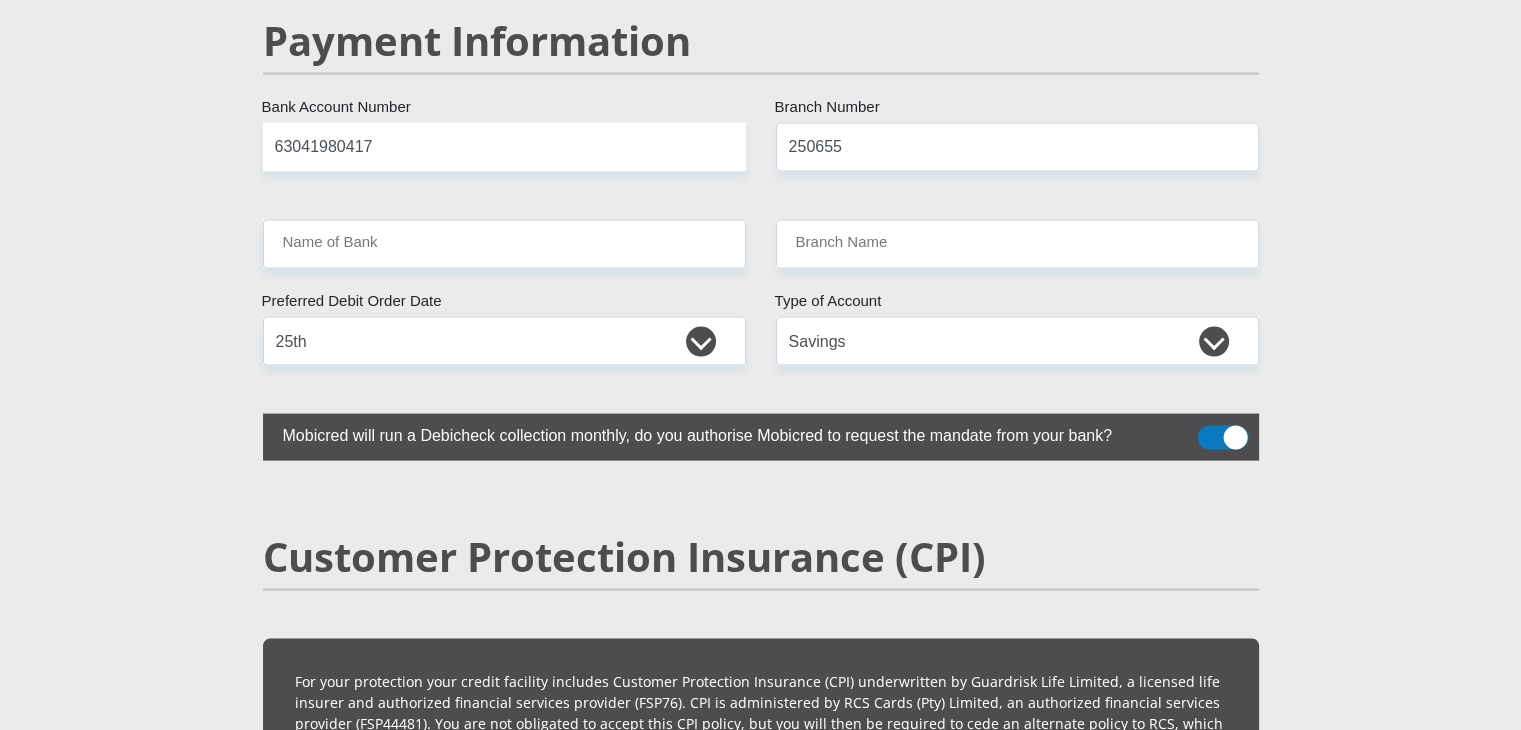 click on "Personal Details
Mr
Ms
Mrs
Dr
Other
Title
[FIRST] [LAST]
First Name
[LAST]
Surname
[ID]
South African ID Number
Please input valid ID number
South Africa
Afghanistan
Aland Islands
Albania
Algeria
America Samoa
American Virgin Islands
Andorra
Angola
Anguilla
Antarctica
Antigua and Barbuda
Argentina" at bounding box center [761, -749] 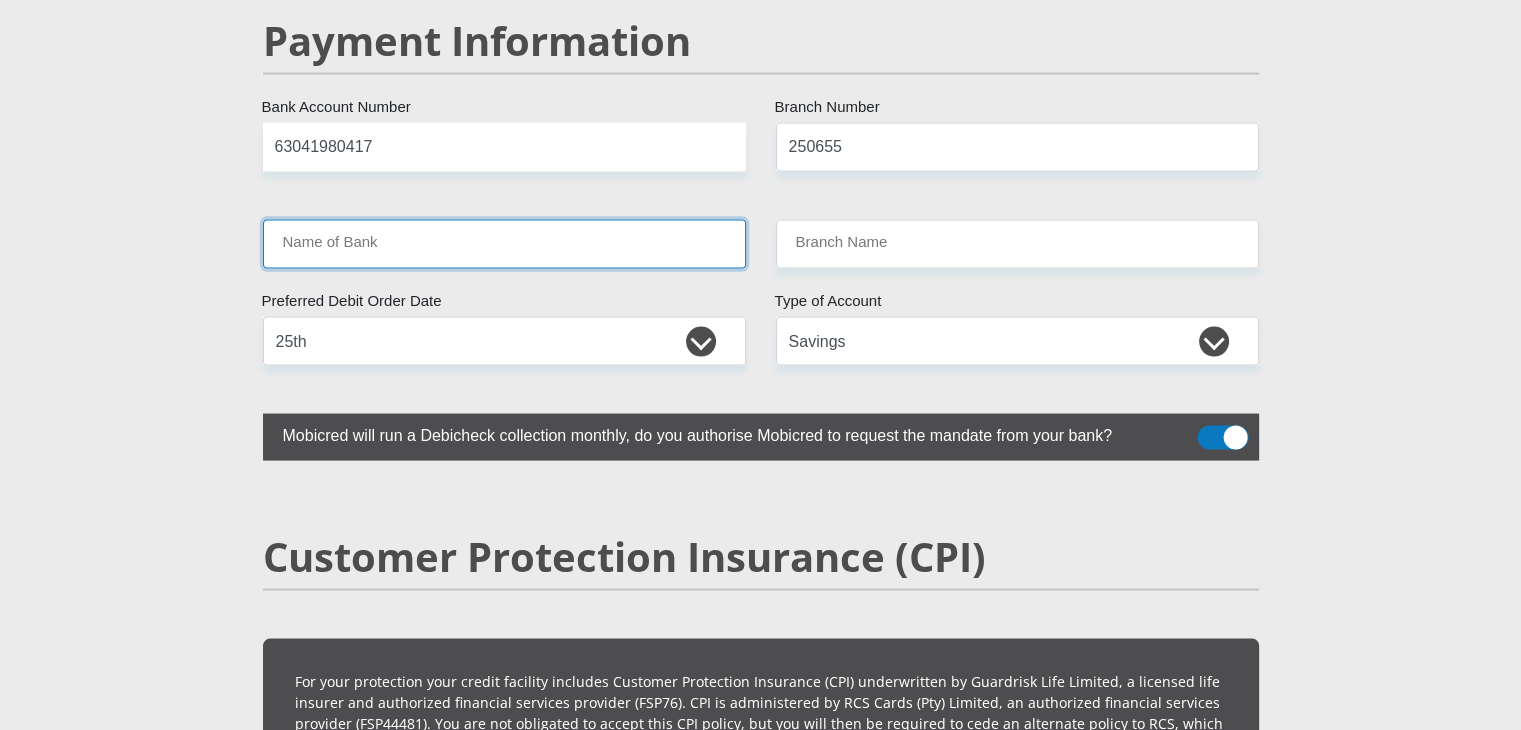 click on "Name of Bank" at bounding box center (504, 244) 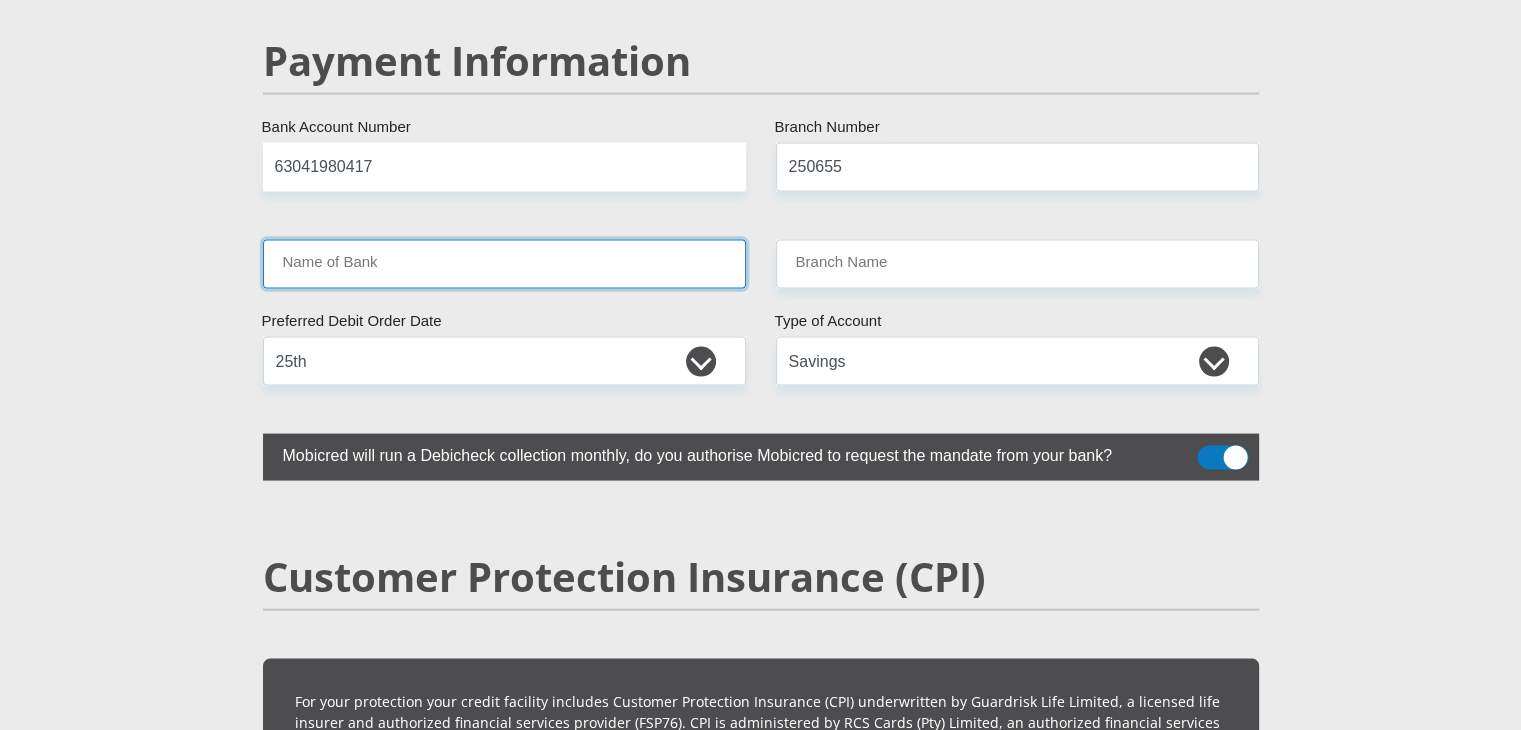 scroll, scrollTop: 3904, scrollLeft: 0, axis: vertical 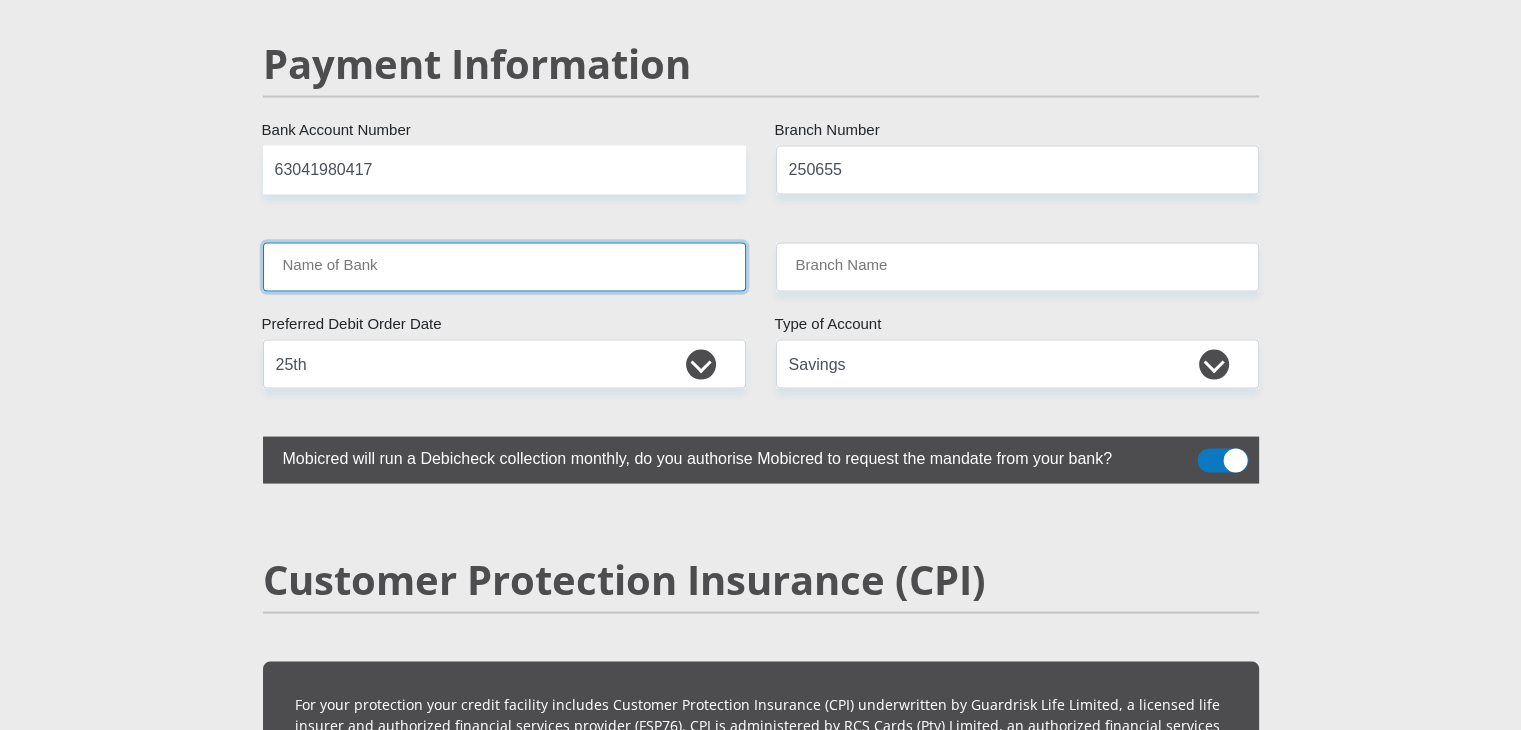 click on "Name of Bank" at bounding box center [504, 267] 